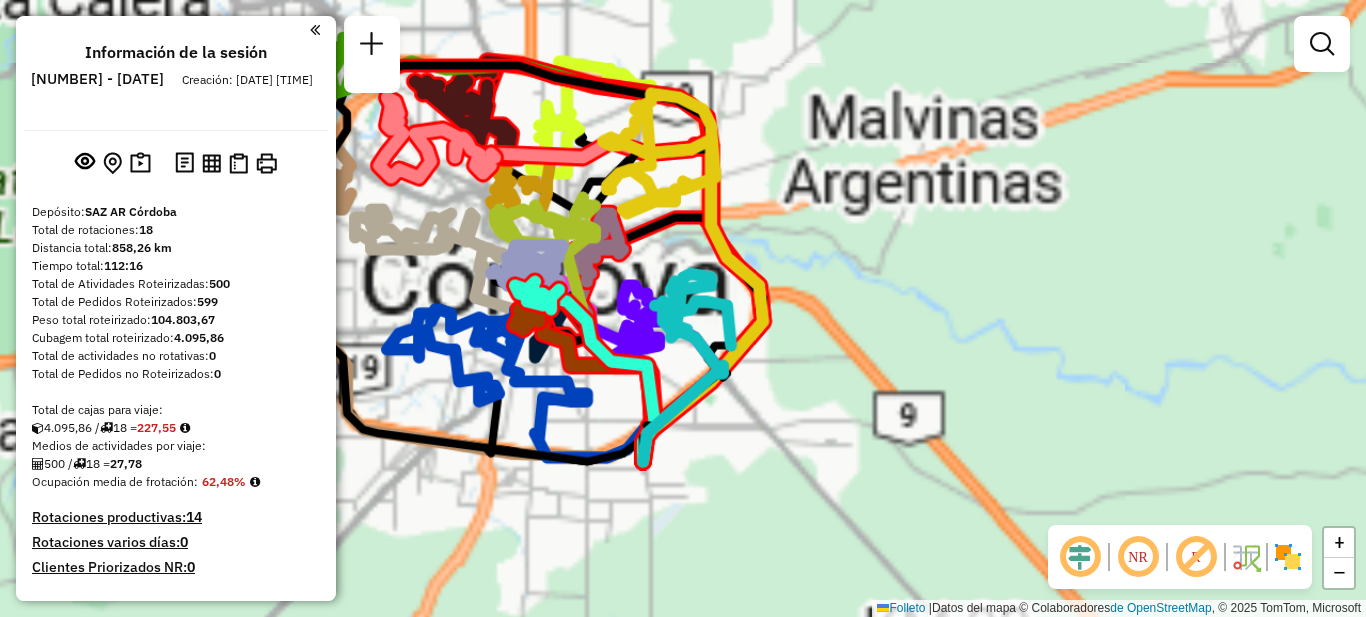 scroll, scrollTop: 0, scrollLeft: 0, axis: both 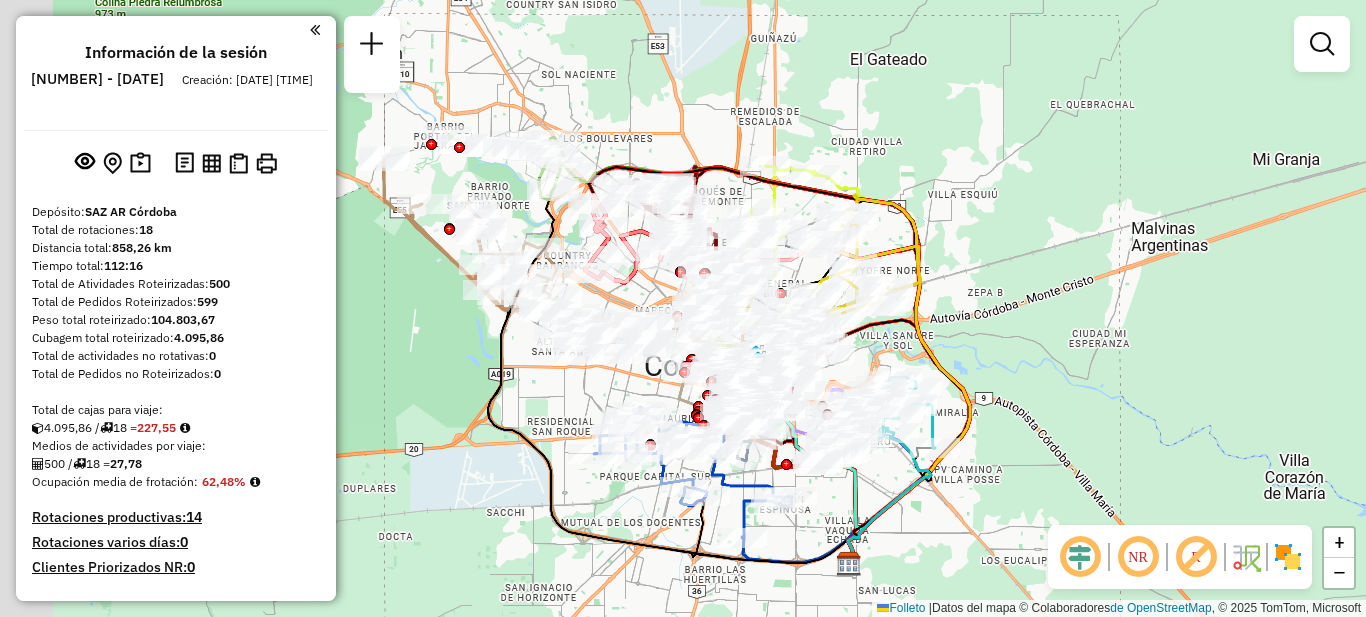 drag, startPoint x: 933, startPoint y: 167, endPoint x: 921, endPoint y: 134, distance: 35.1141 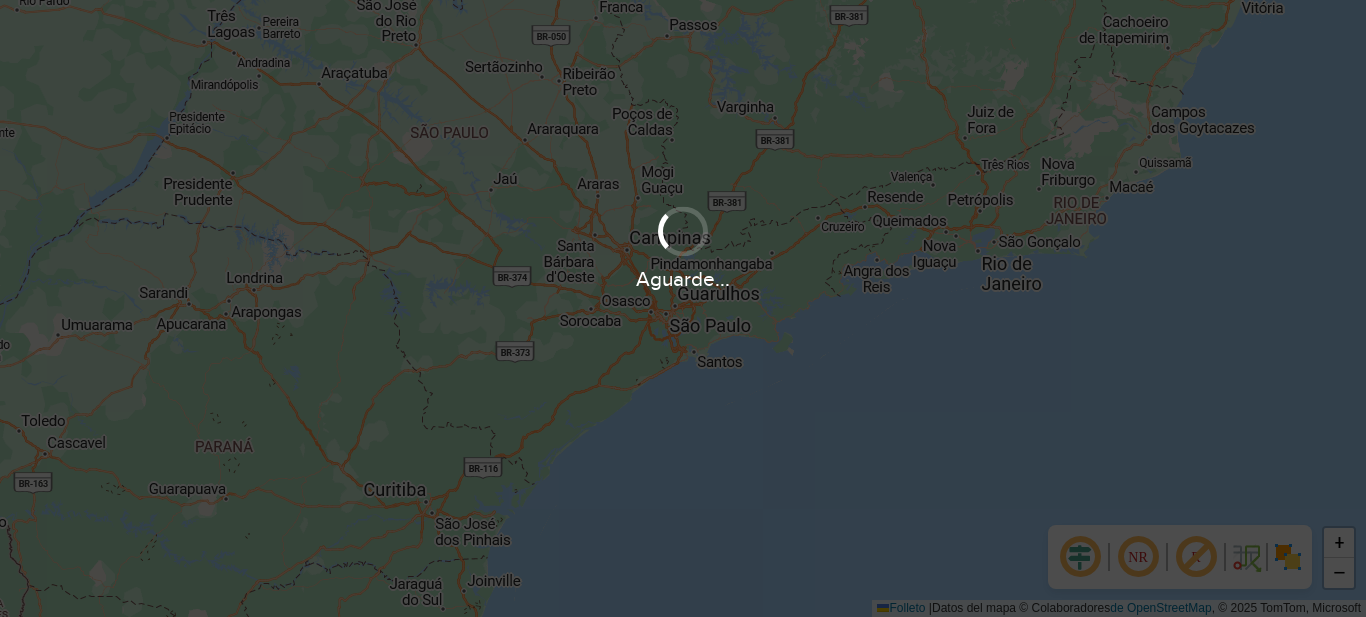 scroll, scrollTop: 0, scrollLeft: 0, axis: both 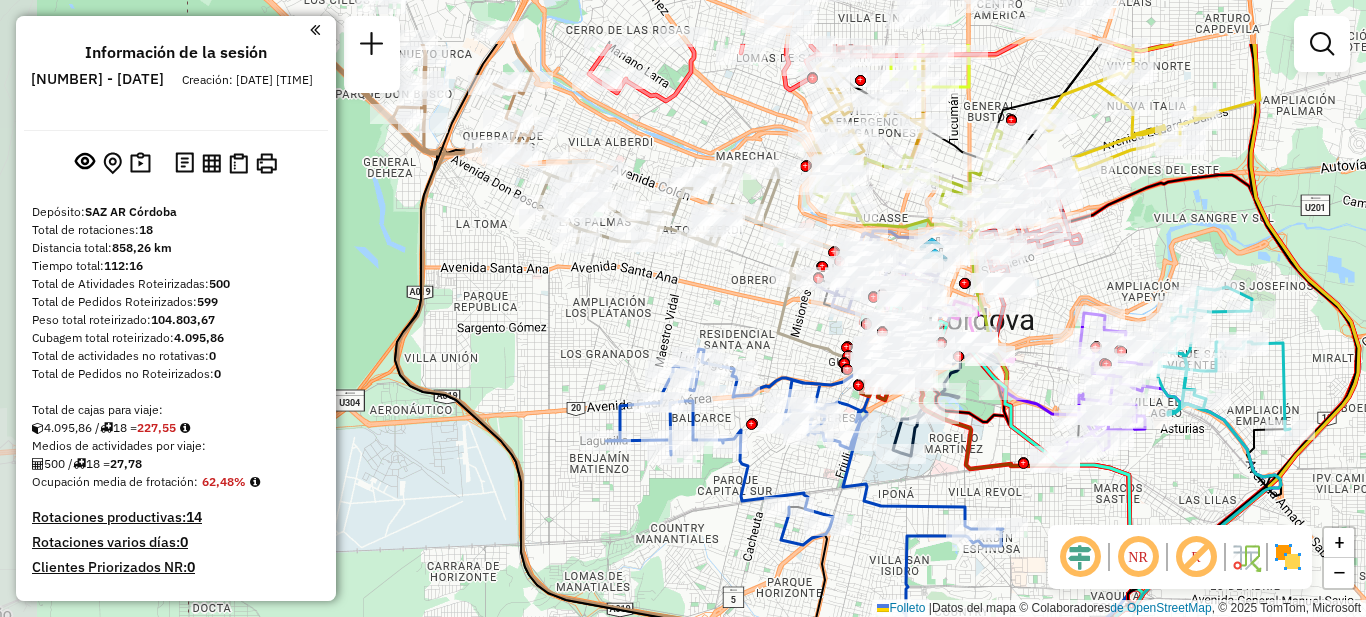 drag, startPoint x: 955, startPoint y: 119, endPoint x: 1126, endPoint y: 226, distance: 201.71762 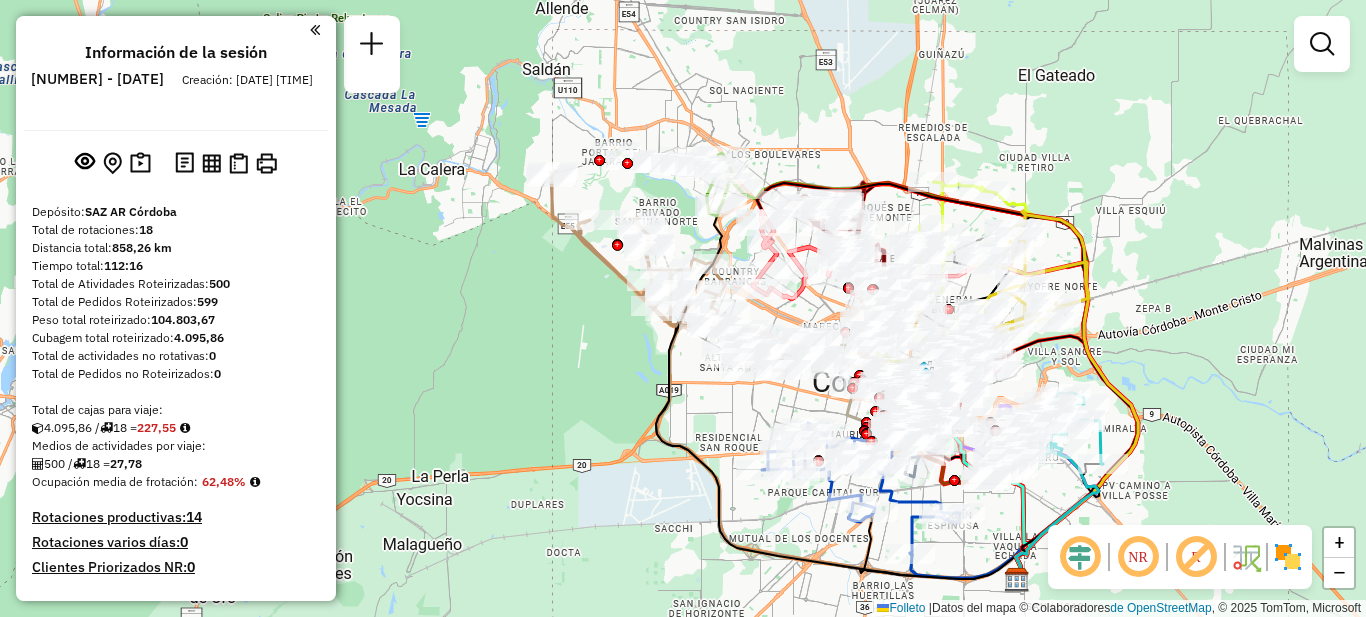 drag, startPoint x: 1264, startPoint y: 190, endPoint x: 1156, endPoint y: 290, distance: 147.18695 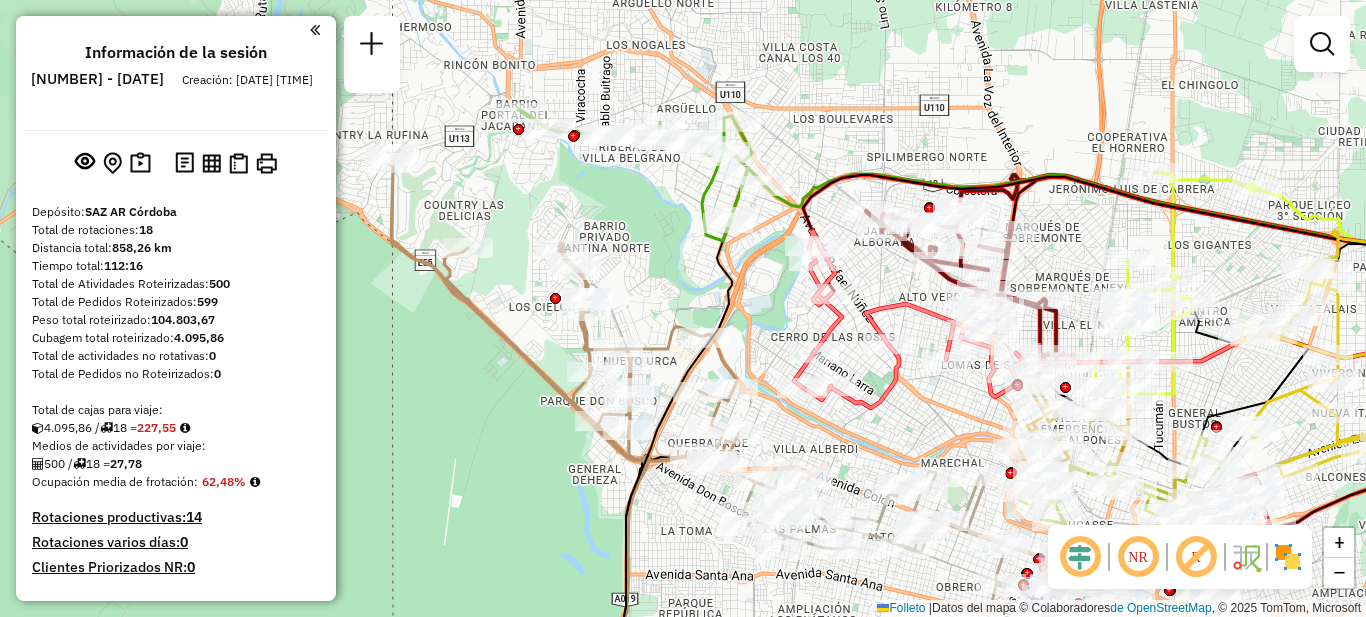 drag, startPoint x: 720, startPoint y: 54, endPoint x: 1065, endPoint y: 119, distance: 351.0698 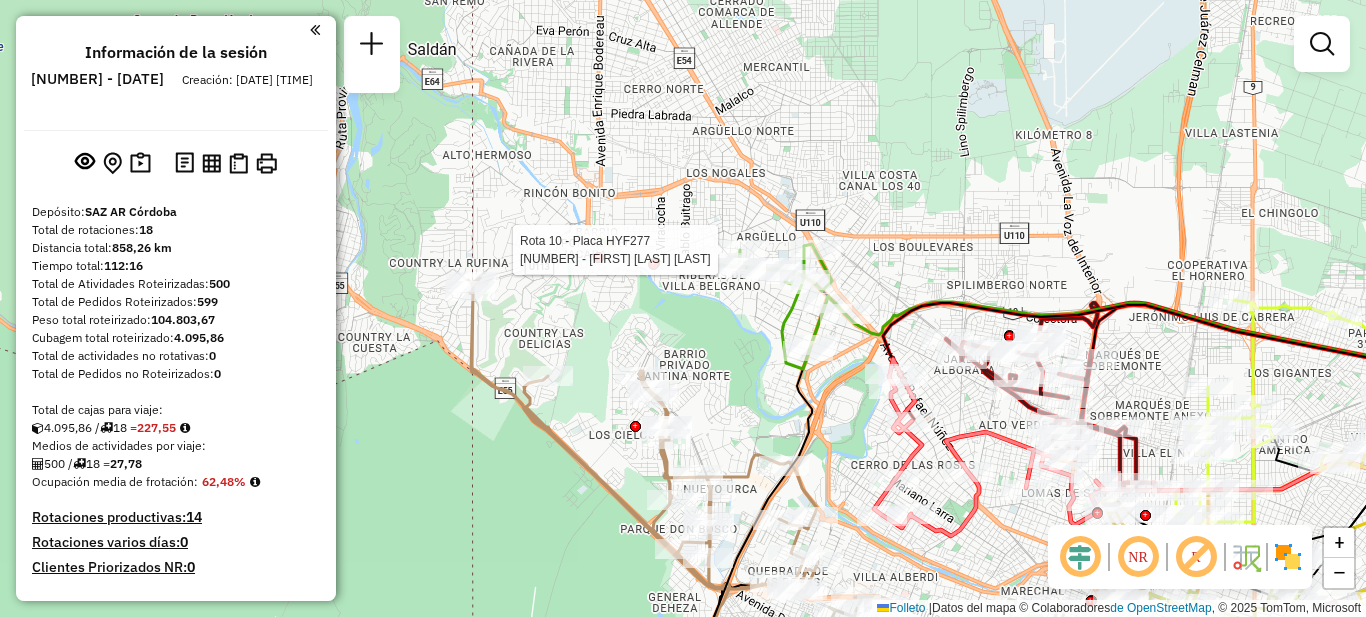 select on "**********" 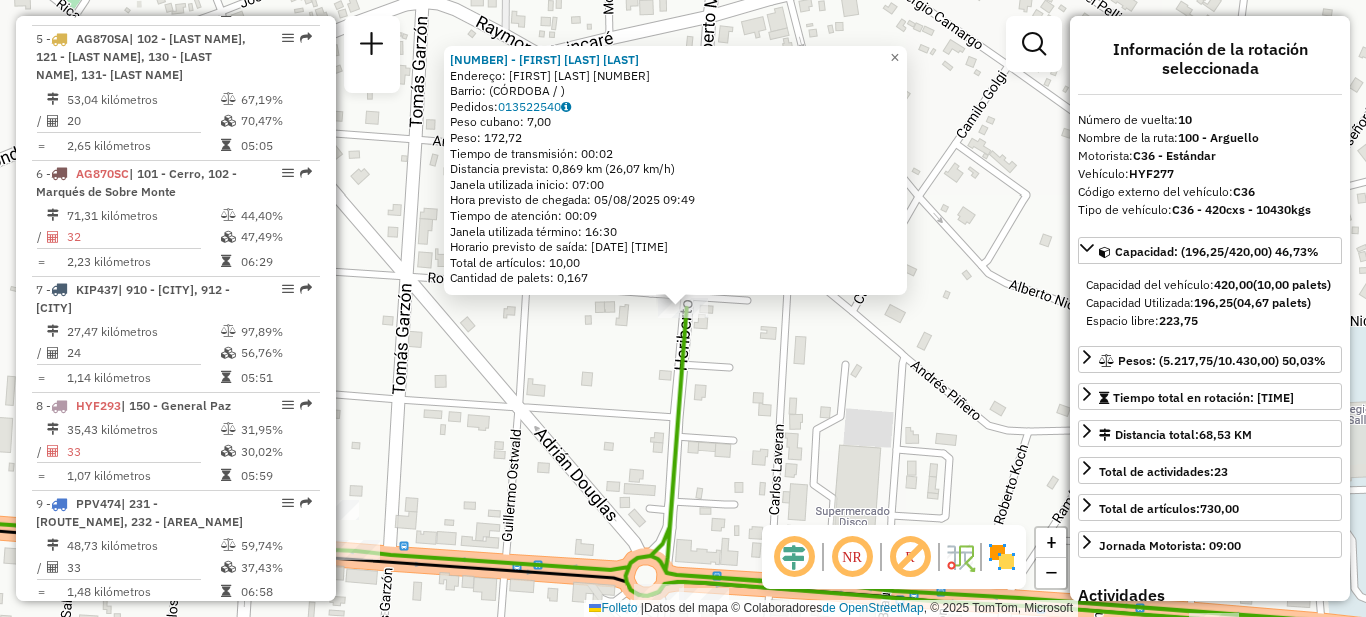 scroll, scrollTop: 1696, scrollLeft: 0, axis: vertical 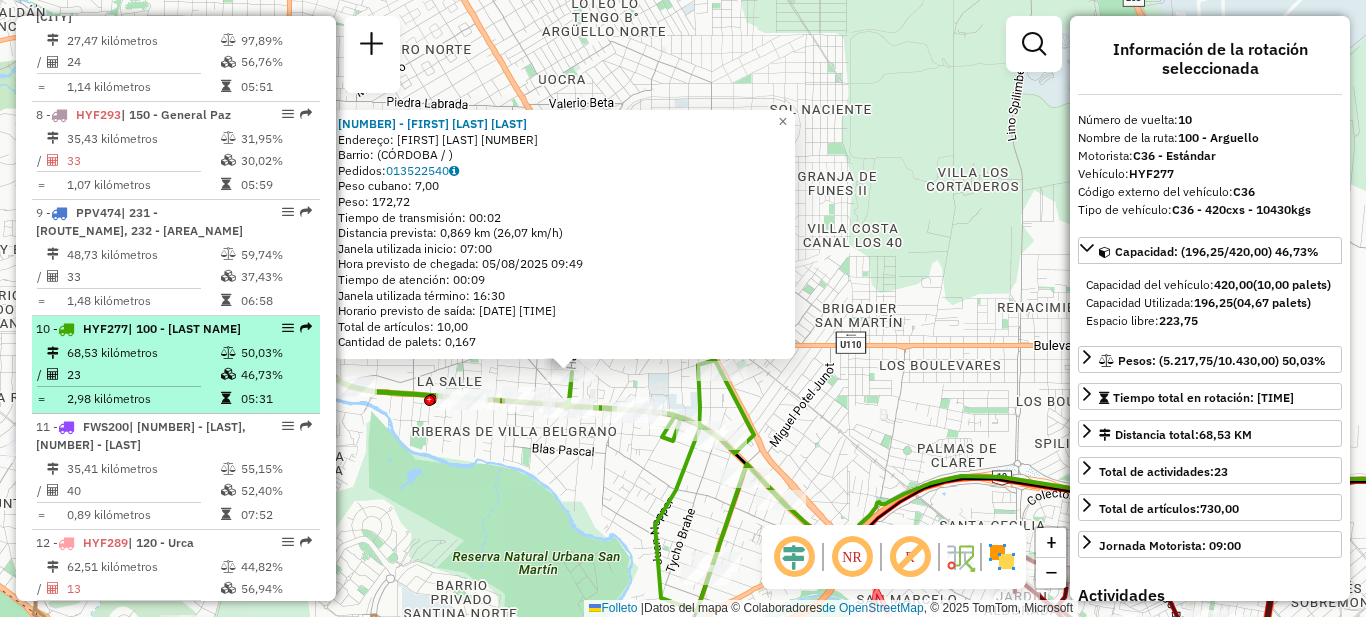 click on "68,53 kilómetros" at bounding box center (143, 352) 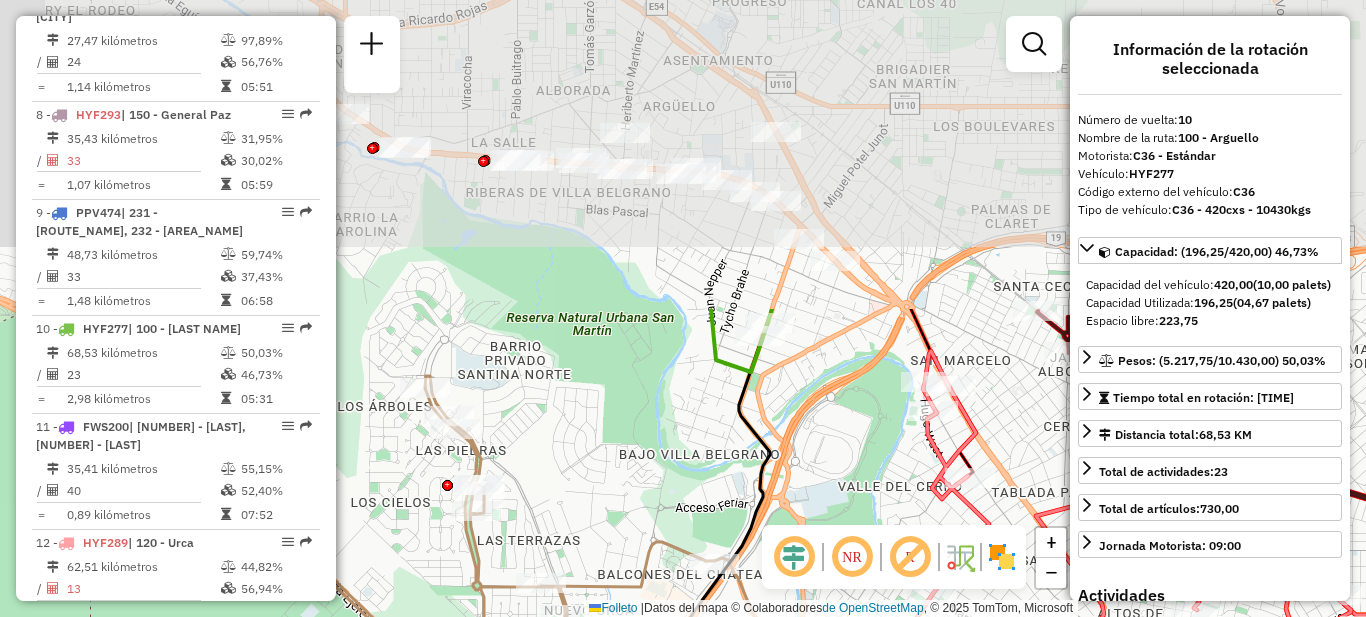 drag, startPoint x: 680, startPoint y: 100, endPoint x: 642, endPoint y: 471, distance: 372.941 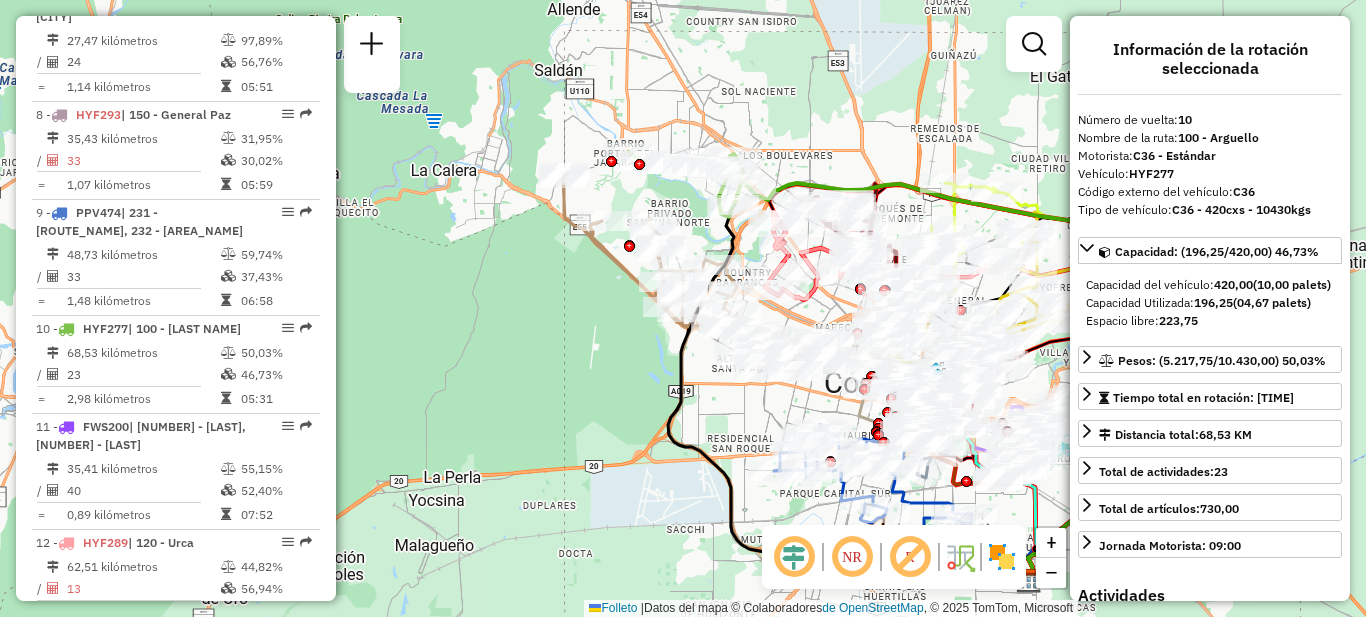 drag, startPoint x: 517, startPoint y: 263, endPoint x: 672, endPoint y: 202, distance: 166.5713 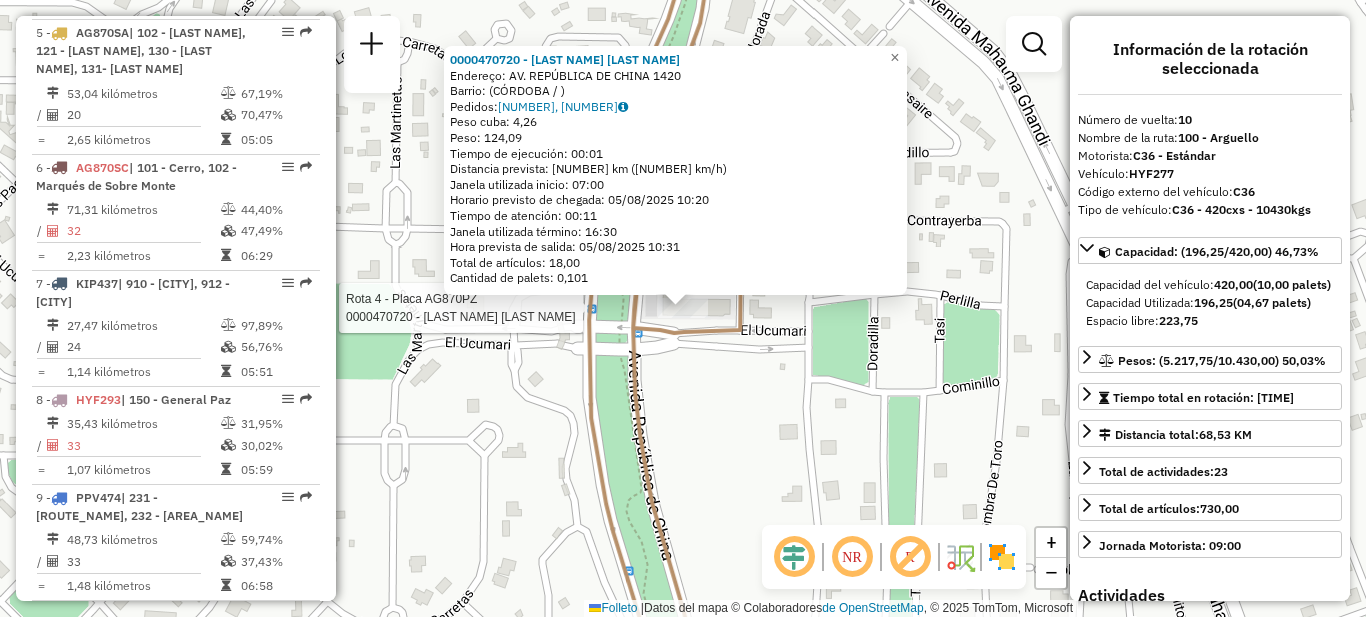 scroll, scrollTop: 1017, scrollLeft: 0, axis: vertical 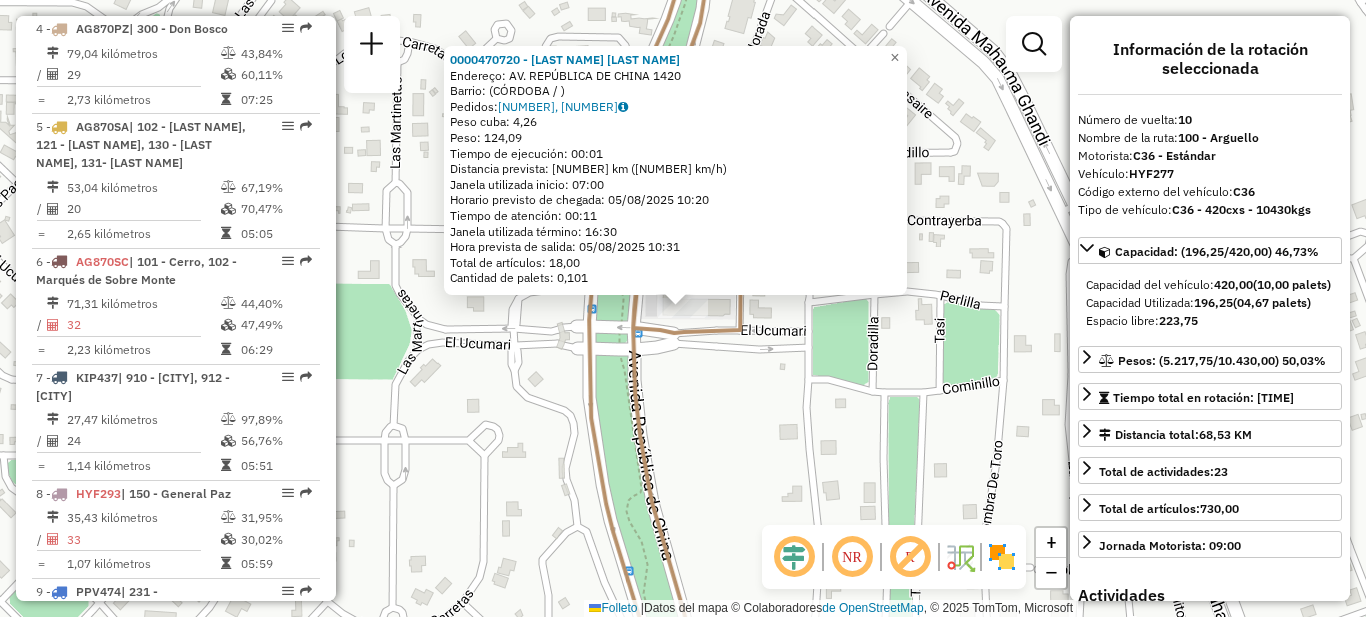 click on "0000470720 - La Milanguita Sociedad Por Acciones Simplific Endereço: AV. REPÚBLICA DE CHINA 1420 Barrio: (CÓRDOBA / ) Pedidos:  013522601, 013522602 Peso cuba: 4,26 Peso: 124,09 Tiempo de ejecución: 00:01 Distancia prevista: 0,235 km (14,10 km/h) Janela utilizada inicio: 07:00 Horario previsto de chegada: 05/08/2025 10:20 Tiempo de atención: 00:11 Janela utilizada término: 16:30 Hora prevista de salida: 05/08/2025 10:31 Total de artículos: 18,00 Cantidad de palets: 0,101 × Janela de atención Grado de atención Capacidad Transportadoras Vehículos Cliente Pedidos Rotas Selecciona los días de la semana para filtrar como janelas de atención. Segmento Ter Como Qui Sexo Sab Dom Informe del período de atención de Janela: Delaware: Comió: Filtrar exactamente a janela del cliente Considerar a janela de atendimento padrão Seleccione los días de la semana para filtrar según las calificaciones de atención. Segmento Ter Como Qui Sexo Sab Dom Considerar clientes sem dia de atendimento catastrado Comió:" 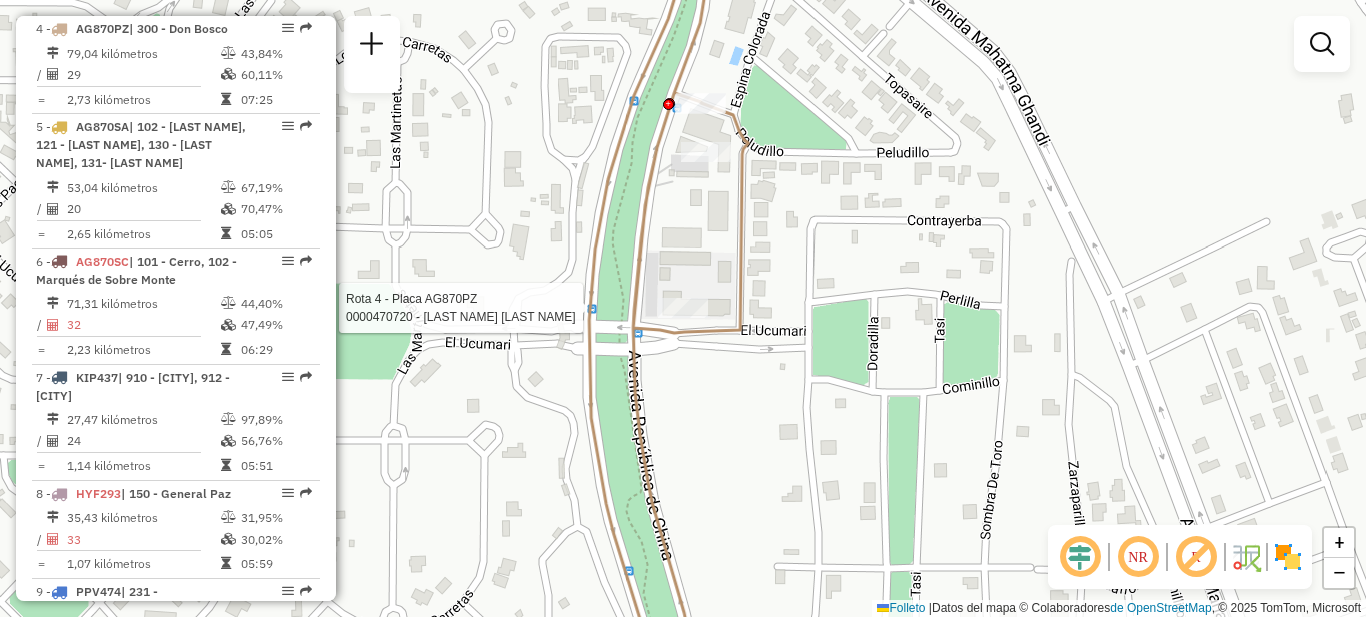 select on "**********" 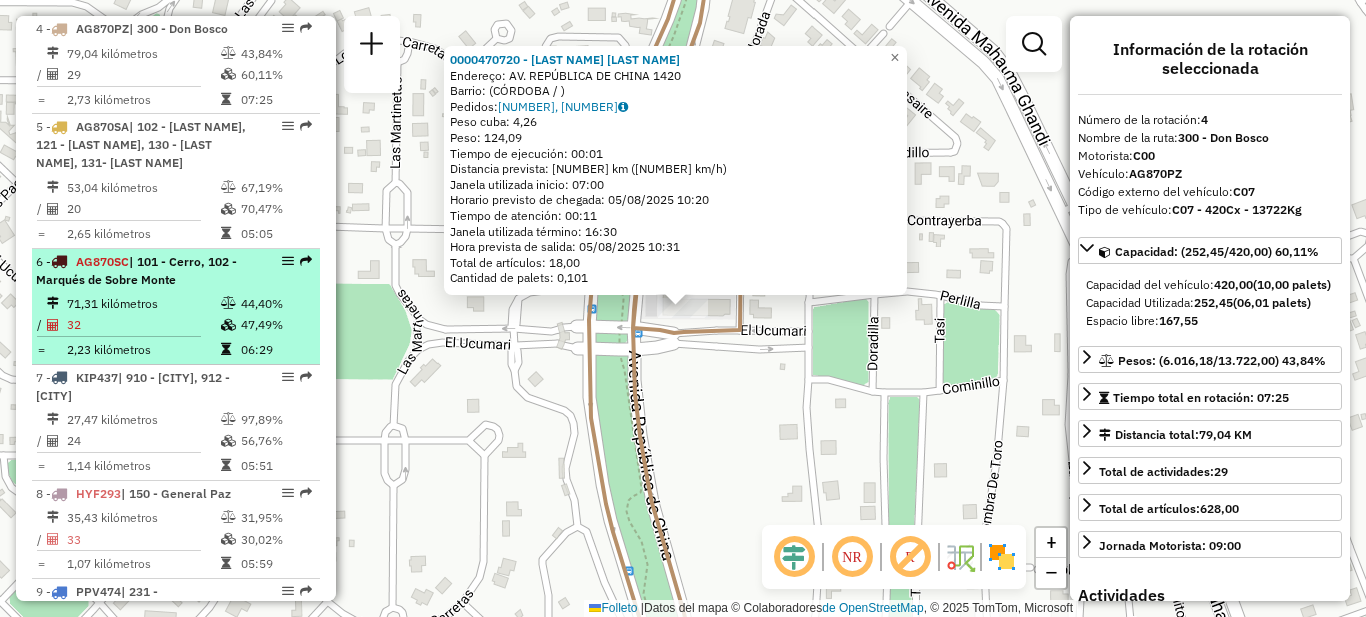 click on "71,31 kilómetros" at bounding box center (143, 303) 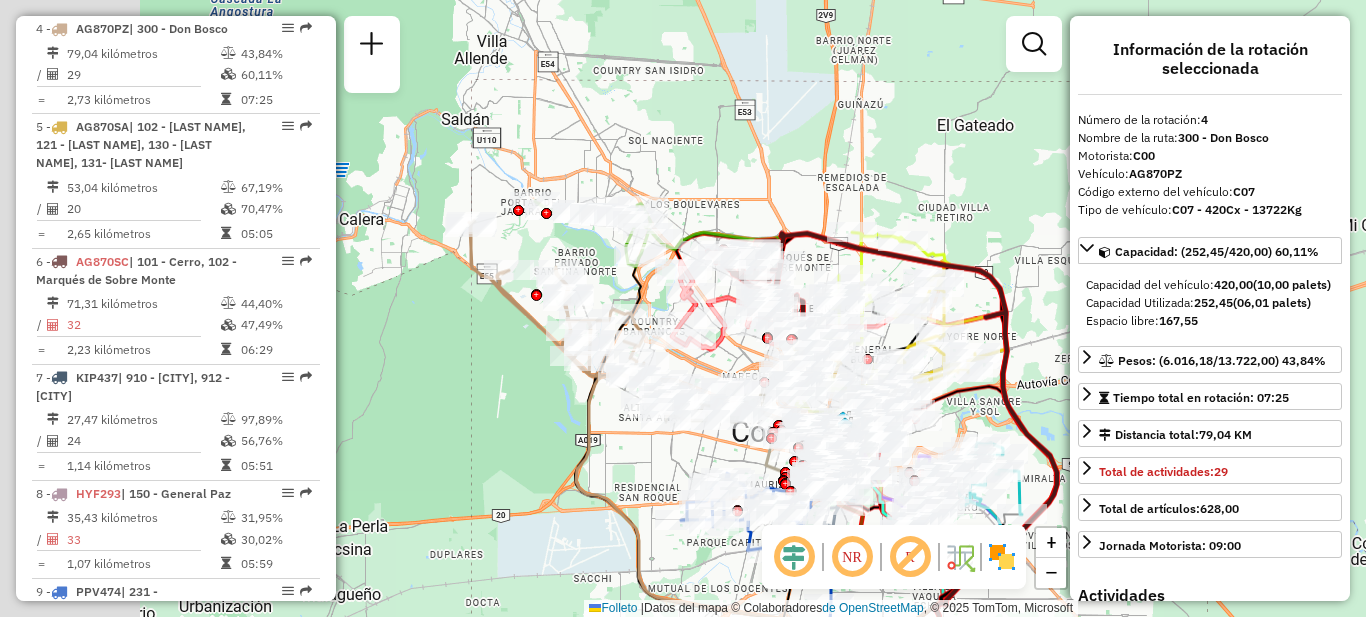 drag, startPoint x: 400, startPoint y: 317, endPoint x: 600, endPoint y: 440, distance: 234.79565 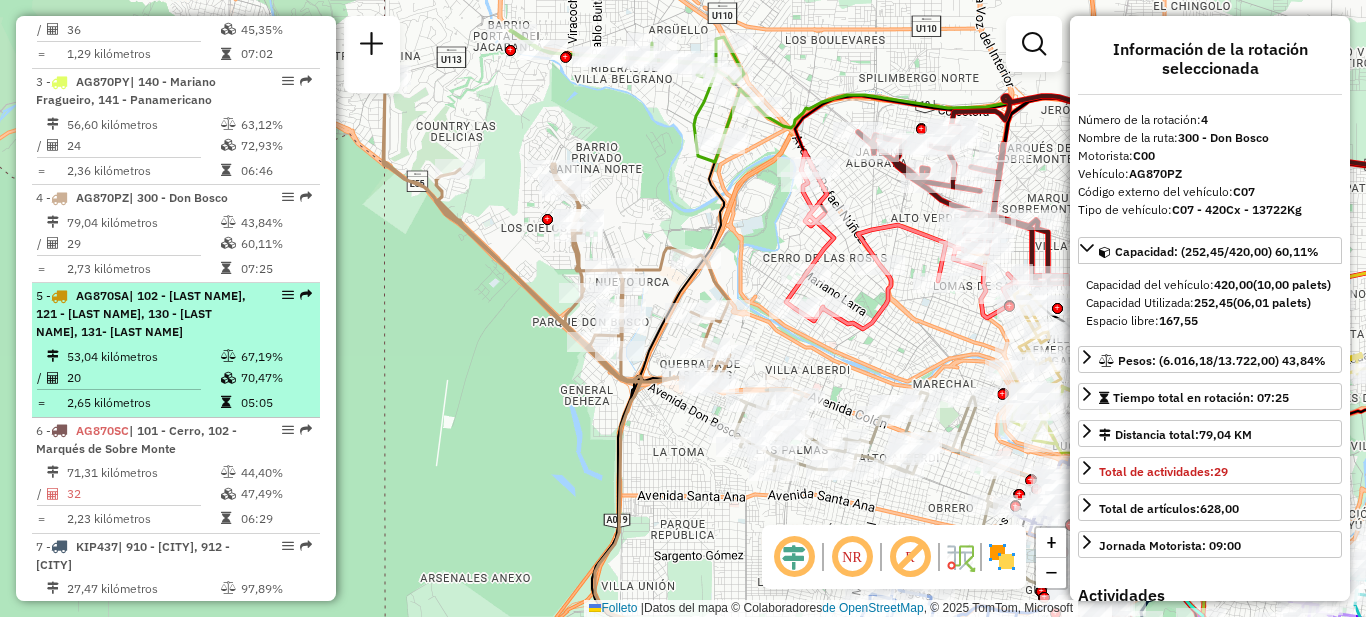 scroll, scrollTop: 817, scrollLeft: 0, axis: vertical 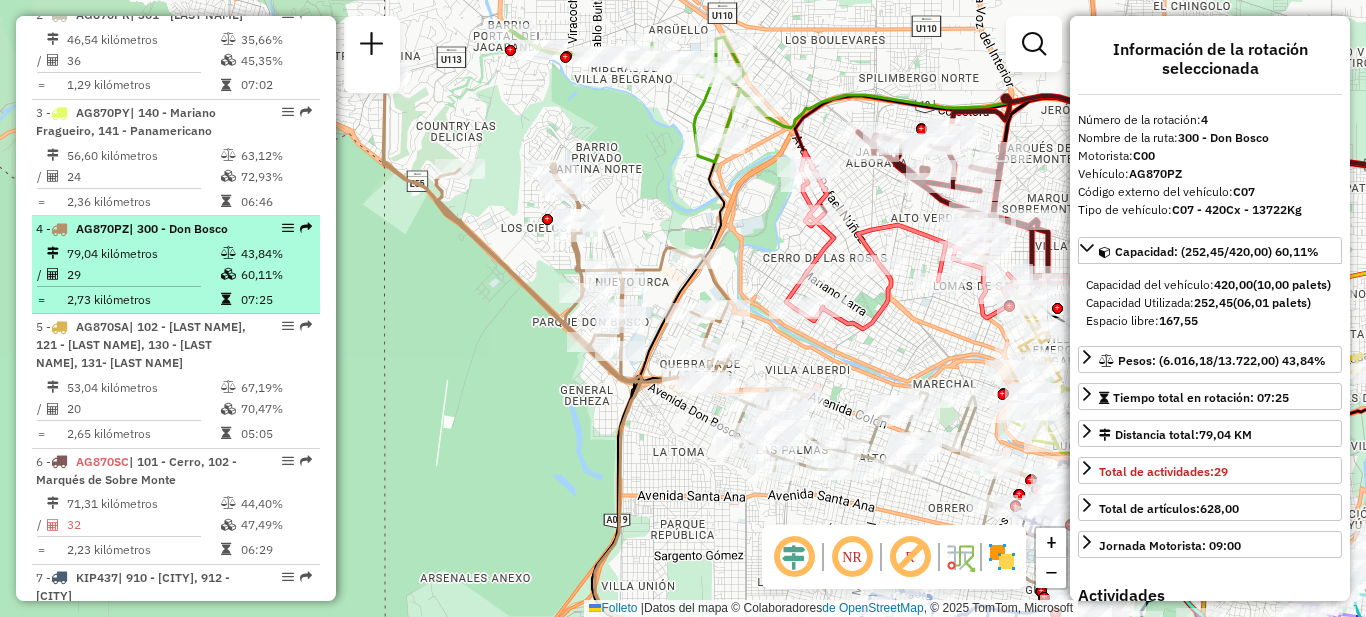 click on "29" at bounding box center (143, 274) 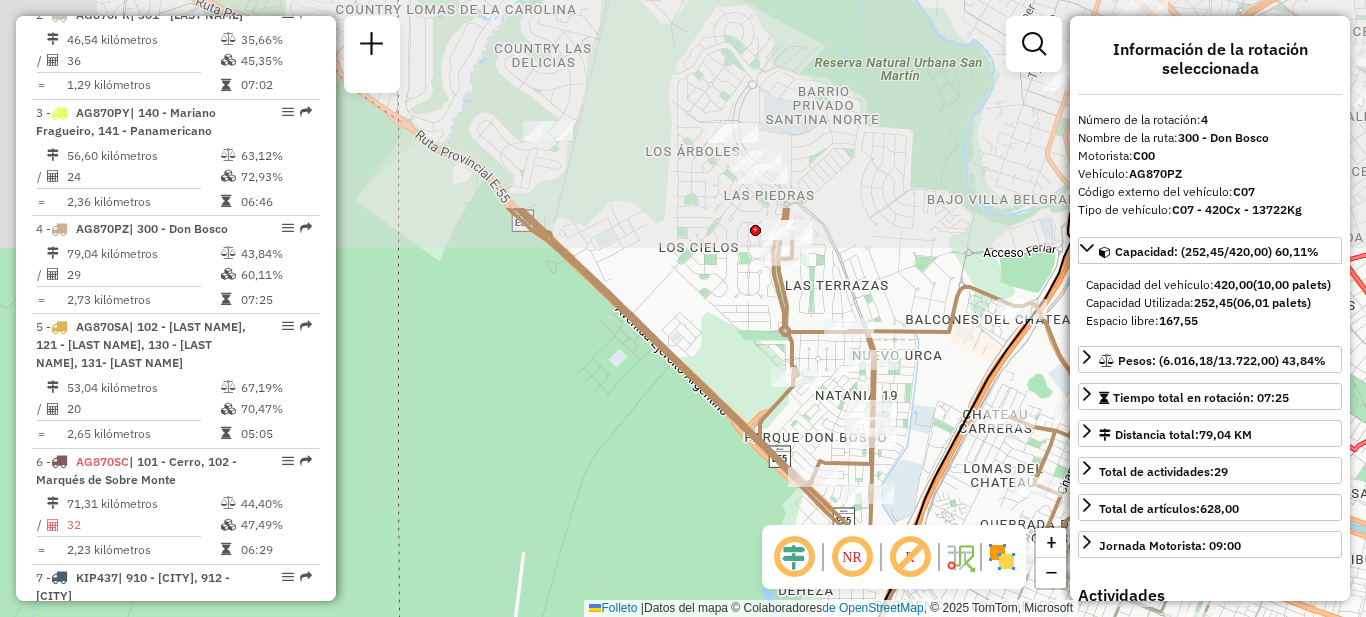 drag, startPoint x: 578, startPoint y: 200, endPoint x: 527, endPoint y: 472, distance: 276.73996 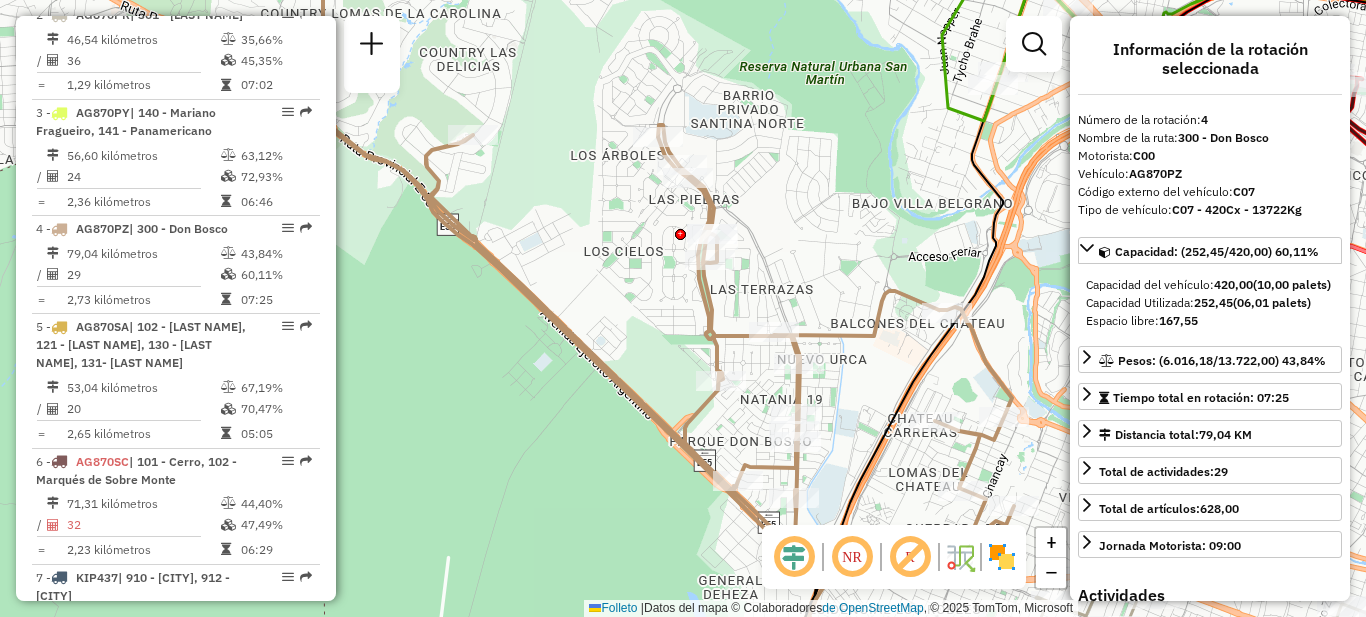 drag, startPoint x: 676, startPoint y: 324, endPoint x: 601, endPoint y: 327, distance: 75.059975 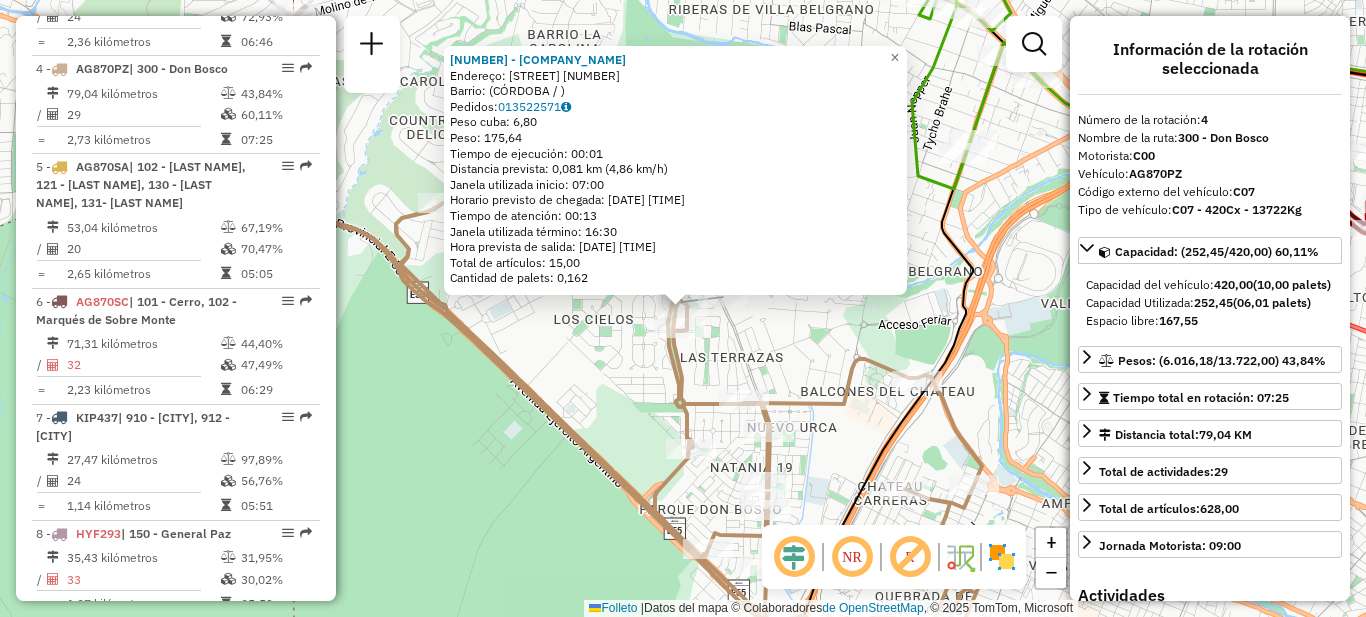 scroll, scrollTop: 1017, scrollLeft: 0, axis: vertical 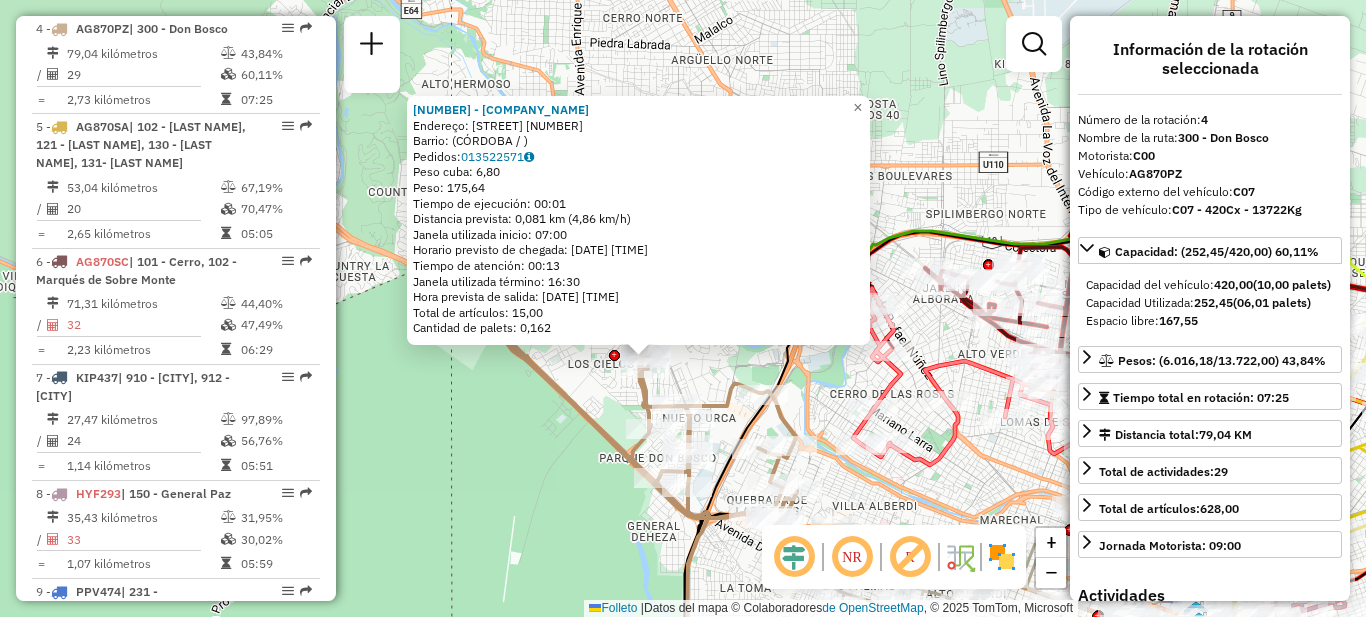 click on "[NUMBER] - [COMPANY] Endereço: [STREET] [NUMBER] Barrio: ([CITY] / ) Pedidos: [NUMBER] Peso cuba: [WEIGHT] Peso: [WEIGHT] Tiempo de ejecución: 00:01 Distancia prevista: 0,081 km (4,86 km/h) Janela utilizada inicio: 07:00 Horario previsto de chegada: 05/08/2025 10:06 Tiempo de atención: 00:13 Janela utilizada término: 16:30 Hora prevista de salida: 05/08/2025 10:19 Total de artículos: 15,00 Cantidad de palets: 0,162 × Janela de atención Grado de atención Capacidad Transportadoras Vehículos Cliente Pedidos Rotas Selecciona los días de la semana para filtrar como janelas de atención. Segmento Ter Como Qui Sexo Sab Dom Informe del período de atención de Janela: Delaware: Comió: Filtrar exactamente a janela del cliente Considerar a janela de atendimento padrão Seleccione los días de la semana para filtrar según las calificaciones de atención. Segmento Ter Como Qui Sexo Sab Dom Considerar clientes sem dia de atendimento catastrado Clientes fora do dia de atendimento seleccionado Comió:" 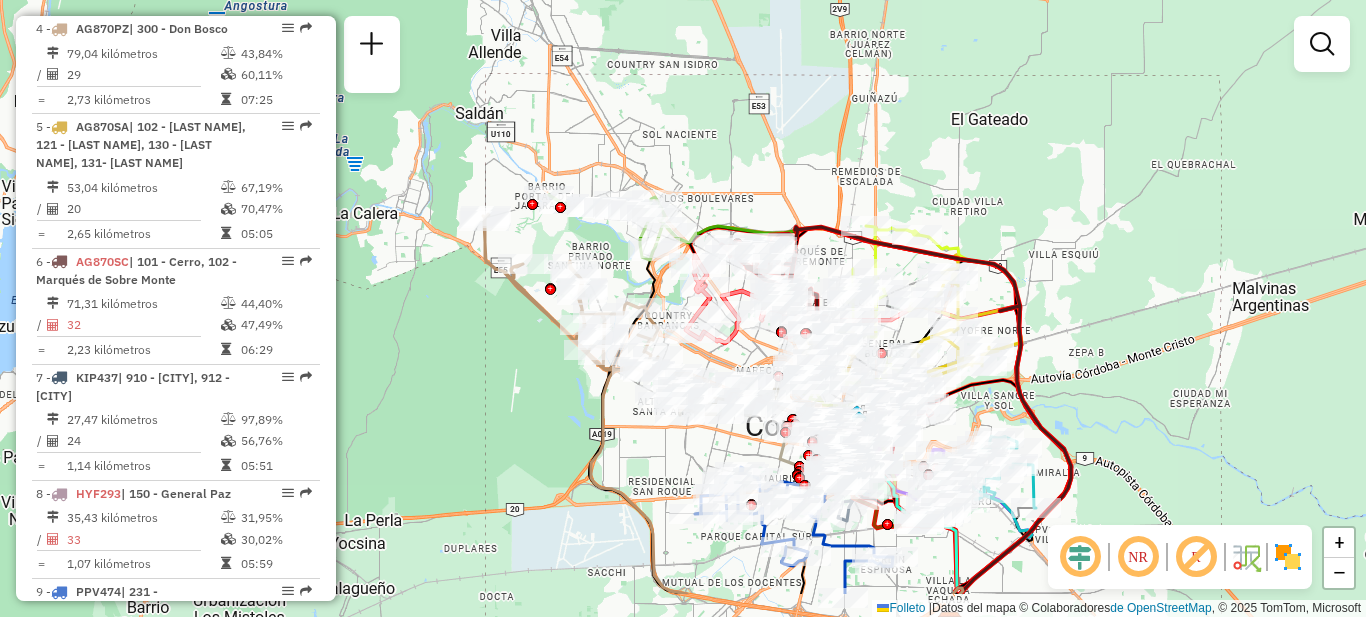 drag, startPoint x: 524, startPoint y: 441, endPoint x: 491, endPoint y: 330, distance: 115.80155 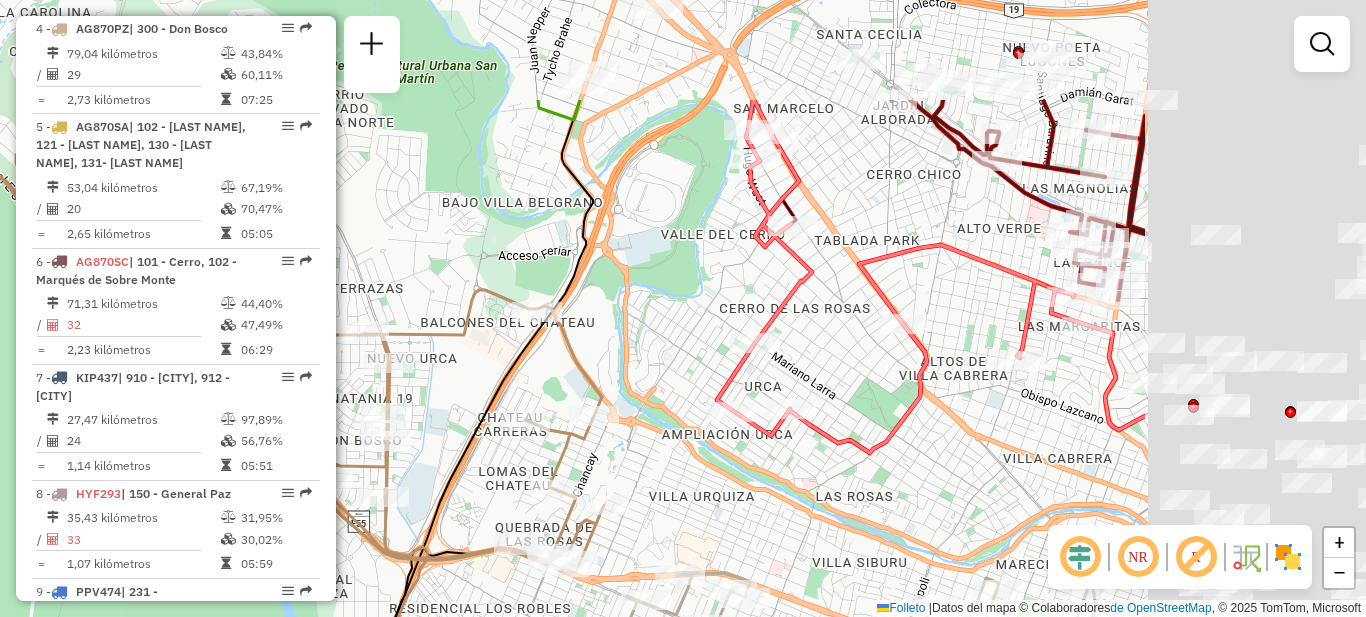 drag, startPoint x: 1012, startPoint y: 212, endPoint x: 640, endPoint y: 399, distance: 416.3568 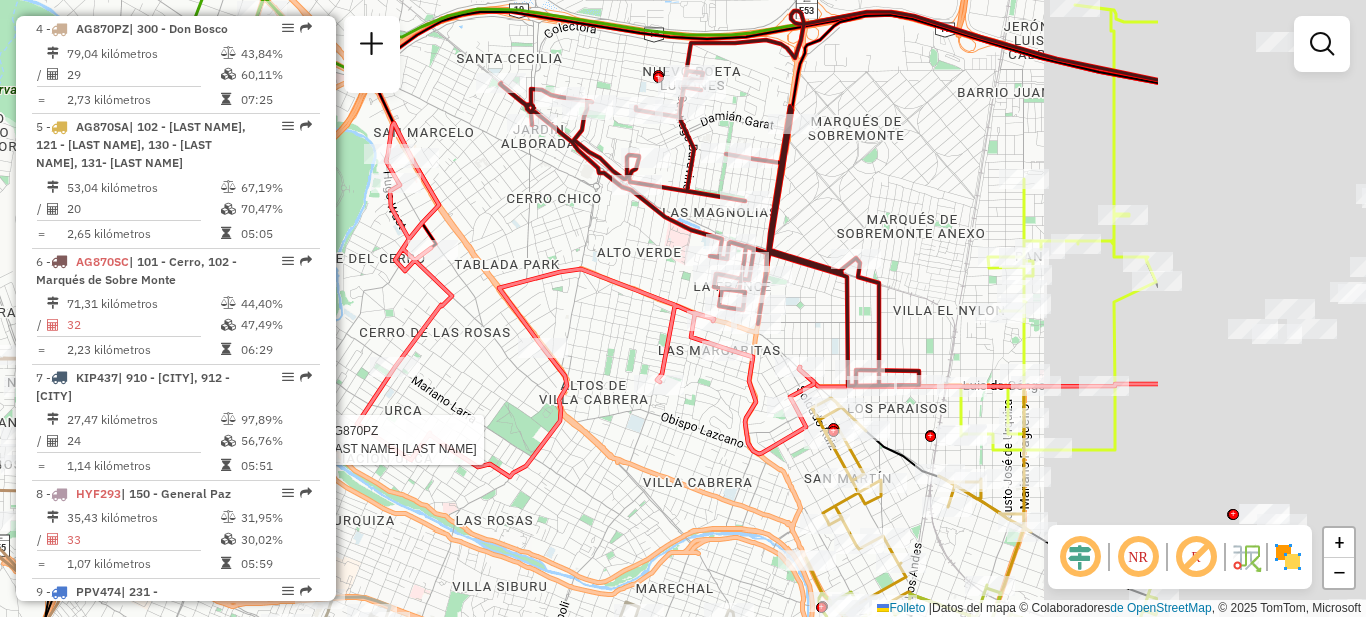 drag, startPoint x: 939, startPoint y: 373, endPoint x: 595, endPoint y: 372, distance: 344.00146 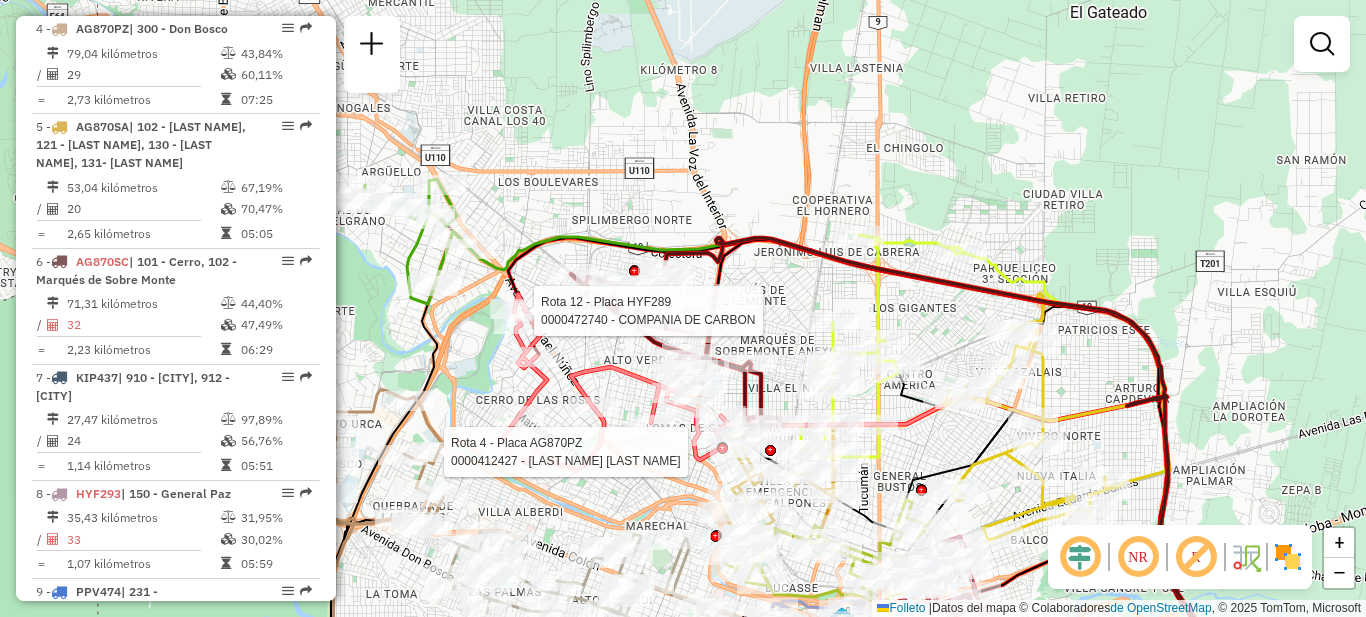 select on "**********" 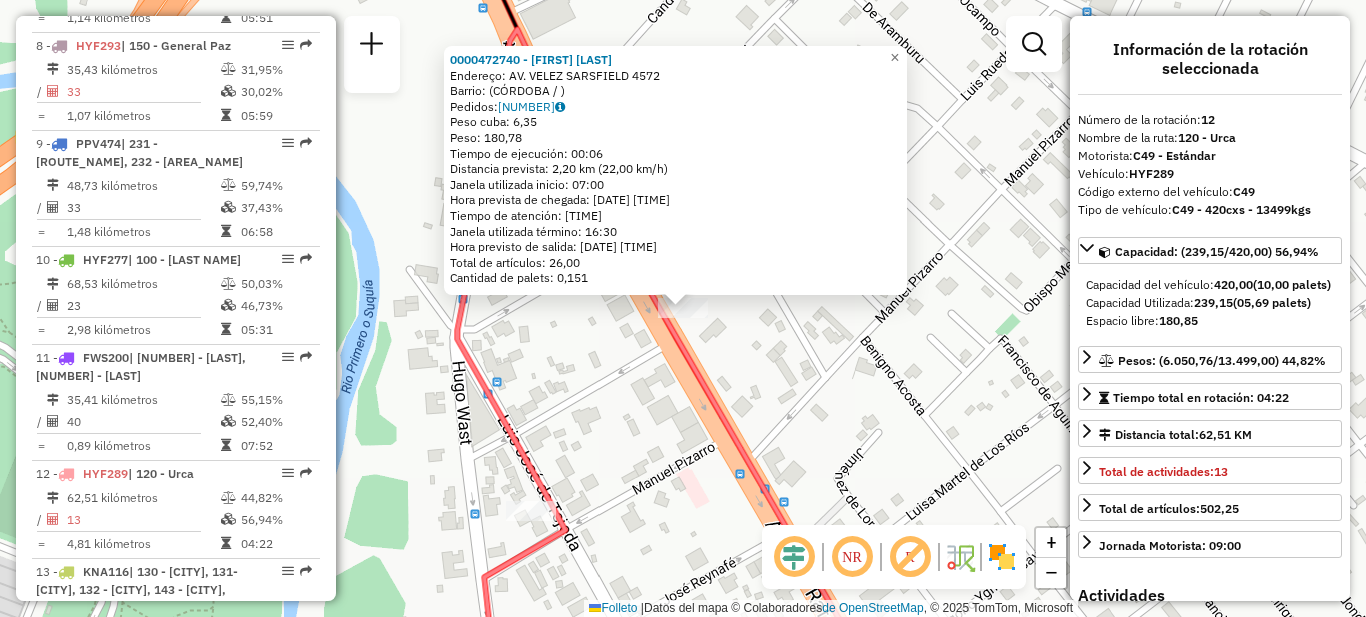 scroll, scrollTop: 1910, scrollLeft: 0, axis: vertical 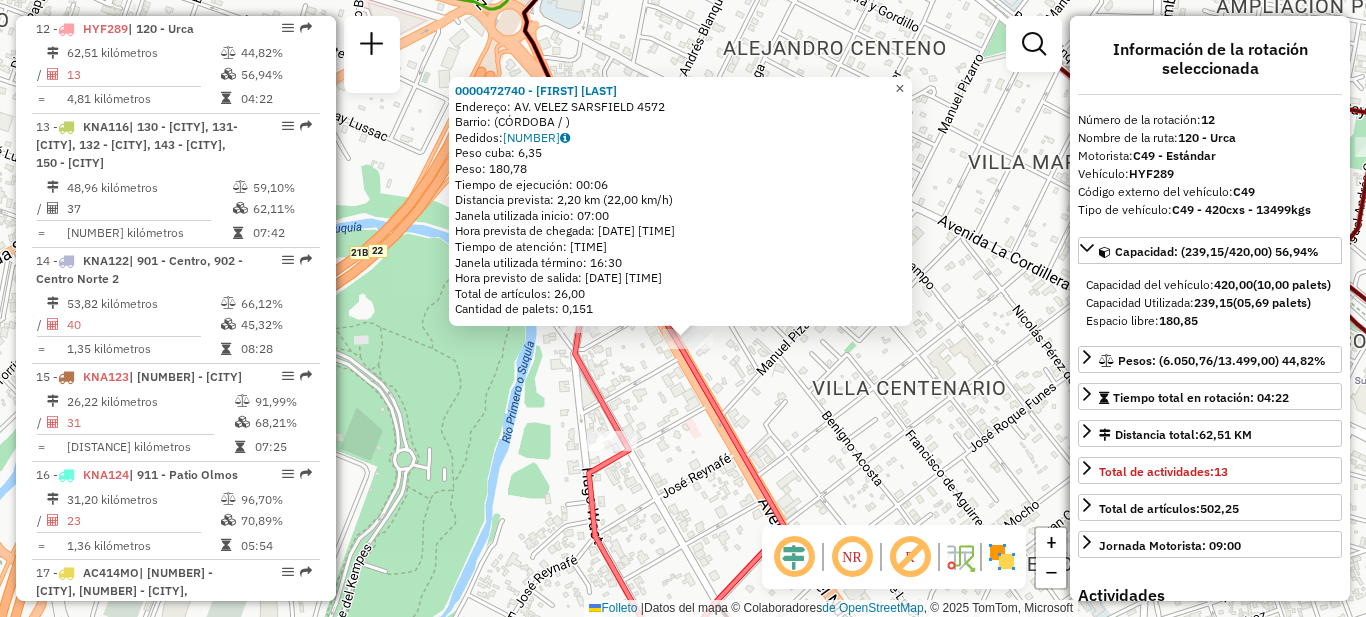click on "×" 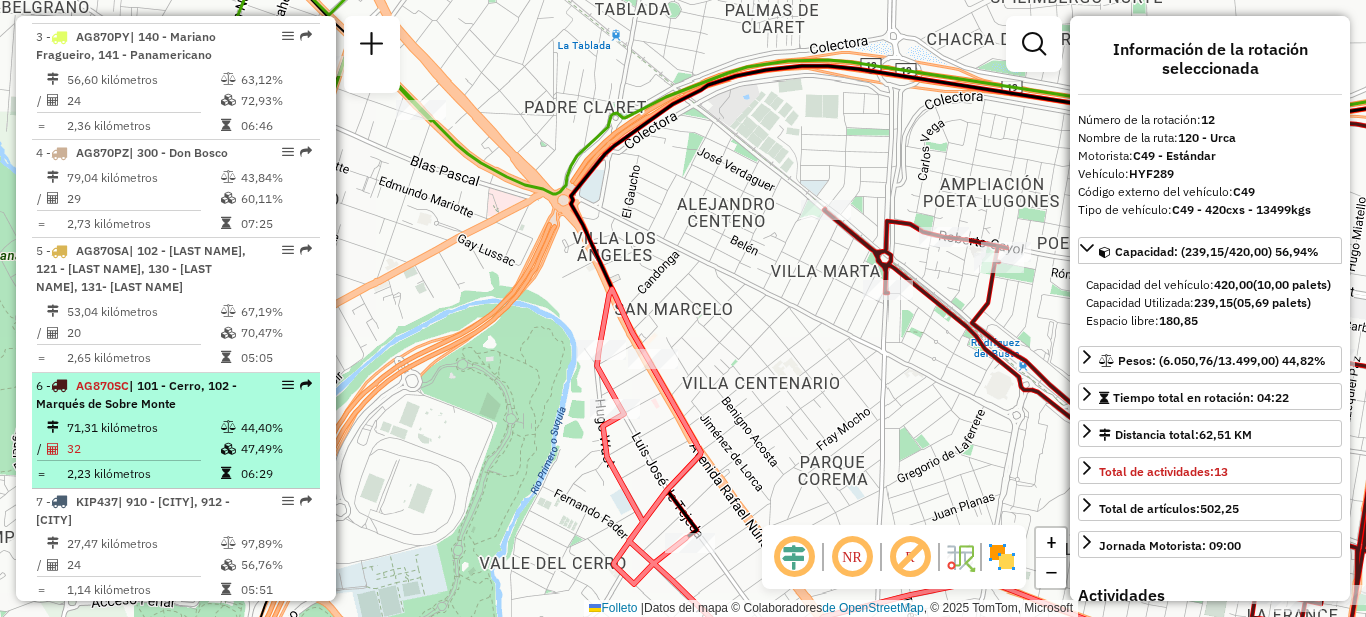 scroll, scrollTop: 910, scrollLeft: 0, axis: vertical 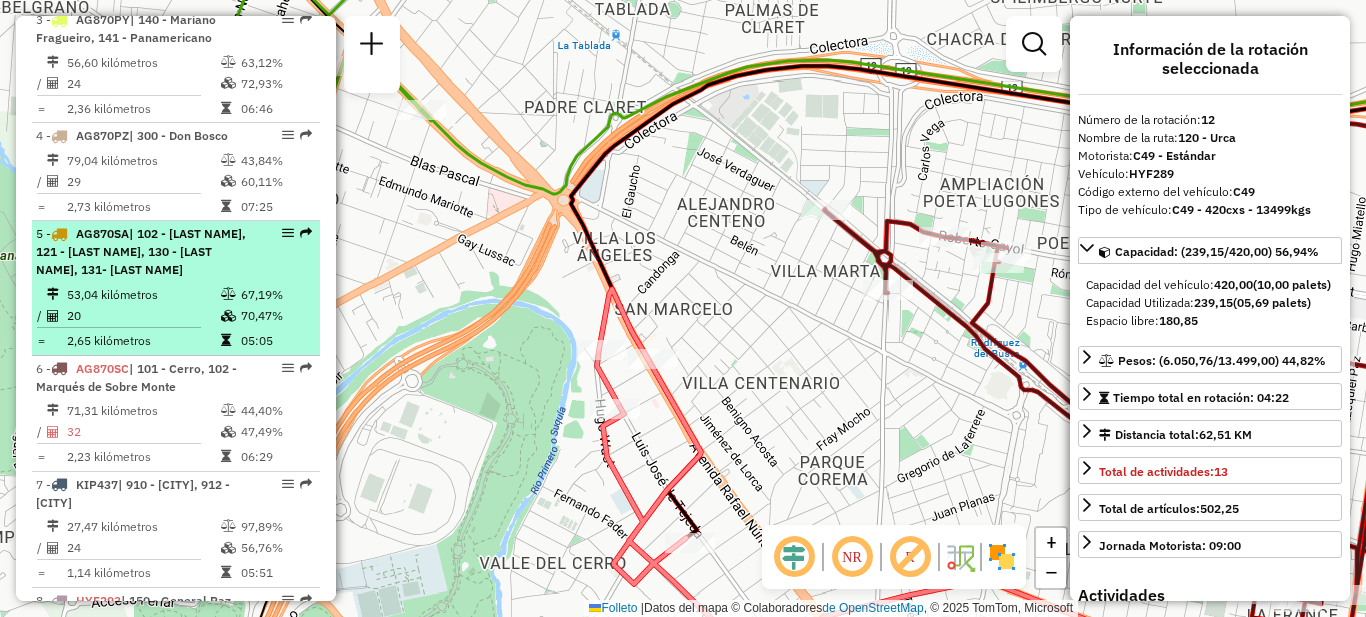 click on "| [NUMBER] - [STREET], [NUMBER] - [NAME], [NUMBER]- [NAME]" at bounding box center (141, 251) 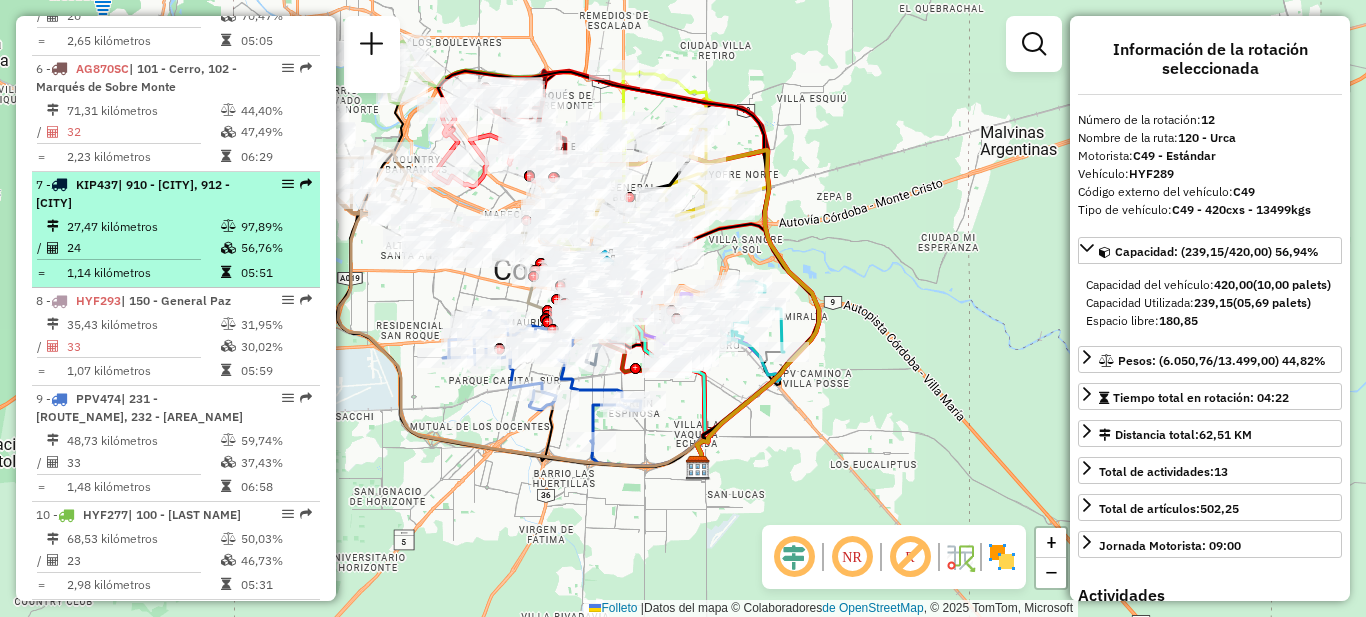 scroll, scrollTop: 1310, scrollLeft: 0, axis: vertical 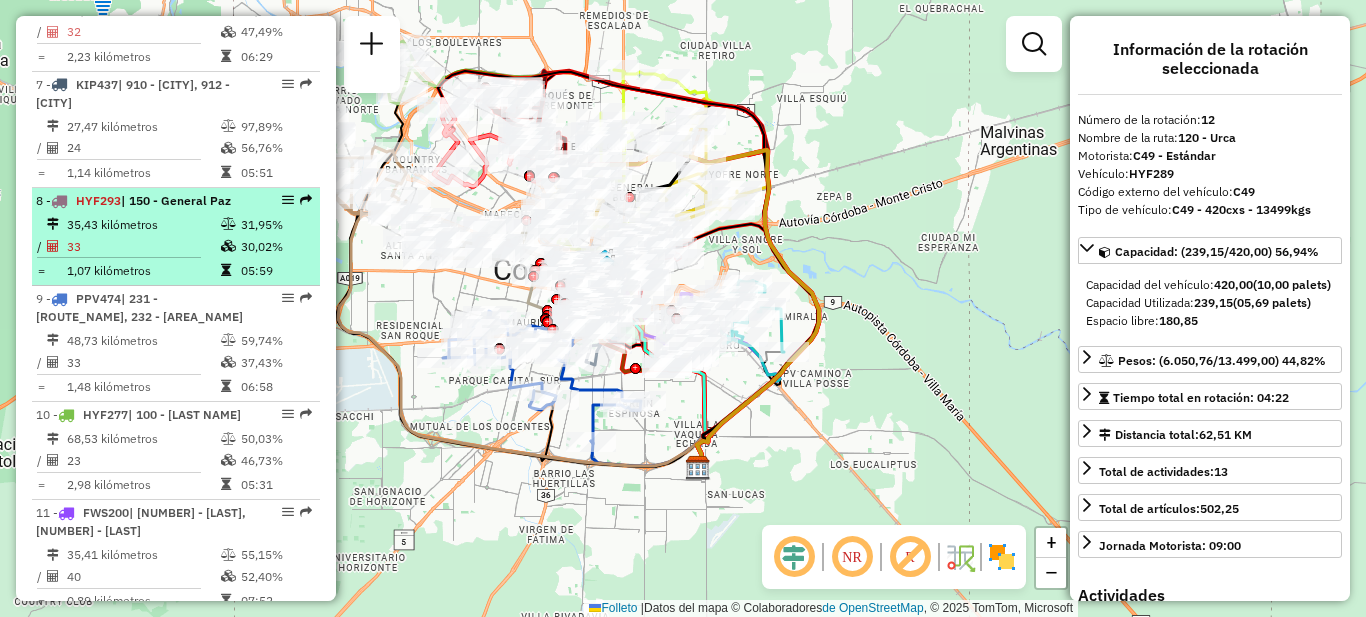 click on "33" at bounding box center [143, 245] 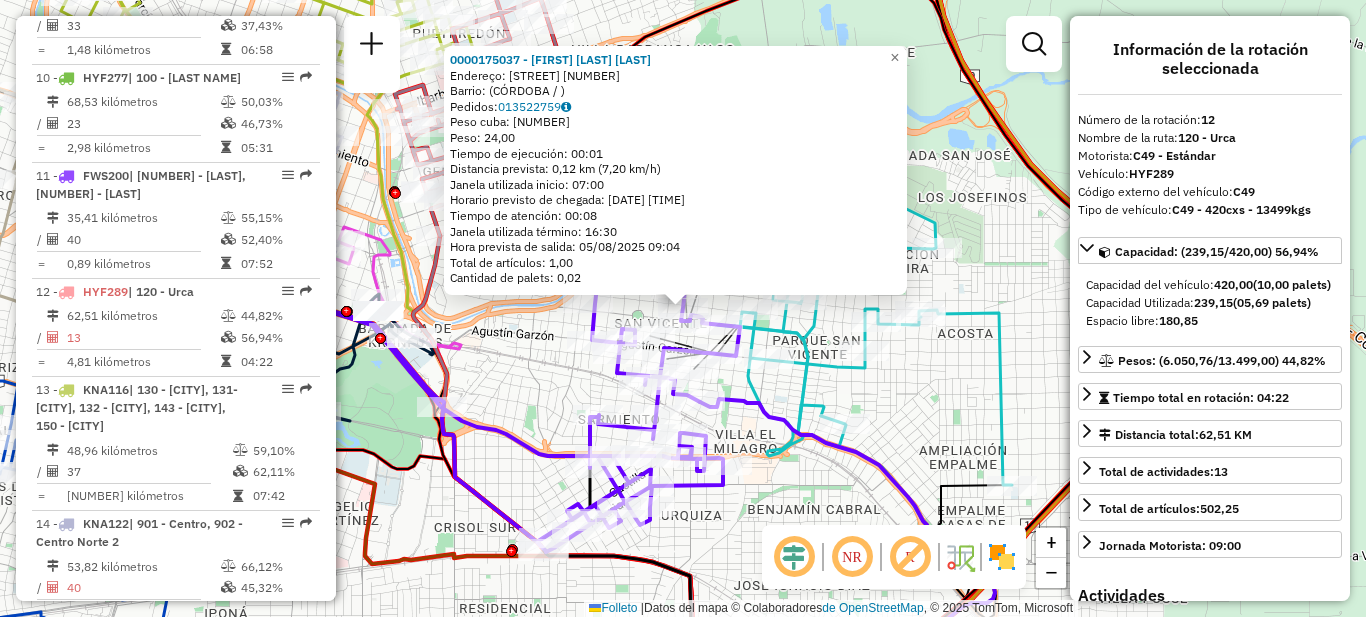 scroll, scrollTop: 1794, scrollLeft: 0, axis: vertical 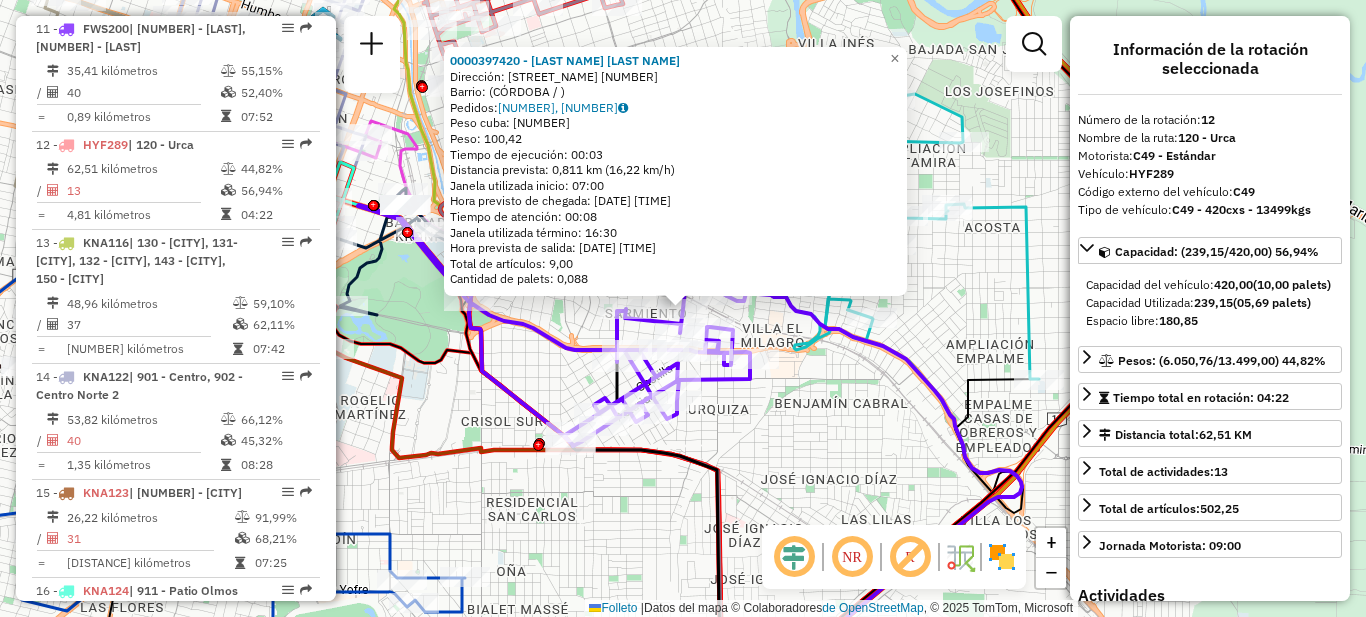 click on "0000397420 - Loyola Sergio Dirección: SGTO CABRAL 1839 Barrio: (CÓRDOBA / ) Pedidos:  013522775, 013522776 Peso cuba: 3,68 Peso: 100,42 Tiempo de ejecución: 00:03 Distancia prevista: 0,811 km (16,22 km/h) Janela utilizada inicio: 07:00 Hora previsto de chegada: 05/08/2025 10:26 Tiempo de atención: 00:08 Janela utilizada término: 16:30 Hora prevista de salida: 05/08/2025 10:34 Total de artículos: 9,00 Cantidad de palets: 0,088 × Janela de atención Grado de atención Capacidad Transportadoras Vehículos Cliente Pedidos Rotas Selecciona los días de la semana para filtrar como janelas de atención. Segmento Ter Como Qui Sexo Sab Dom Informe del período de atención de Janela: Delaware: Comió: Filtrar exactamente a janela del cliente Considerar a janela de atendimento padrão Seleccione los días de la semana para filtrar según las calificaciones de atención. Segmento Ter Como Qui Sexo Sab Dom Considerar clientes sem dia de atendimento catastrado Clientes fora do dia de atendimento seleccionado Solo +" 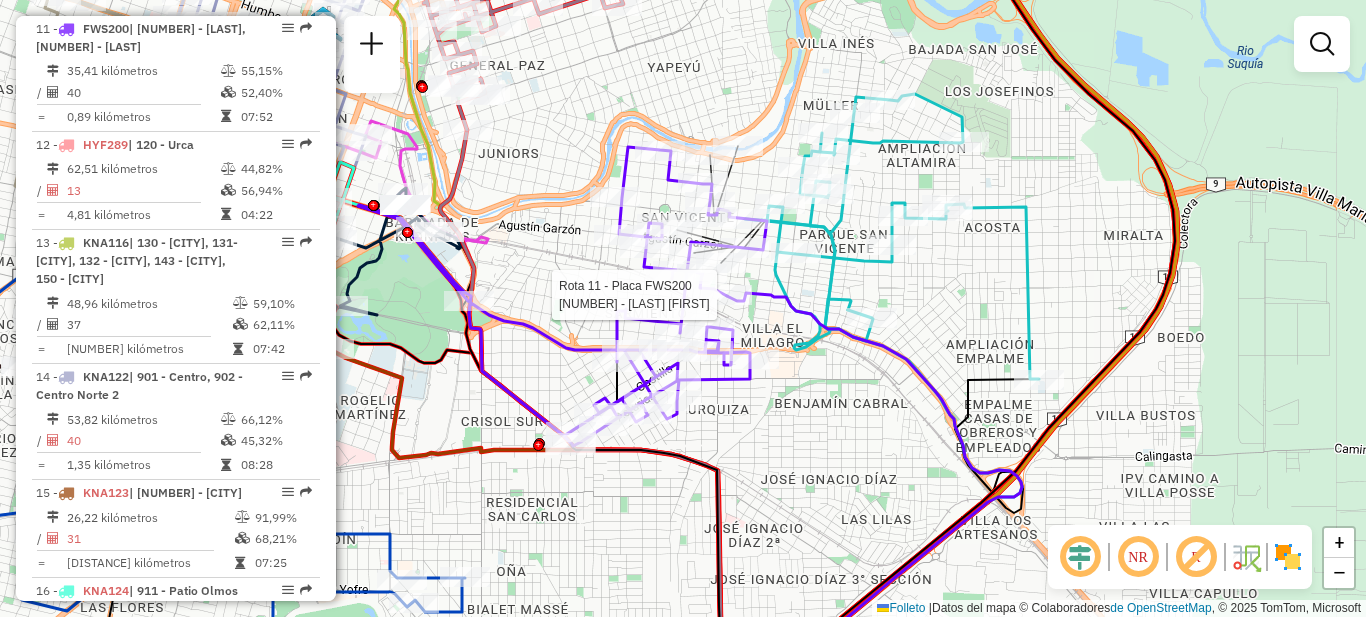 select on "**********" 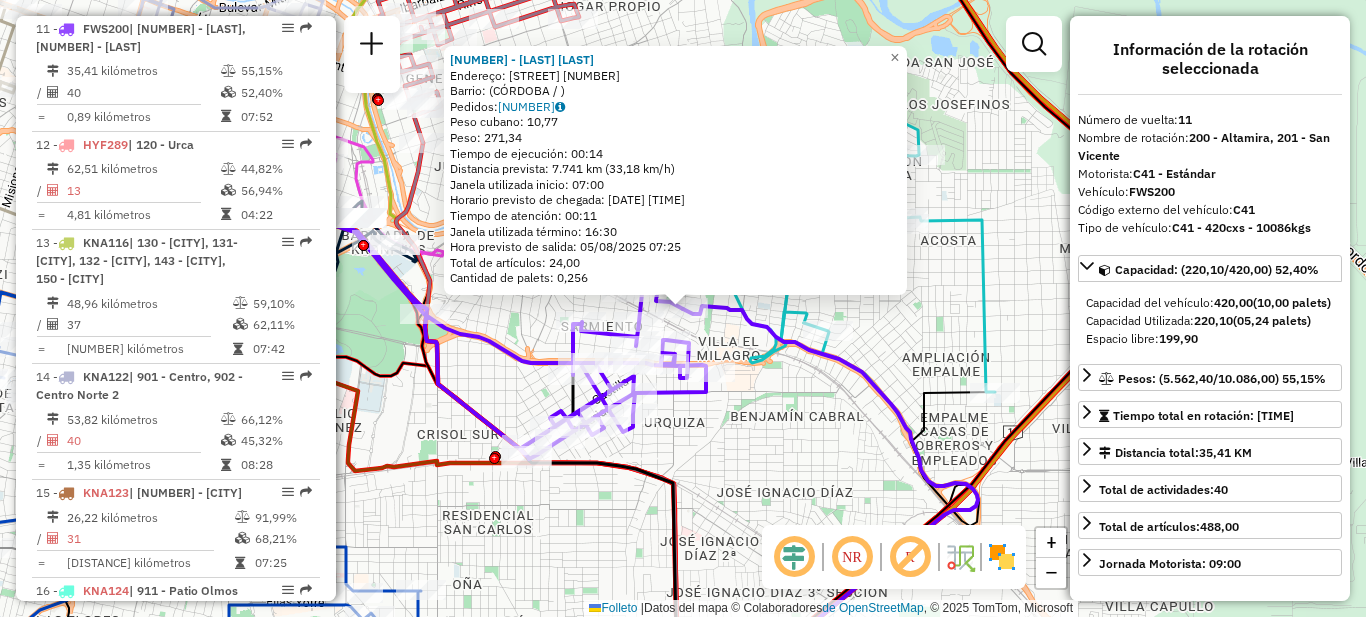 click on "0000492524 - Llanes Agustín Endereço: TRISTAN NARVAJA 1836 Barrio: (CÓRDOBA / ) Pedidos:  013522820 Peso cubano: 10,77 Peso: 271,34 Tiempo de ejecución: 00:14 Distancia prevista: 7.741 km (33,18 km/h) Janela utilizada inicio: 07:00 Horario previsto de chegada: 05/08/2025 07:14 Tiempo de atención: 00:11 Janela utilizada término: 16:30 Hora prevista de salida: 05/08/2025 07:25 Total de artículos: 24,00 Cantidad de palets: 0,256 × Janela de atención Grado de atención Capacidad Transportadoras Vehículos Cliente Pedidos Rotas Selecciona los días de la semana para filtrar como janelas de atención. Segmento Ter Como Qui Sexo Sab Dom Informe del período de atención de Janela: Delaware: Comió: Filtrar exactamente a janela del cliente Considerar a janela de atendimento padrão Seleccione los días de la semana para filtrar según las calificaciones de atención. Segmento Ter Como Qui Sexo Sab Dom Considerar clientes sem dia de atendimento catastrado Clientes fora do dia de atendimento seleccionado Solo" 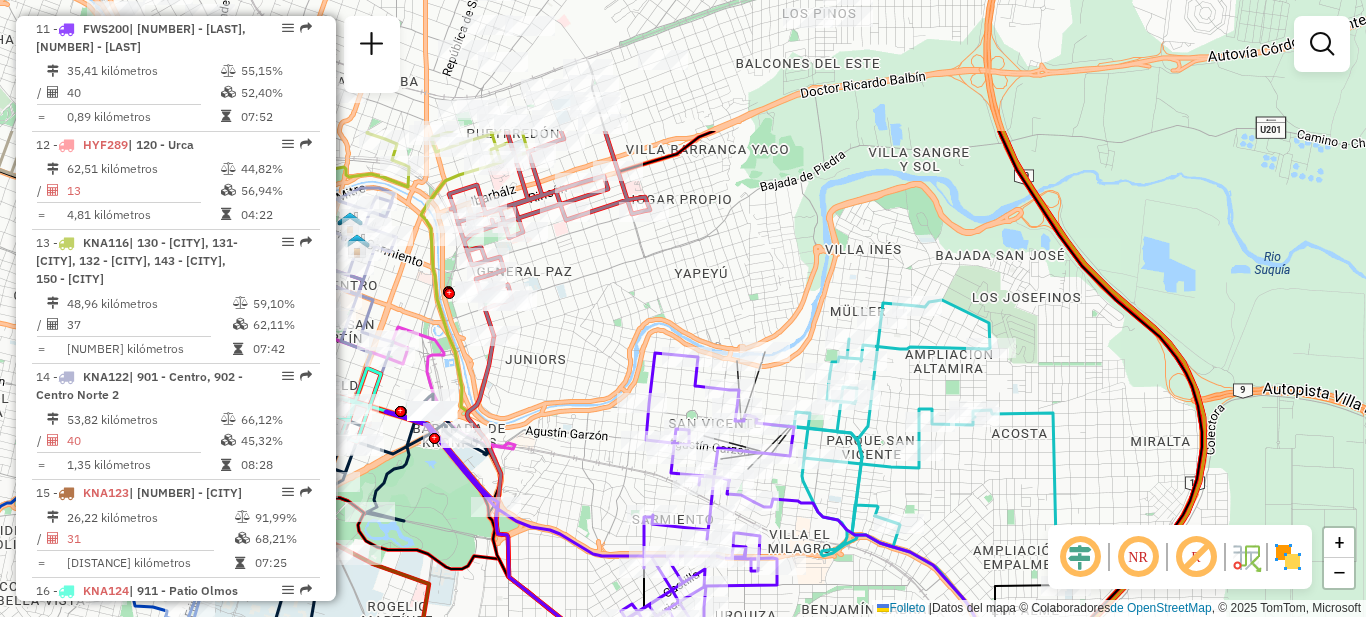 drag, startPoint x: 639, startPoint y: 107, endPoint x: 735, endPoint y: 361, distance: 271.53638 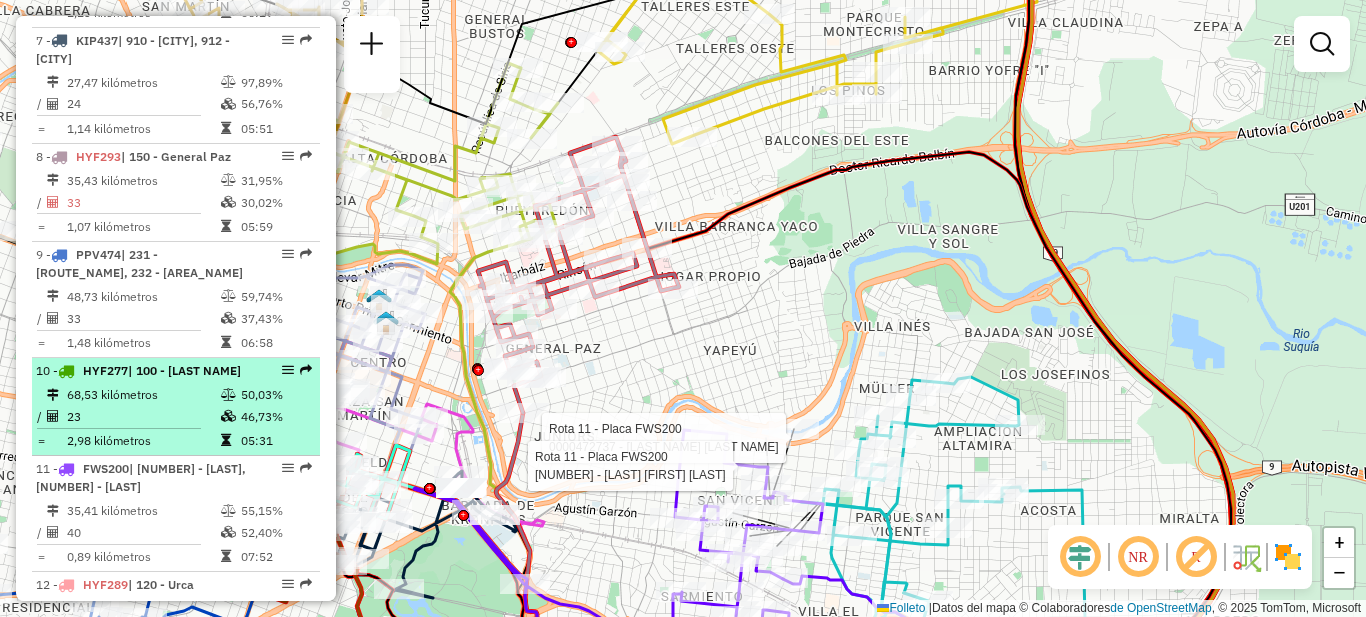 scroll, scrollTop: 1254, scrollLeft: 0, axis: vertical 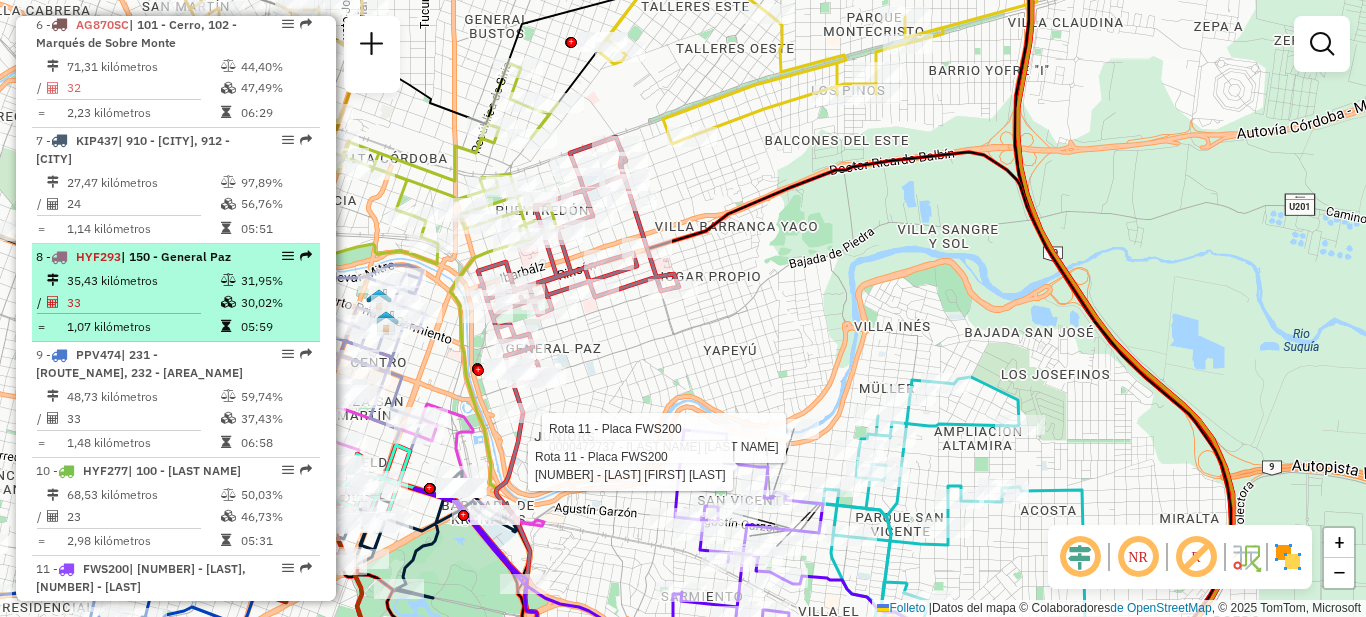 click on "35,43 kilómetros" at bounding box center (143, 280) 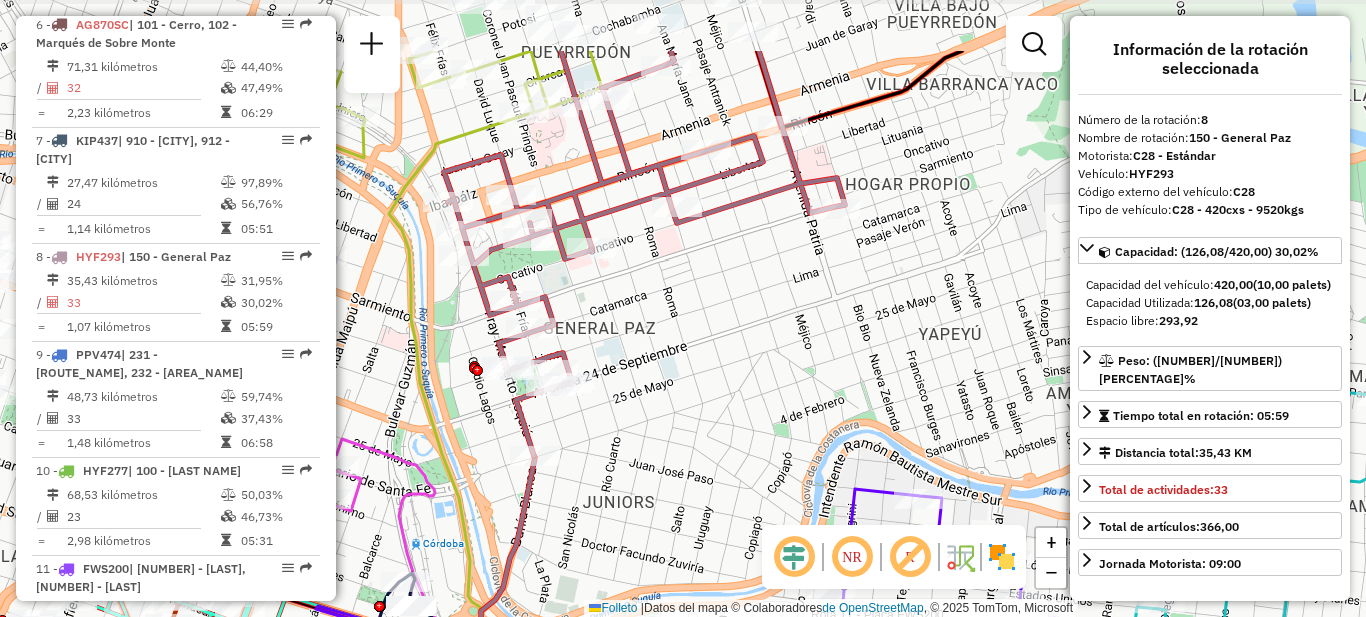 drag, startPoint x: 540, startPoint y: 184, endPoint x: 774, endPoint y: 297, distance: 259.85574 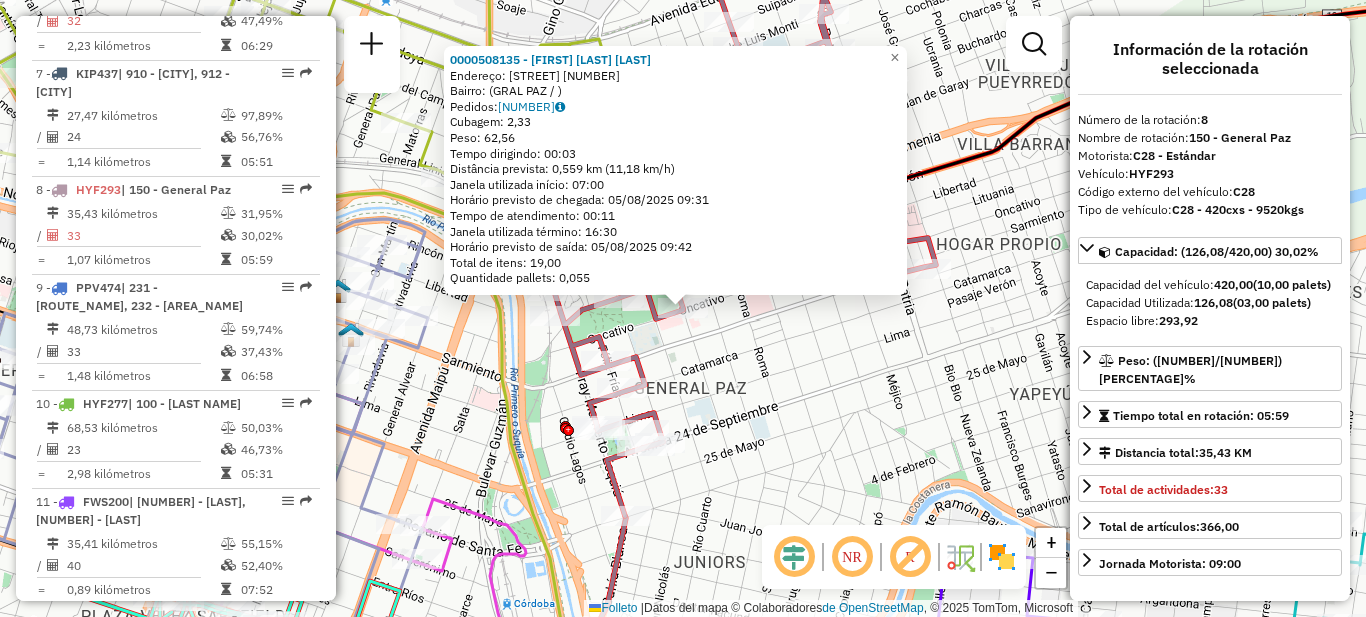 scroll, scrollTop: 1482, scrollLeft: 0, axis: vertical 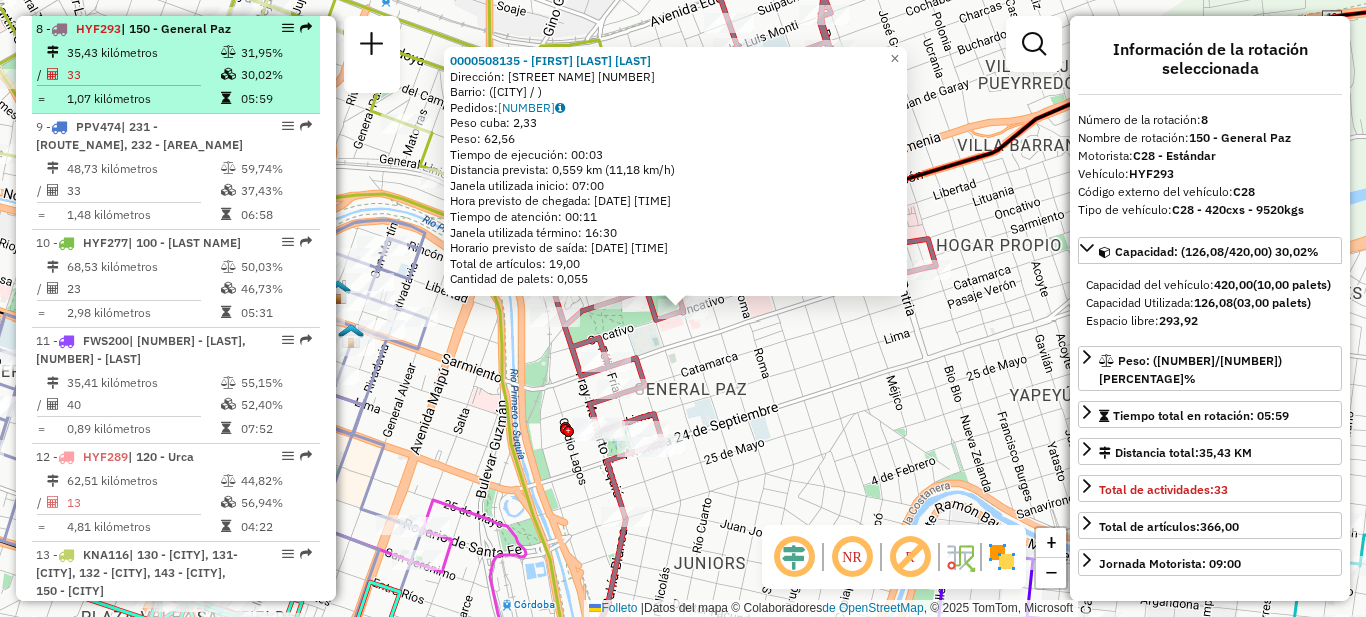 click on "33" at bounding box center [143, 73] 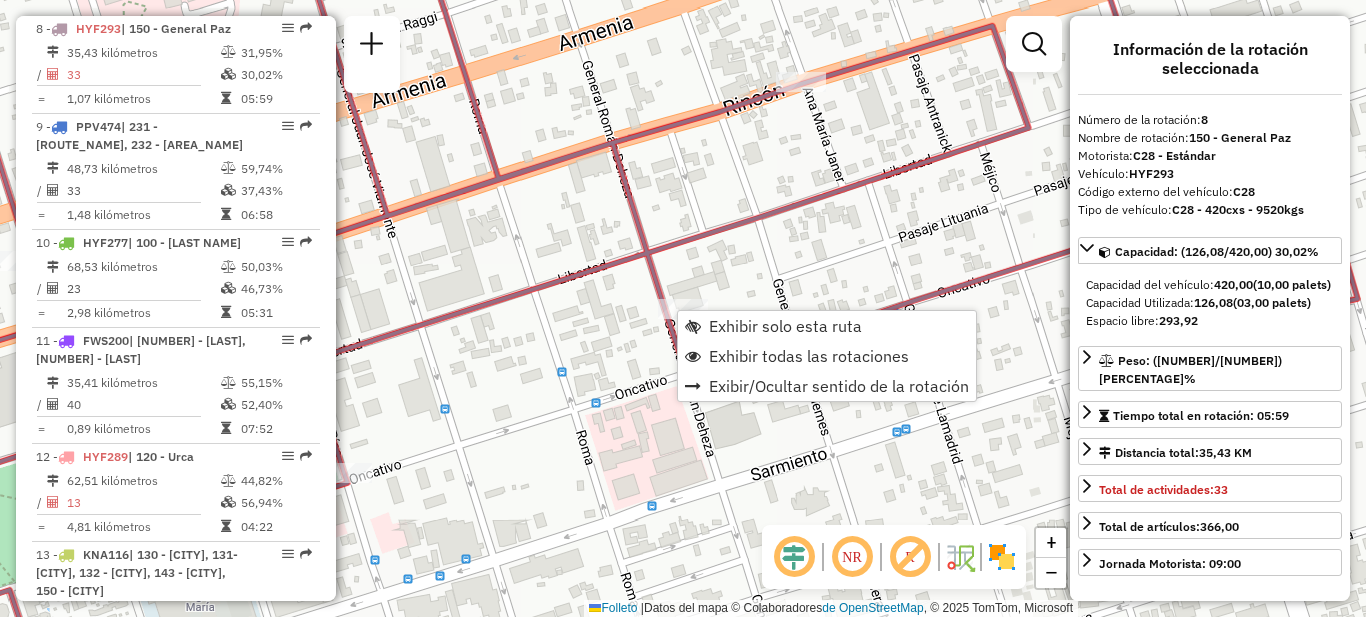 click on "Janela de atención Grado de atención Capacidad Transportadoras Vehículos Cliente Pedidos Rotas Selecciona los días de la semana para filtrar como janelas de atención. Segmento Ter Como Qui Sexo Sab Dom Informe del período de atención de Janela: [STATE]: Comió: Filtrar exactamente a janela del cliente Considerar a janela de atendimento padrão Seleccione los días de la semana para filtrar según las calificaciones de atención. Segmento Ter Como Qui Sexo Sab Dom Considerar clientes sem dia de atendimento catastrado Clientes fora do dia de atendimento seleccionado Filtrar as atividades entre os valores definidos abaixo: Peso mínimo: Peso máximo: Cubagem mínima: Máxima cubagem: [STATE]: Comió: Filtrar as atividades entre o tempo de atendimento definido abaixo: [STATE]: Comió: Considerar la capacidad total de dos clientes no roteirizados Transportadora: Seleccione uno o más artículos Tipo de vehículo: Seleccione uno o más artículos Vehículo: Seleccione uno o más artículos Motorista: Solo" 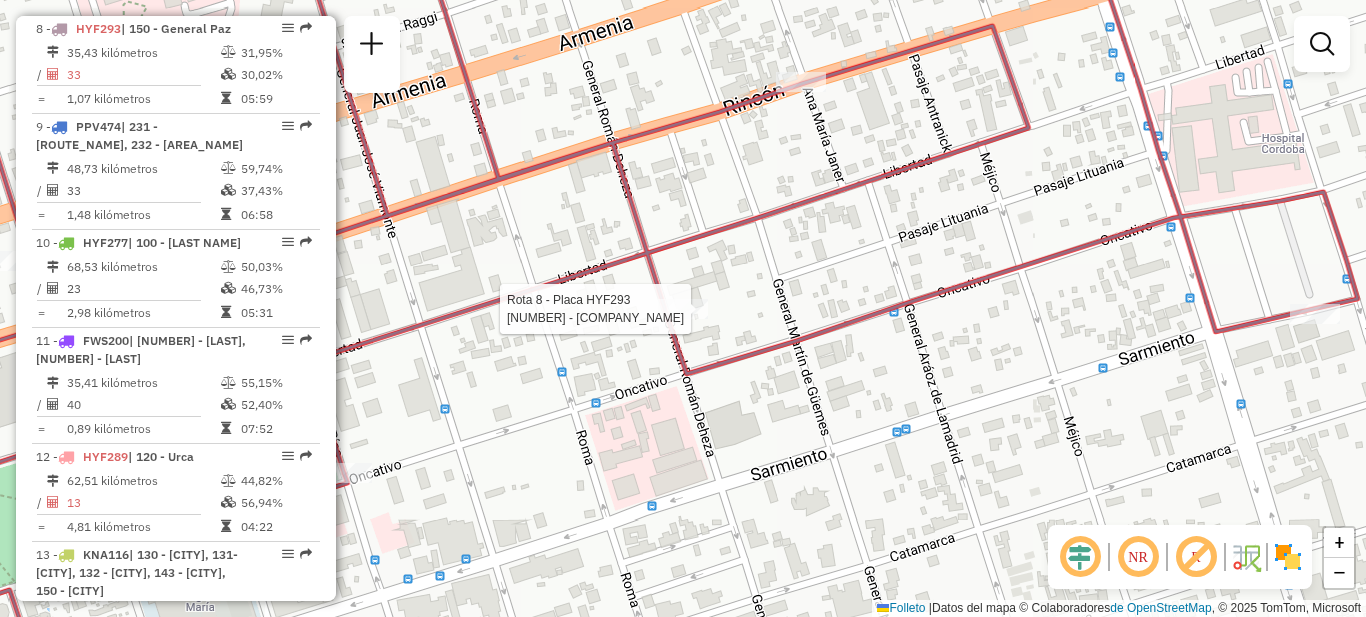 select on "**********" 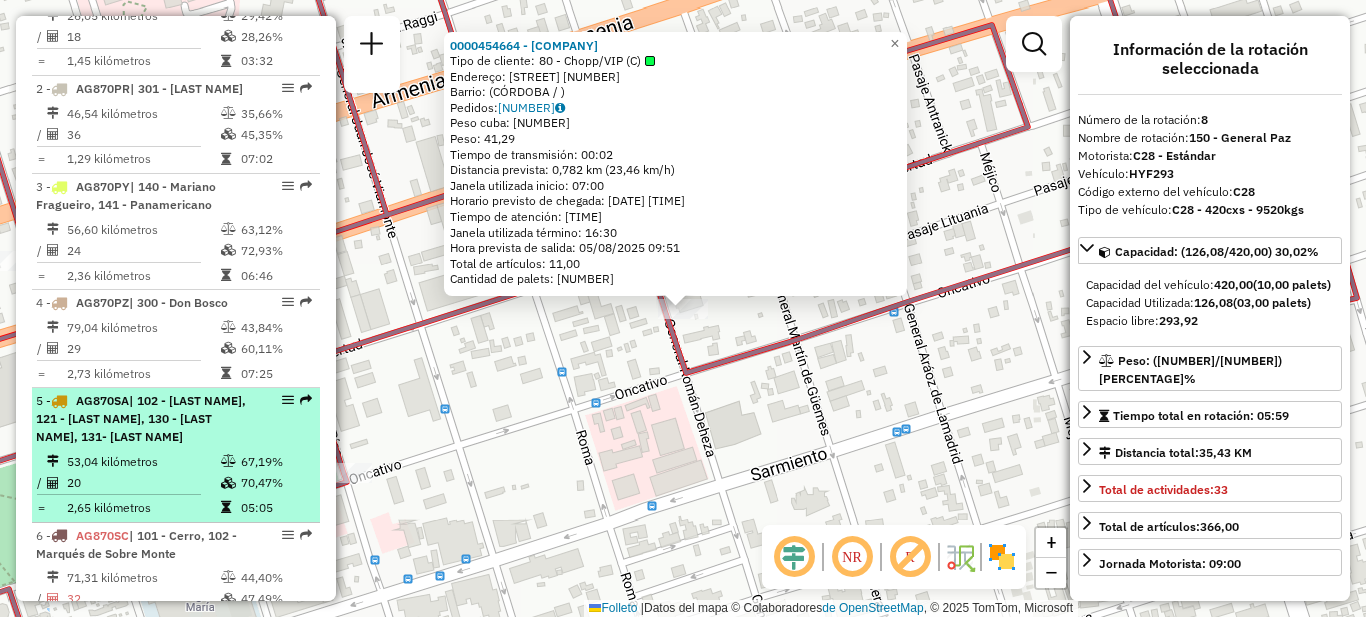 scroll, scrollTop: 782, scrollLeft: 0, axis: vertical 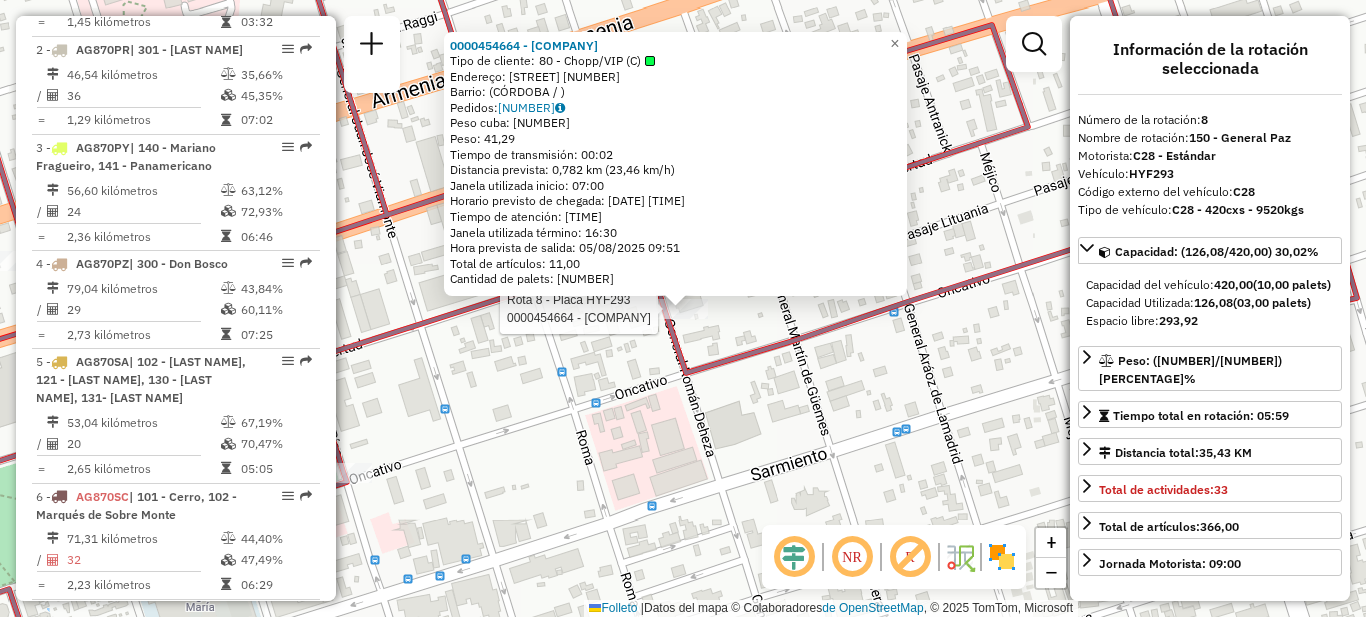 click on "Rota 8 - Placa HYF293  0000454664 - Pan Rico SAS 0000454664 - Pan Rico SAS Tipo de cliente: 80 - Chopp/VIP (C) Endereço: GRAL. ROMANO DEHEZA 654 Barrio: (CÓRDOBA / ) Pedidos:  013522876 Peso cuba: 1,47 Peso: 41,29 Tiempo de transmisión: 00:02 Distancia prevista: 0,782 km (23,46 km/h) Janela utilizada inicio: 07:00 Horario previsto de chegada: 05/08/2025 09:44 Tiempo de atención: 00:07 Janela utilizada término: 16:30 Hora prevista de salida: 05/08/2025 09:51 Total de artículos: 11,00 Cantidad de palets: 0,035 × Janela de atención Grado de atención Capacidad Transportadoras Vehículos Cliente Pedidos Rotas Selecciona los días de la semana para filtrar como janelas de atención. Segmento Ter Como Qui Sexo Sab Dom Informe del período de atención de Janela: Delaware: Comió: Filtrar exactamente a janela del cliente Considerar a janela de atendimento padrão Seleccione los días de la semana para filtrar según las calificaciones de atención. Segmento Ter Como Qui Sexo Sab Dom Peso mínimo: Delaware: +" 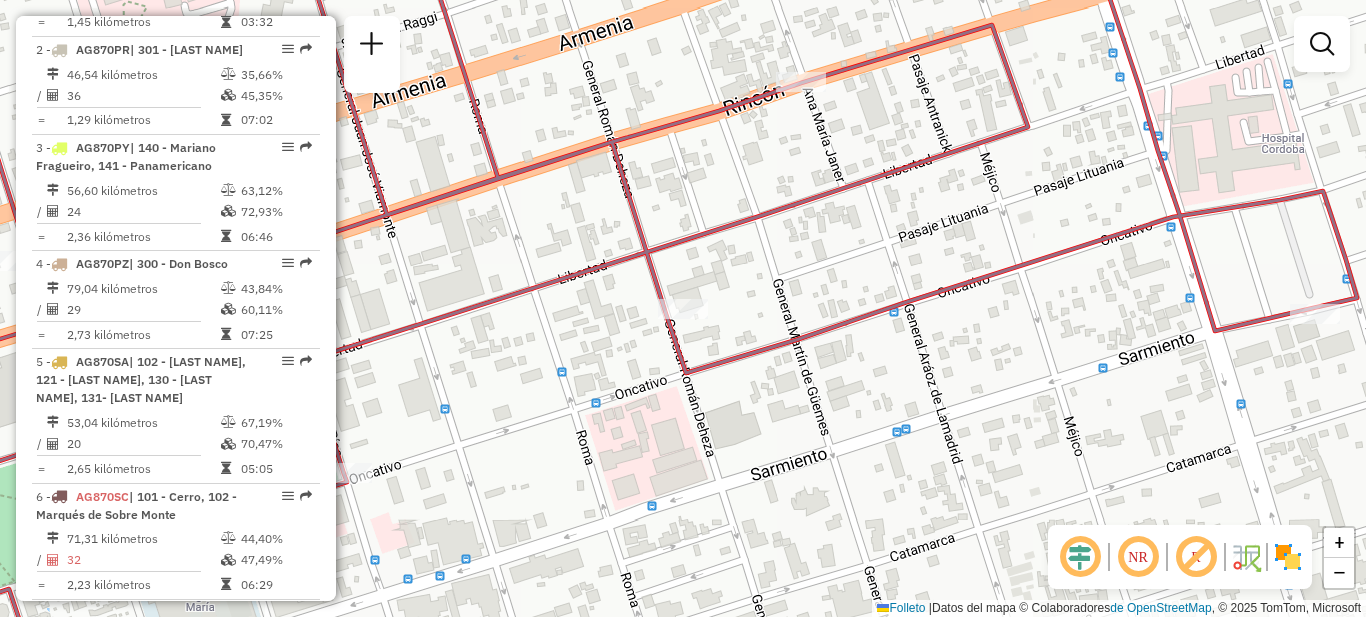 click on "Janela de atención Grado de atención Capacidad Transportadoras Vehículos Cliente Pedidos Rotas Selecciona los días de la semana para filtrar como janelas de atención. Segmento Ter Como Qui Sexo Sab Dom Informe del período de atención de Janela: [STATE]: Comió: Filtrar exactamente a janela del cliente Considerar a janela de atendimento padrão Seleccione los días de la semana para filtrar según las calificaciones de atención. Segmento Ter Como Qui Sexo Sab Dom Considerar clientes sem dia de atendimento catastrado Clientes fora do dia de atendimento seleccionado Filtrar as atividades entre os valores definidos abaixo: Peso mínimo: Peso máximo: Cubagem mínima: Máxima cubagem: [STATE]: Comió: Filtrar as atividades entre o tempo de atendimento definido abaixo: [STATE]: Comió: Considerar la capacidad total de dos clientes no roteirizados Transportadora: Seleccione uno o más artículos Tipo de vehículo: Seleccione uno o más artículos Vehículo: Seleccione uno o más artículos Motorista: Solo" 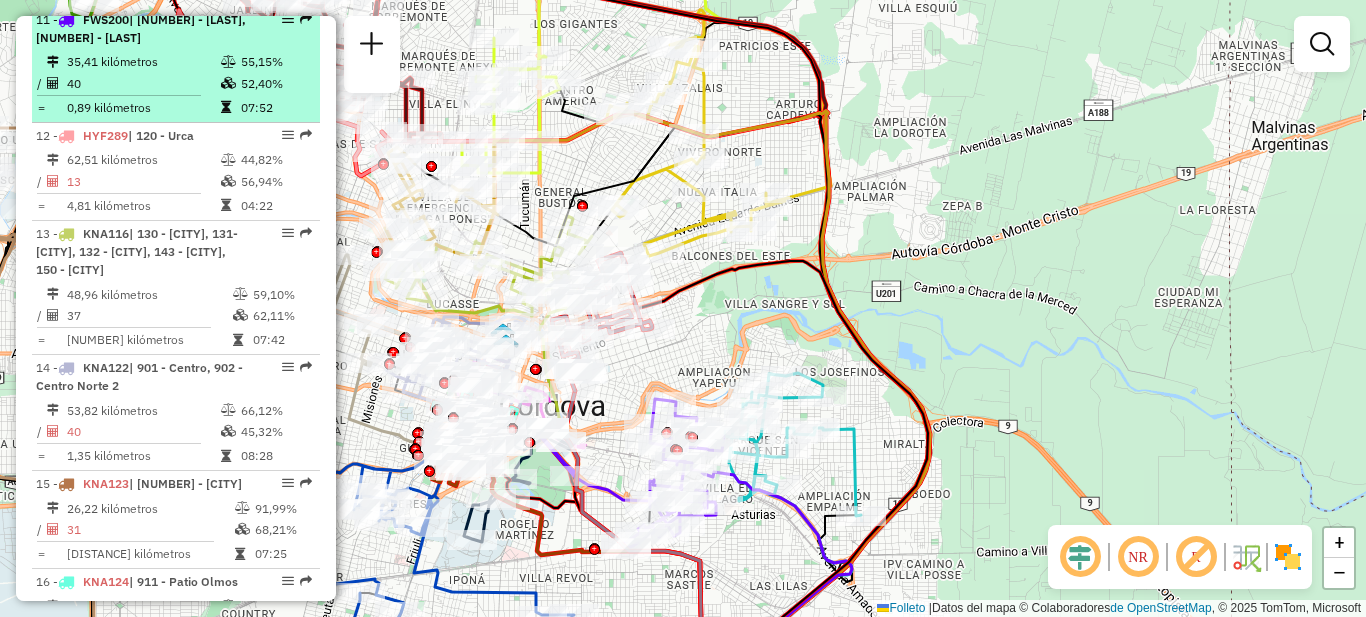 scroll, scrollTop: 1882, scrollLeft: 0, axis: vertical 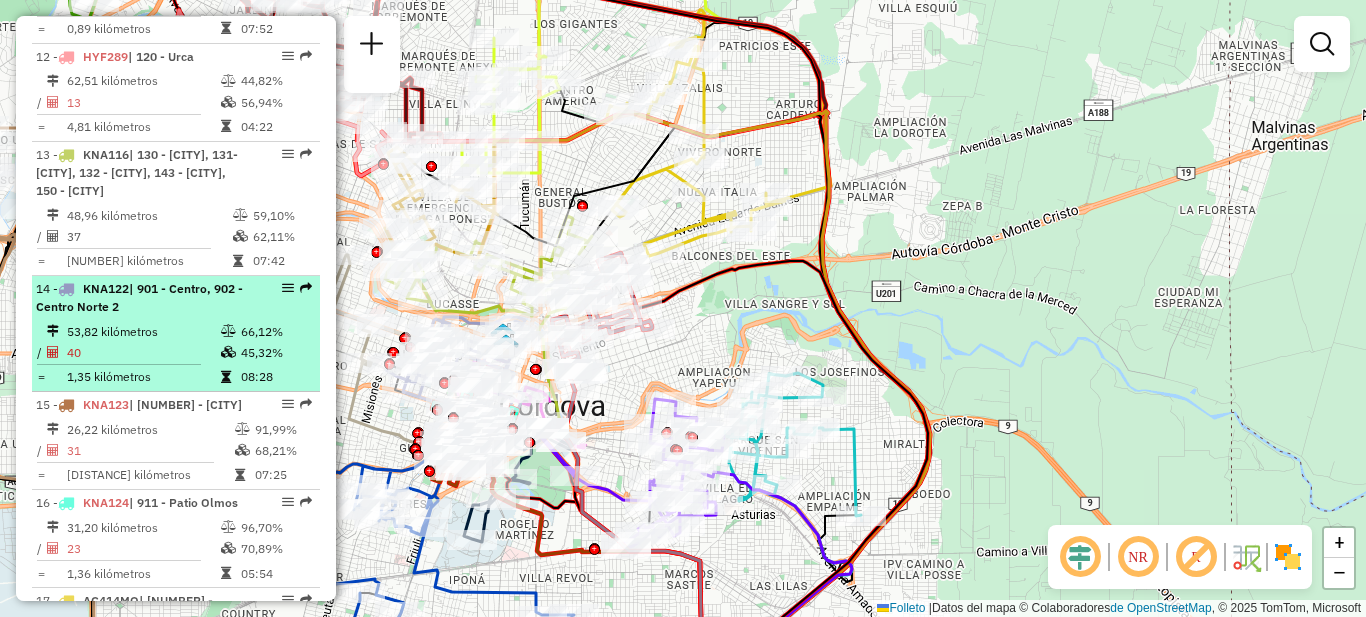 click on "53,82 kilómetros" at bounding box center [143, 330] 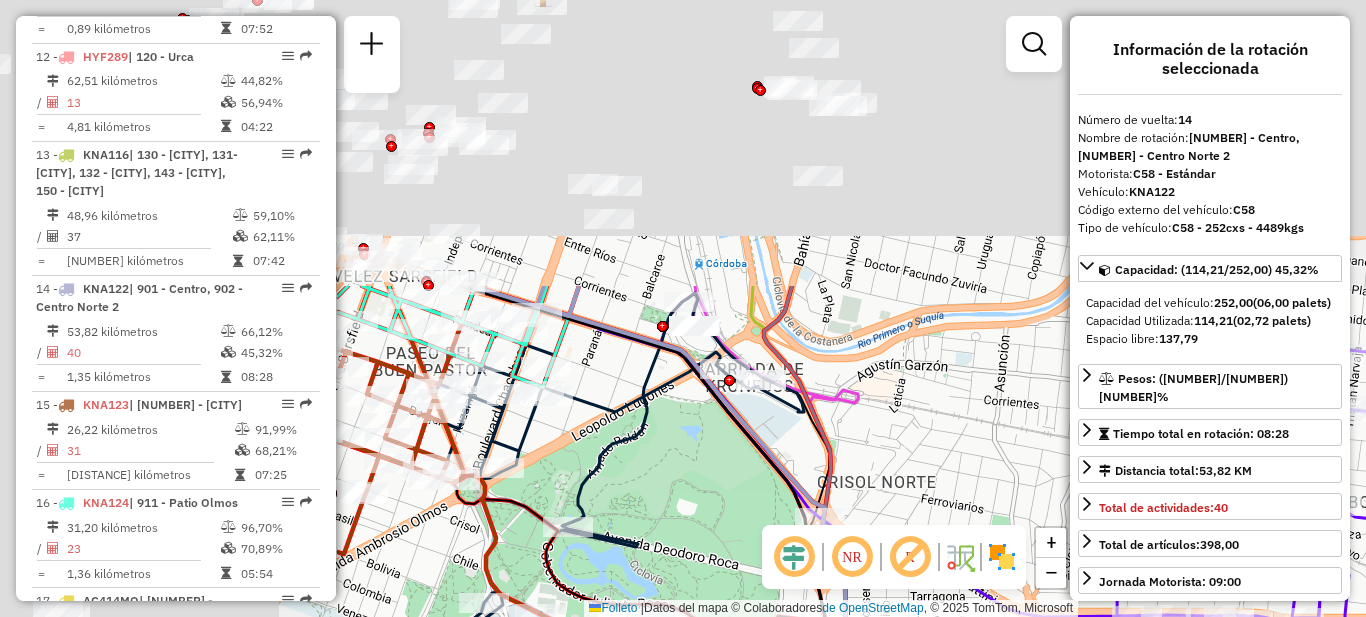 drag, startPoint x: 575, startPoint y: 137, endPoint x: 1030, endPoint y: 467, distance: 562.0721 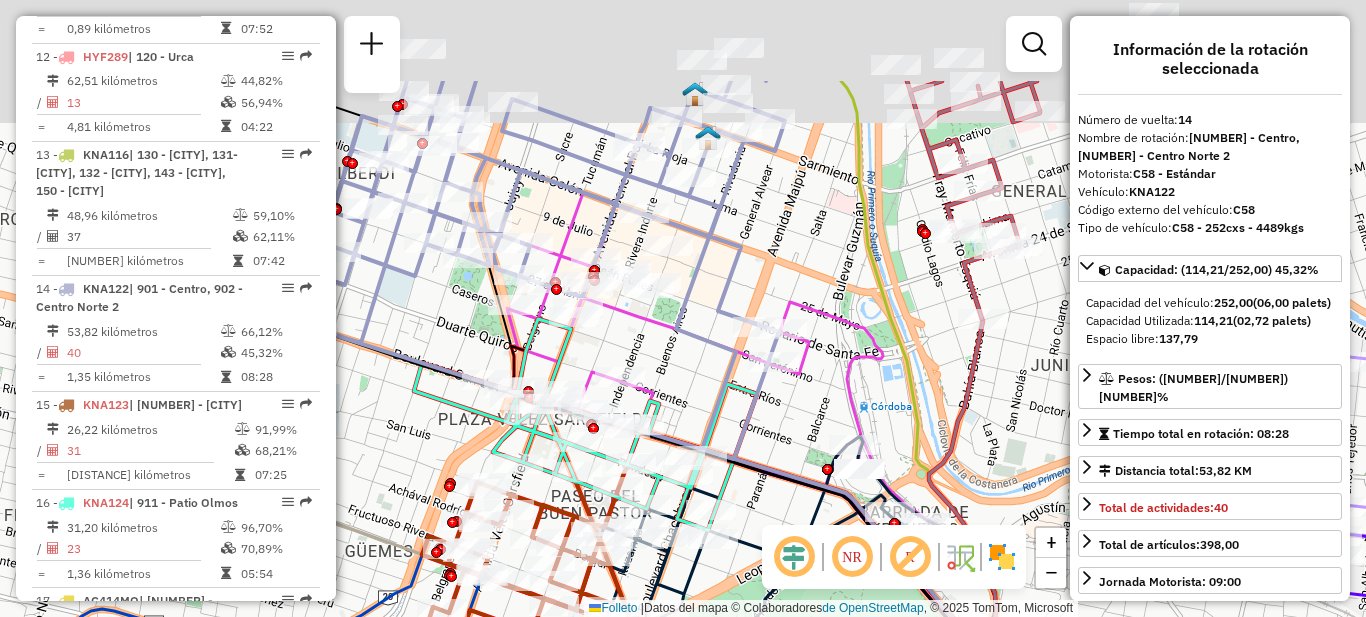 drag, startPoint x: 551, startPoint y: 221, endPoint x: 724, endPoint y: 368, distance: 227.01982 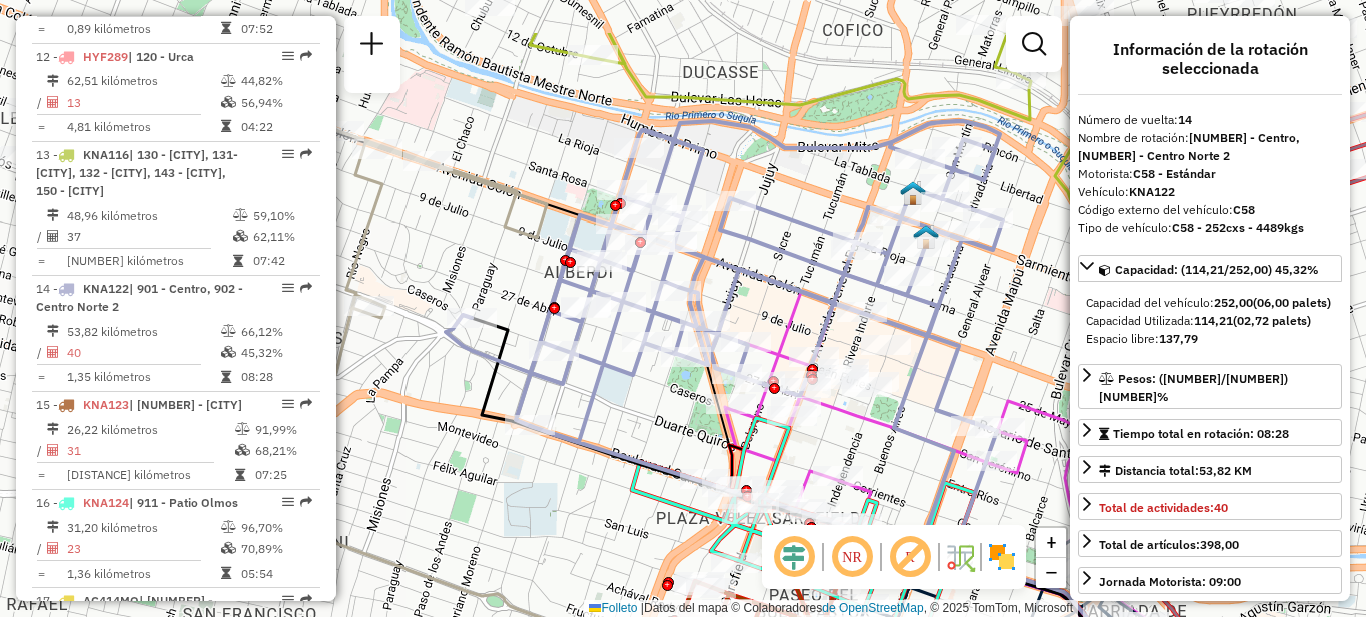 drag, startPoint x: 707, startPoint y: 361, endPoint x: 837, endPoint y: 456, distance: 161.01242 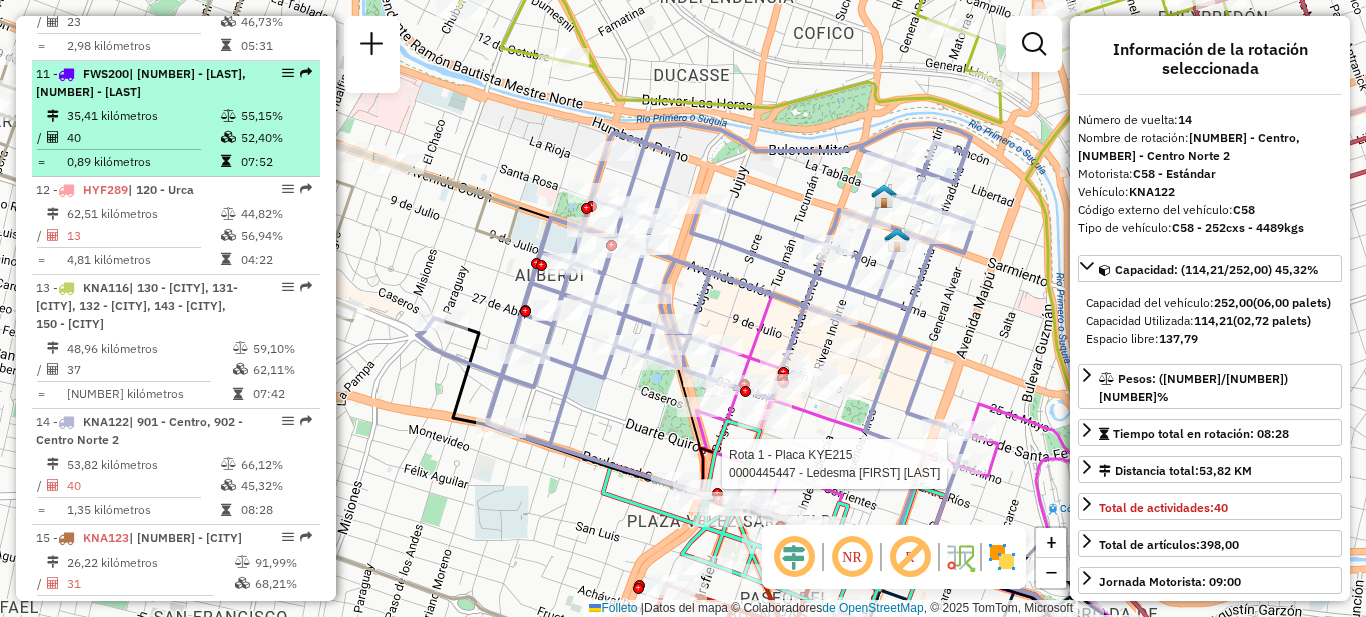 scroll, scrollTop: 1754, scrollLeft: 0, axis: vertical 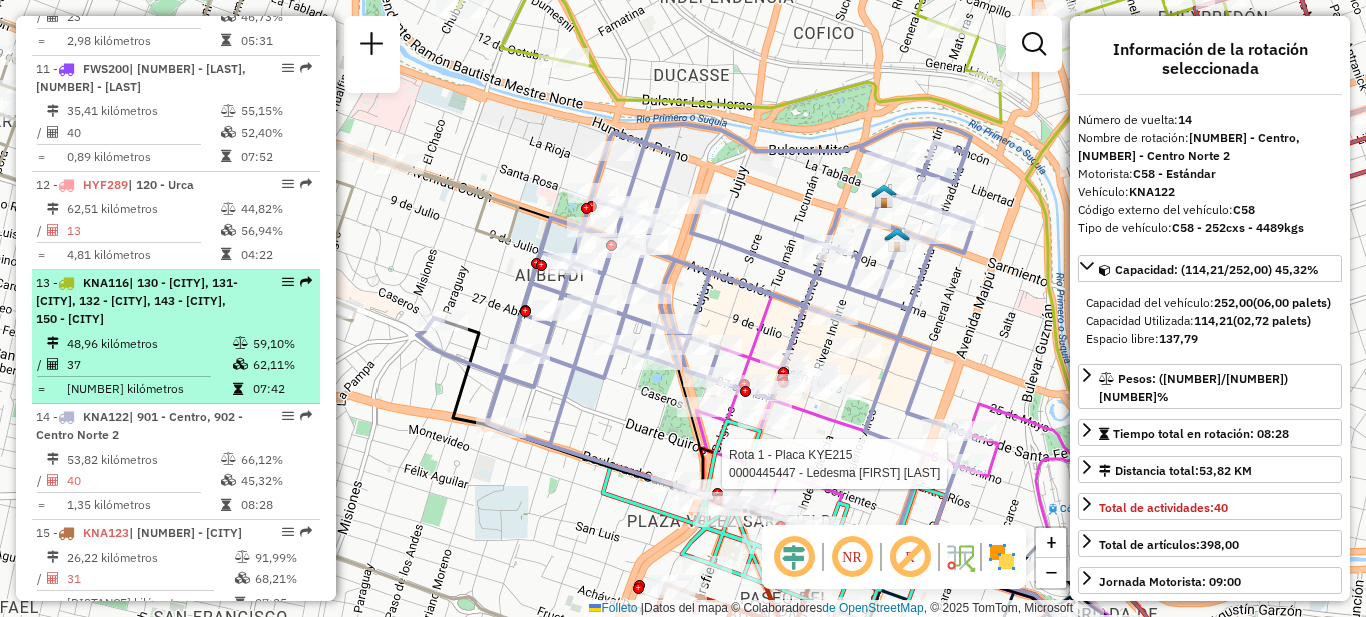 click on "| [NUMBER] - [CITY], [NUMBER]- [CITY], [NUMBER] - [CITY], [NUMBER] - [CITY]" at bounding box center (137, 300) 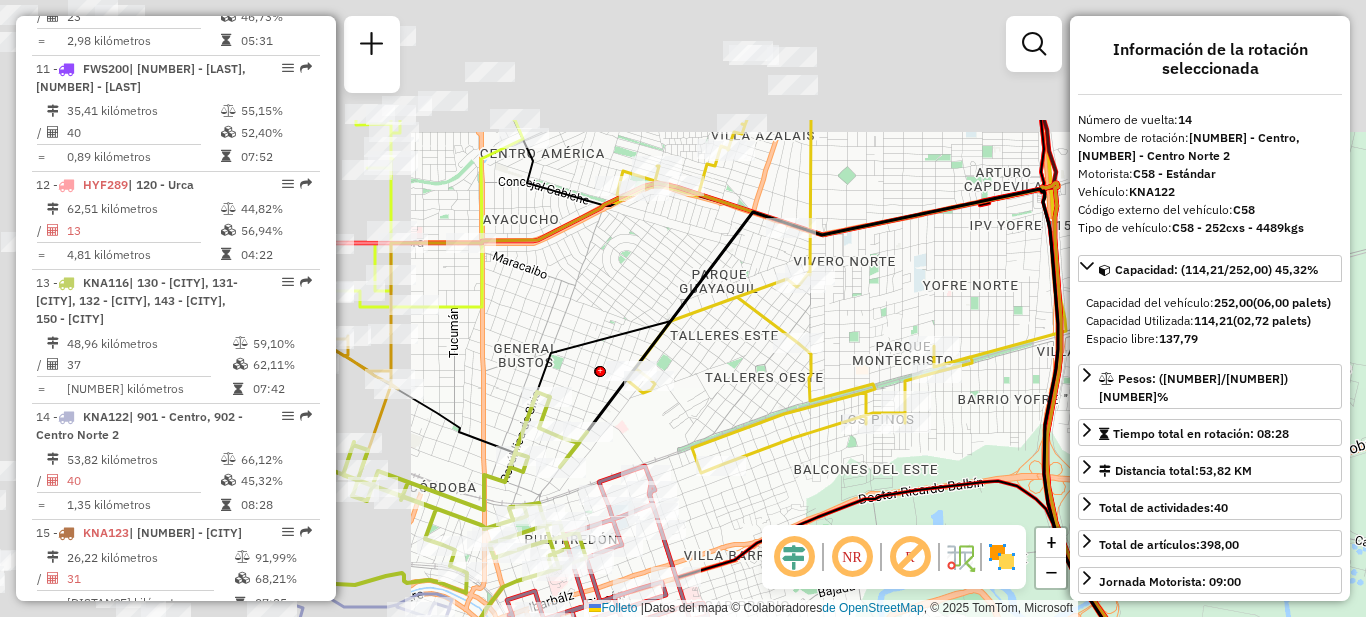 drag, startPoint x: 660, startPoint y: 356, endPoint x: 1053, endPoint y: 391, distance: 394.55545 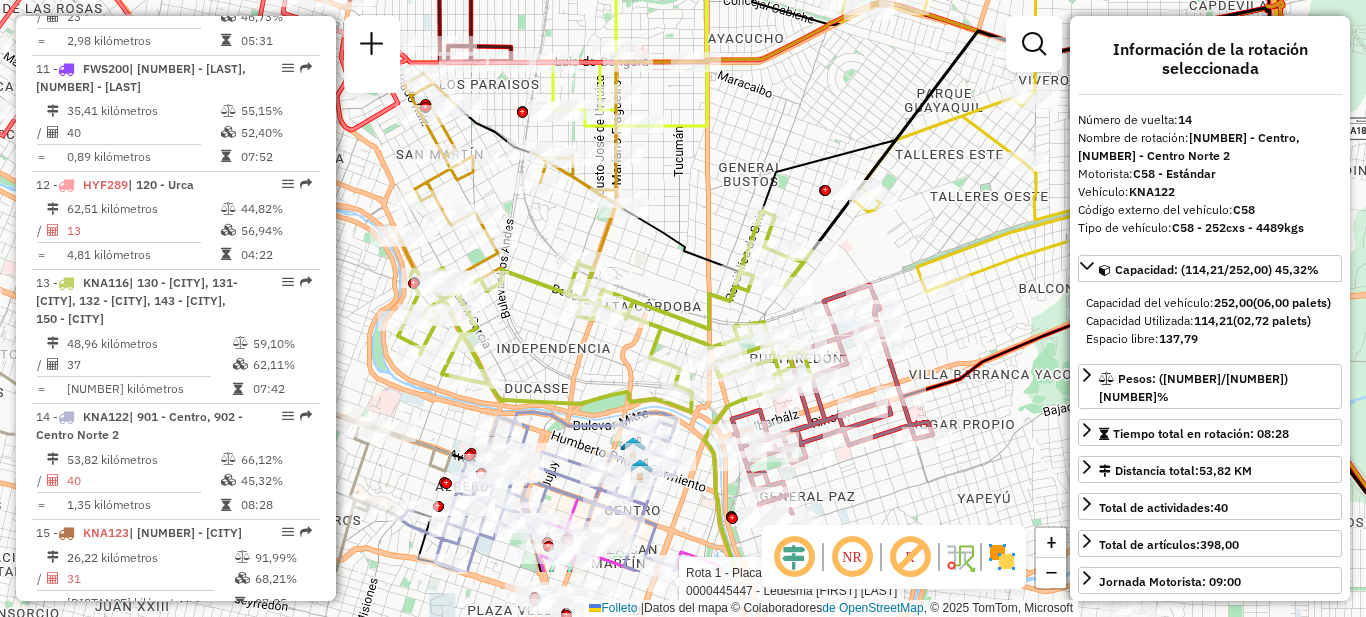 drag, startPoint x: 701, startPoint y: 272, endPoint x: 706, endPoint y: 261, distance: 12.083046 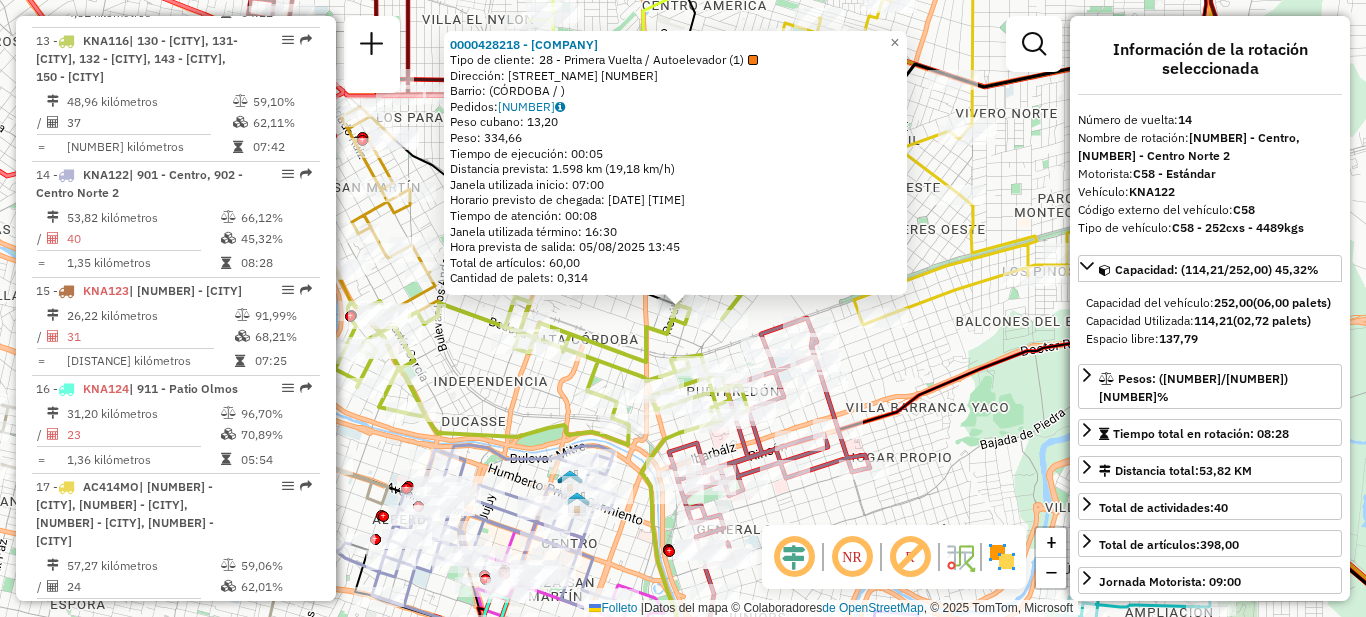 scroll, scrollTop: 2008, scrollLeft: 0, axis: vertical 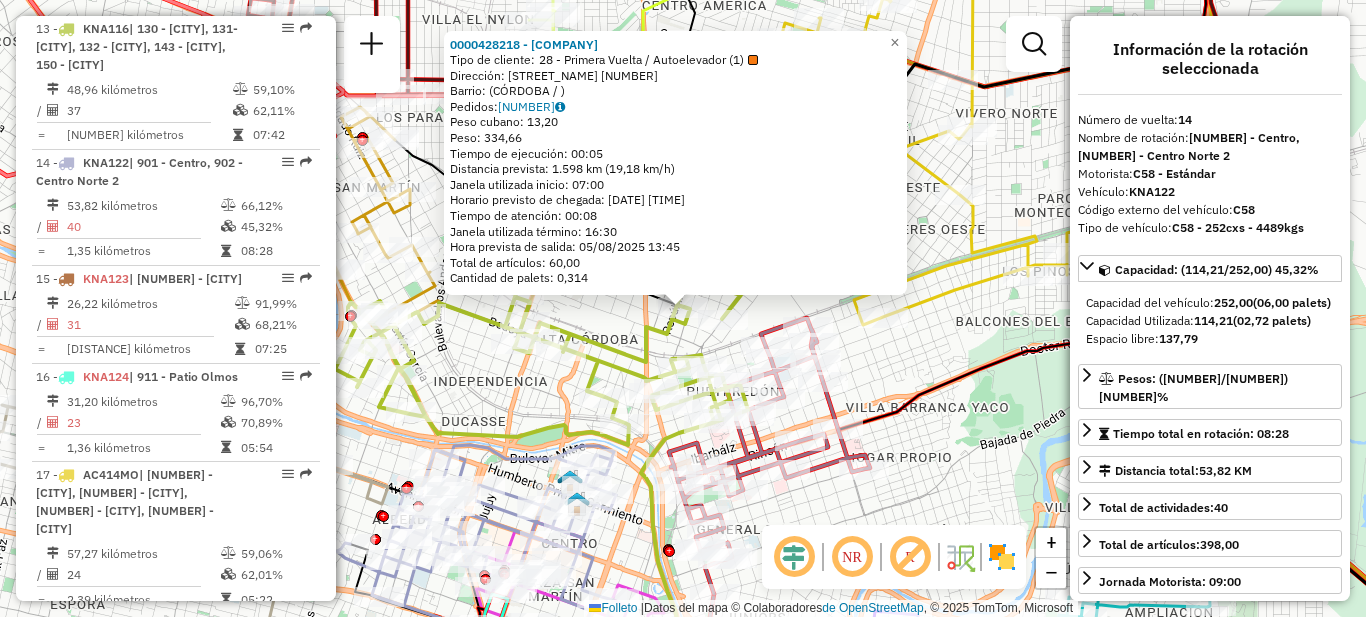 click on "0000428218 - Gustavo Yvanovich SAS Tipo de cliente: 28 - Primera Vuelta / Autoelevador (1) Dirección: GIANELLI 747 Barrio: (CÓRDOBA / ) Pedidos:  013522564 Peso cubano: 13,20 Peso: 334,66 Tiempo de ejecución: 00:05 Distancia prevista: 1.598 km (19,18 km/h) Janela utilizada inicio: 07:00 Horario previsto de chegada: 05/08/2025 13:37 Tiempo de atención: 00:08 Janela utilizada término: 16:30 Hora prevista de salida: 05/08/2025 13:45 Total de artículos: 60,00 Cantidad de palets: 0,314 × Janela de atención Grado de atención Capacidad Transportadoras Vehículos Cliente Pedidos Rotas Selecciona los días de la semana para filtrar como janelas de atención. Segmento Ter Como Qui Sexo Sab Dom Informe del período de atención de Janela: Delaware: Comió: Filtrar exactamente a janela del cliente Considerar a janela de atendimento padrão Seleccione los días de la semana para filtrar según las calificaciones de atención. Segmento Ter Como Qui Sexo Sab Dom Considerar clientes sem dia de atendimento catastrado" 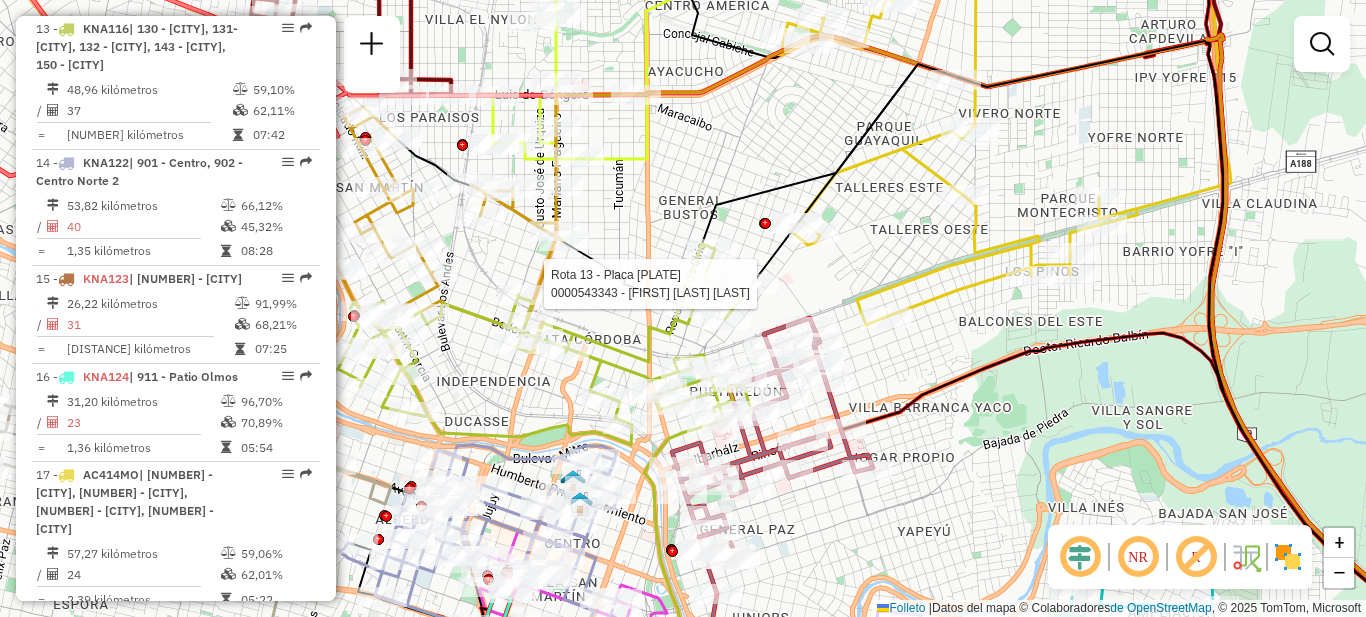 select on "**********" 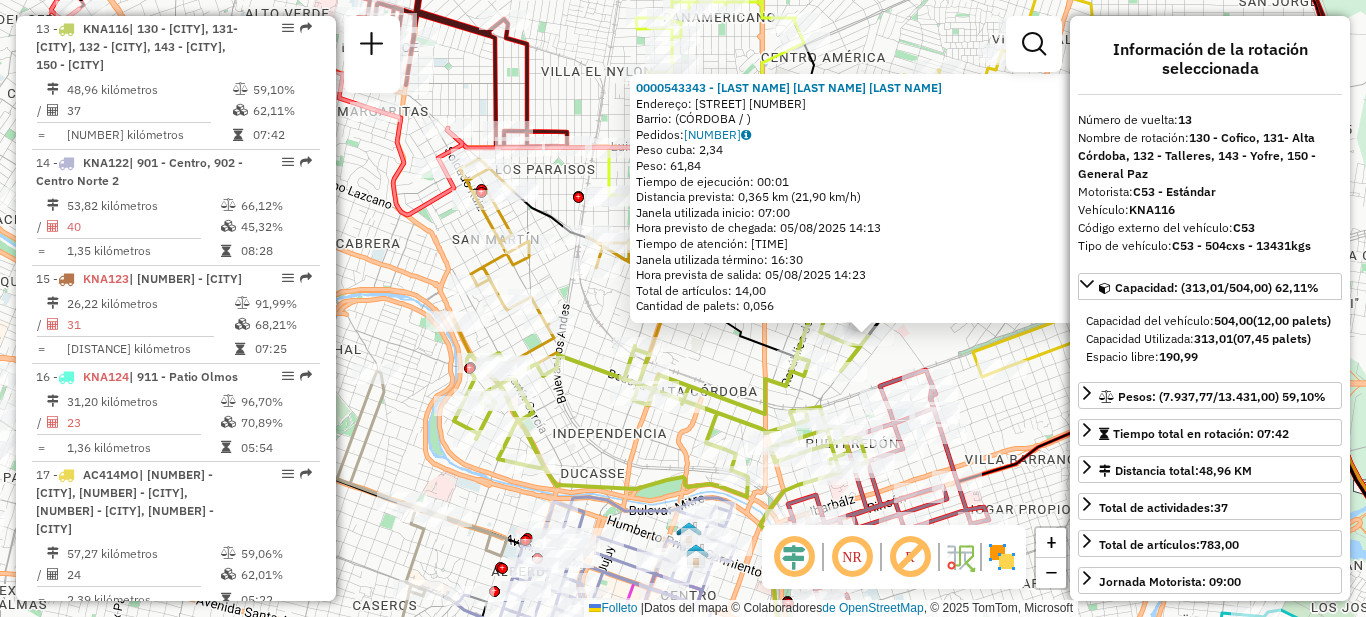 drag, startPoint x: 420, startPoint y: 463, endPoint x: 585, endPoint y: 483, distance: 166.2077 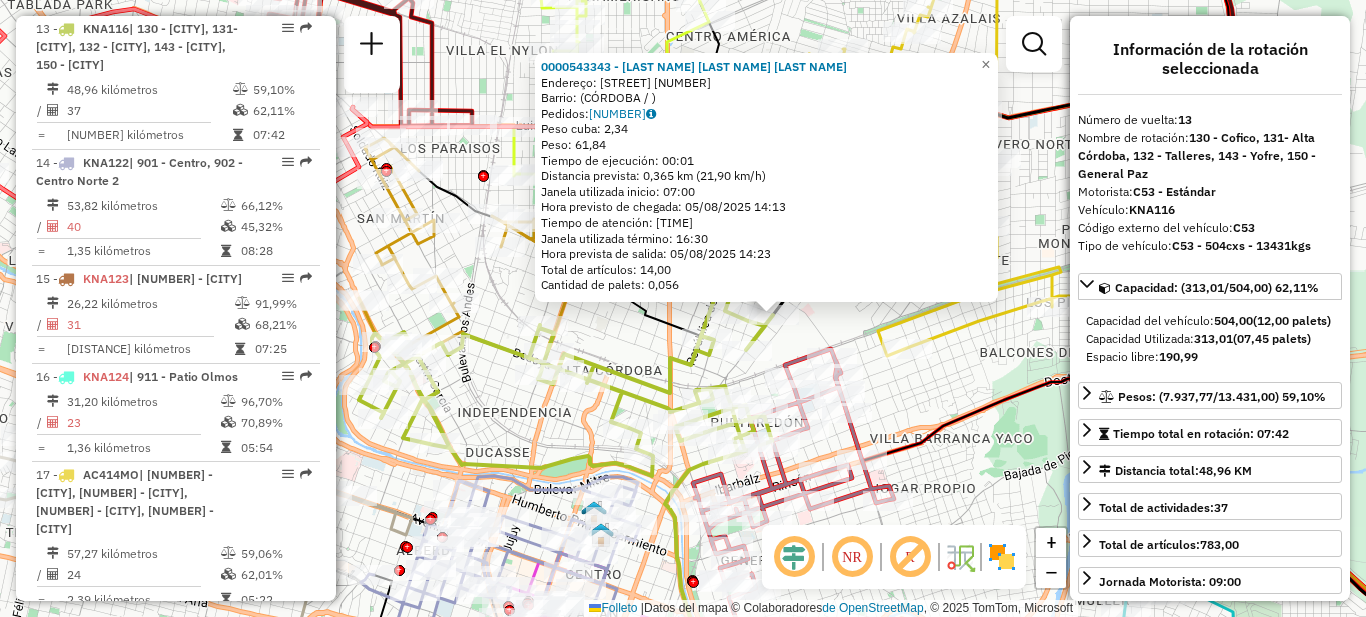 drag, startPoint x: 687, startPoint y: 359, endPoint x: 596, endPoint y: 338, distance: 93.39165 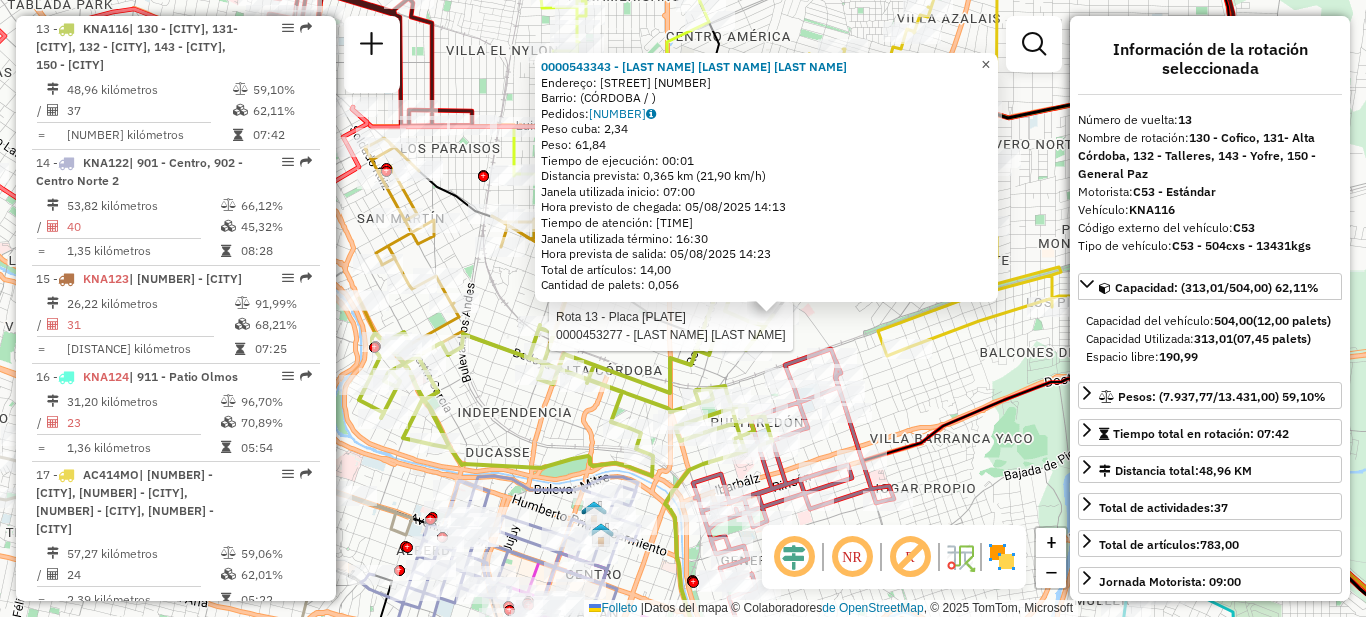 click on "×" 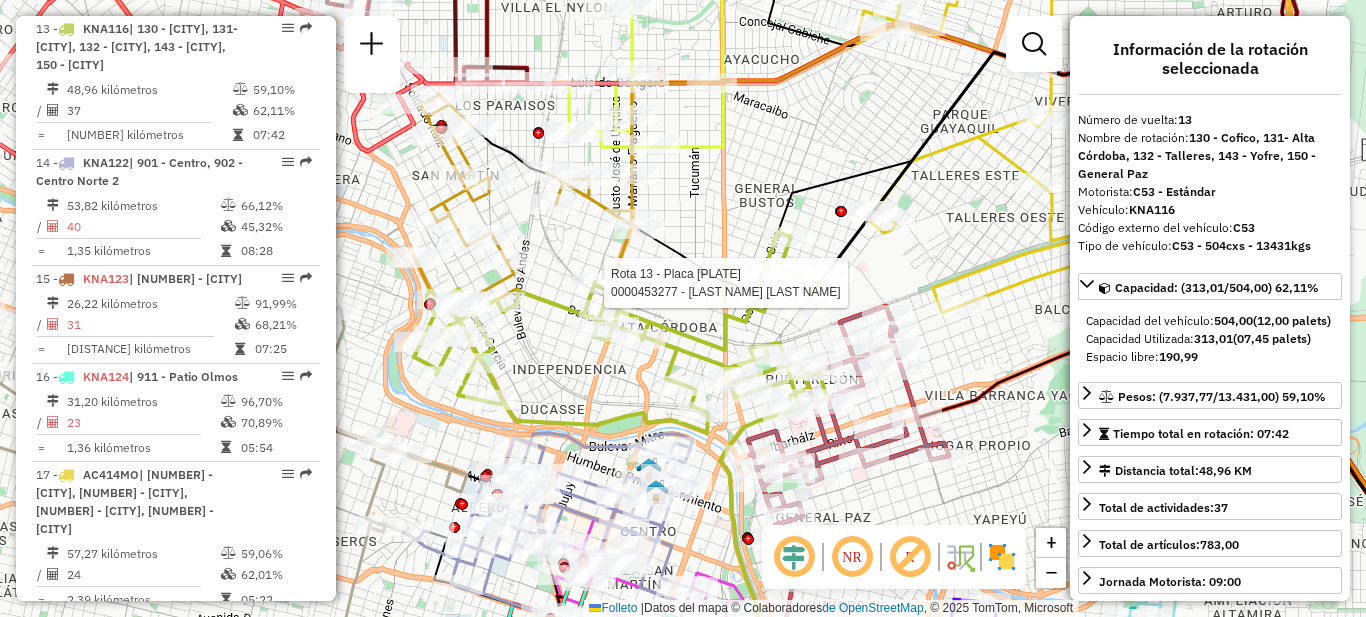 drag, startPoint x: 540, startPoint y: 425, endPoint x: 584, endPoint y: 382, distance: 61.522354 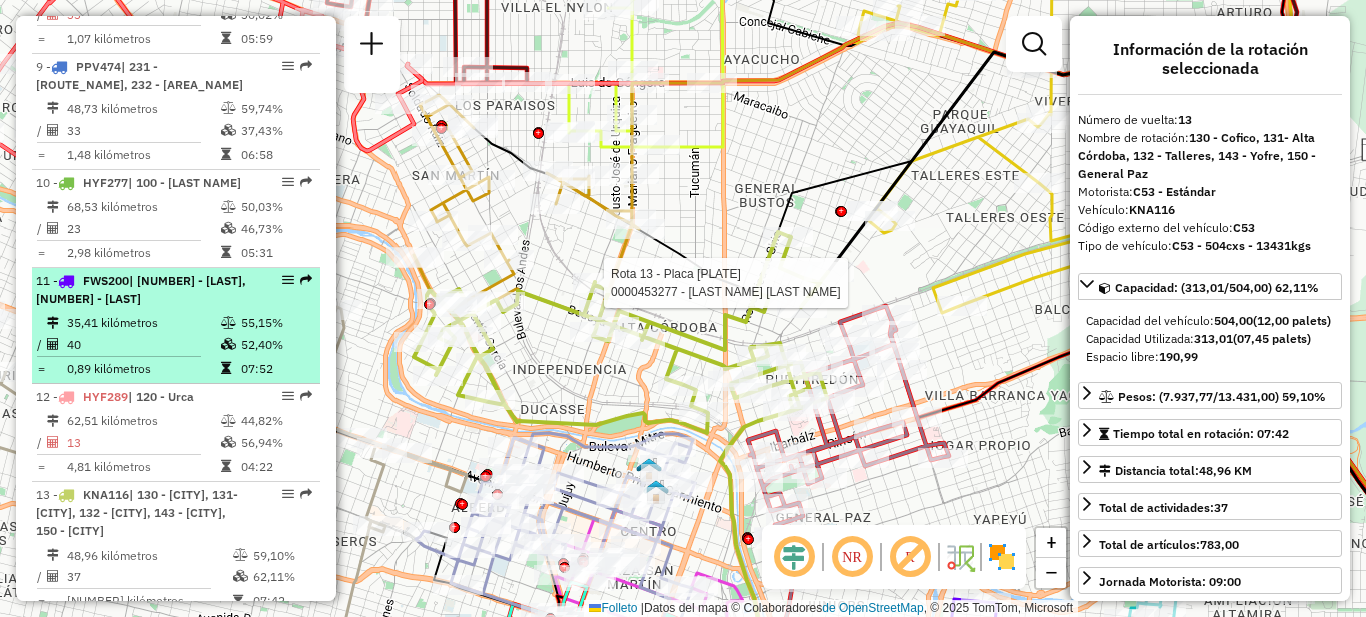scroll, scrollTop: 1508, scrollLeft: 0, axis: vertical 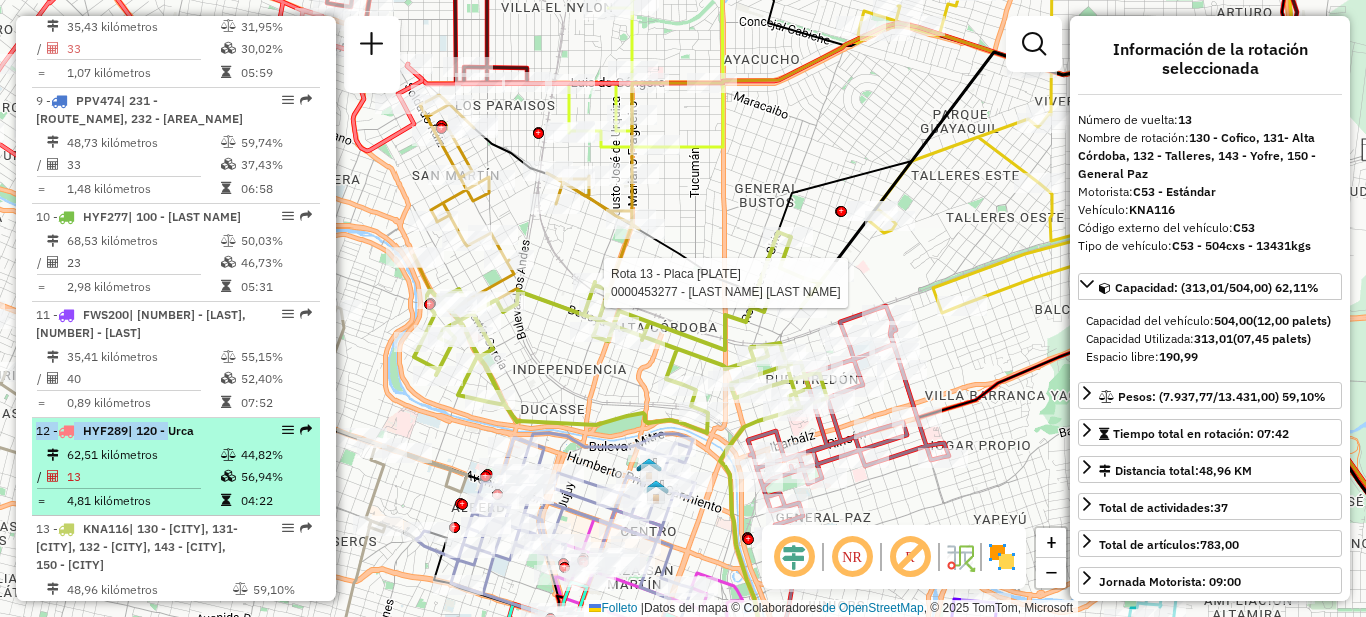 click on "12 -     HYF289  | 120 - Urca 62,51 kilómetros 44,82% / 13 56,94%    = 4,81 kilómetros 04:22" at bounding box center (176, 467) 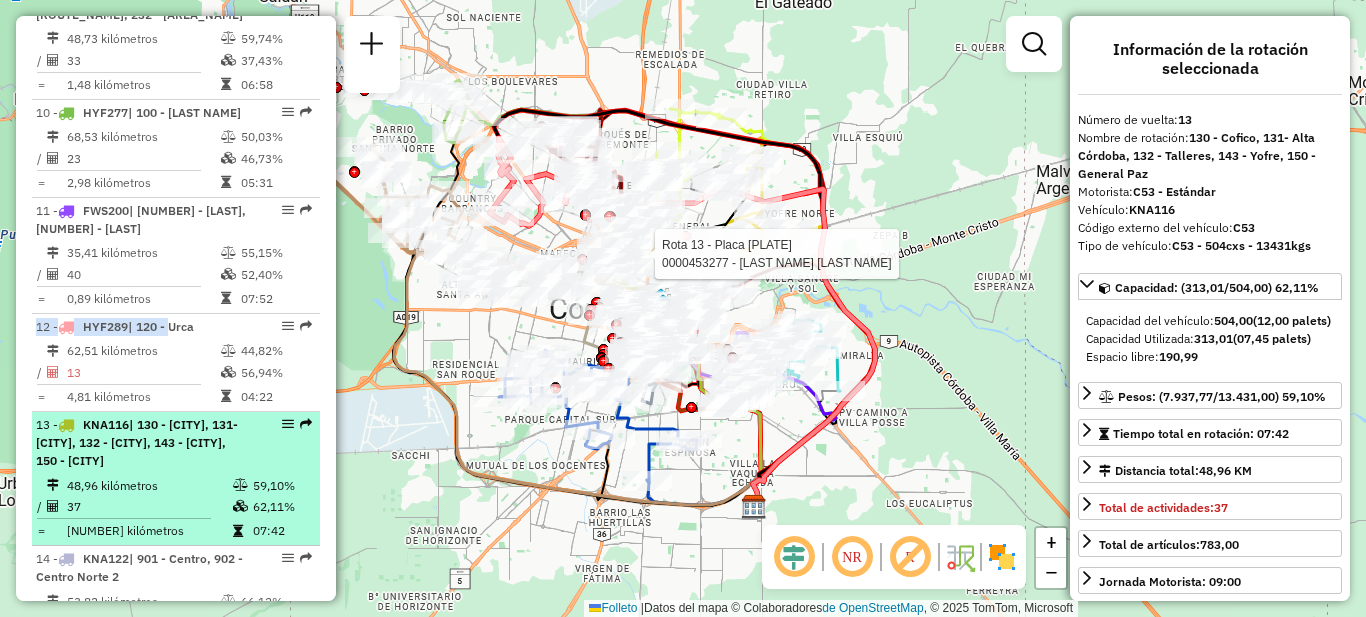 scroll, scrollTop: 1708, scrollLeft: 0, axis: vertical 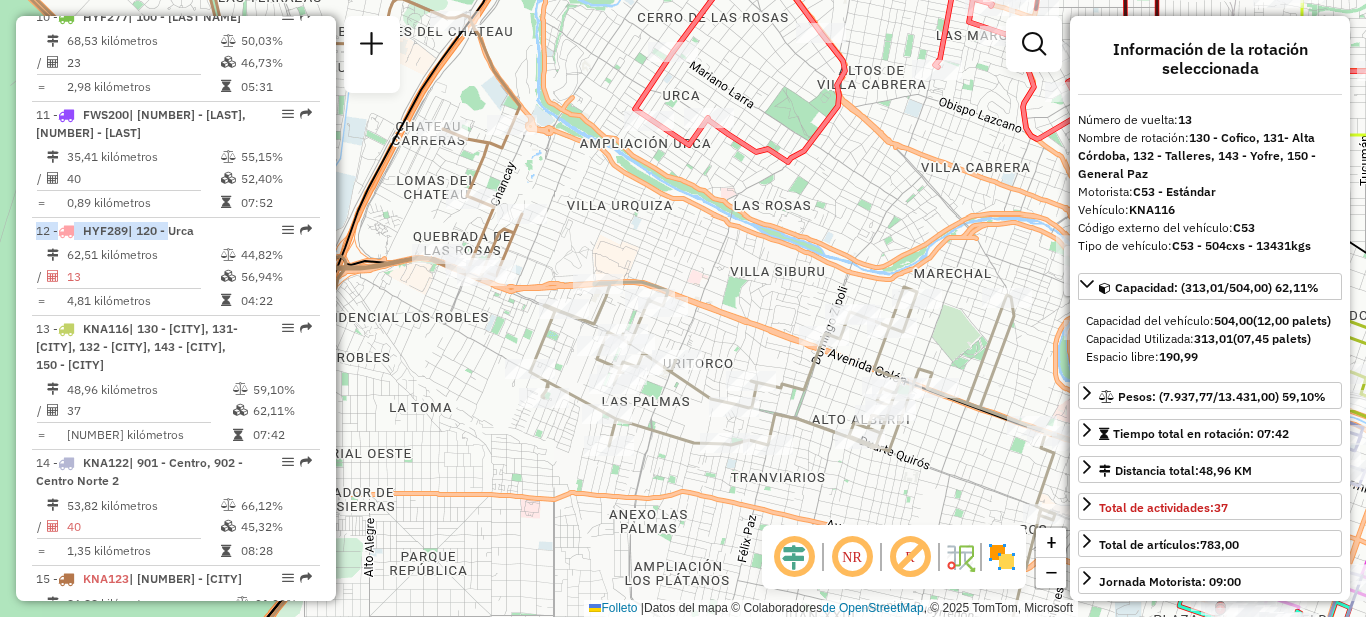 click on "Rota 13 - Placa KNA116  0000453277 - Soria Federico Jose Janela de atención Grado de atención Capacidad Transportadoras Vehículos Cliente Pedidos Rotas Selecciona los días de la semana para filtrar como janelas de atención. Segmento Ter Como Qui Sexo Sab Dom Informe del período de atención de Janela: Delaware: Comió: Filtrar exactamente a janela del cliente Considerar a janela de atendimento padrão Seleccione los días de la semana para filtrar según las calificaciones de atención. Segmento Ter Como Qui Sexo Sab Dom Considerar clientes sem dia de atendimento catastrado Clientes fora do dia de atendimento seleccionado Filtrar as atividades entre os valores definidos abaixo: Peso mínimo: Peso máximo: Cubagem mínima: Máxima cubagem: Delaware: Comió: Filtrar as atividades entre o tempo de atendimento definido abaixo: Delaware: Comió: Considerar la capacidad total de dos clientes no roteirizados Transportadora: Seleccione uno o más artículos Tipo de vehículo: Seleccione uno o más artículos +" 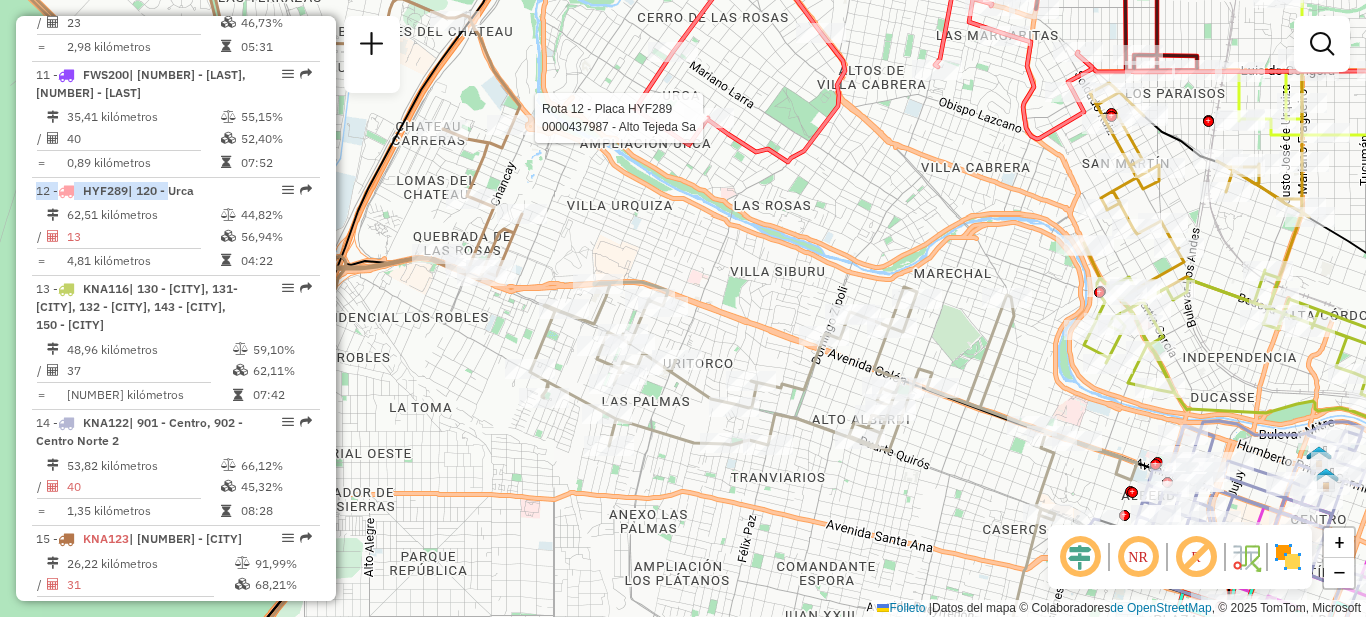 select on "**********" 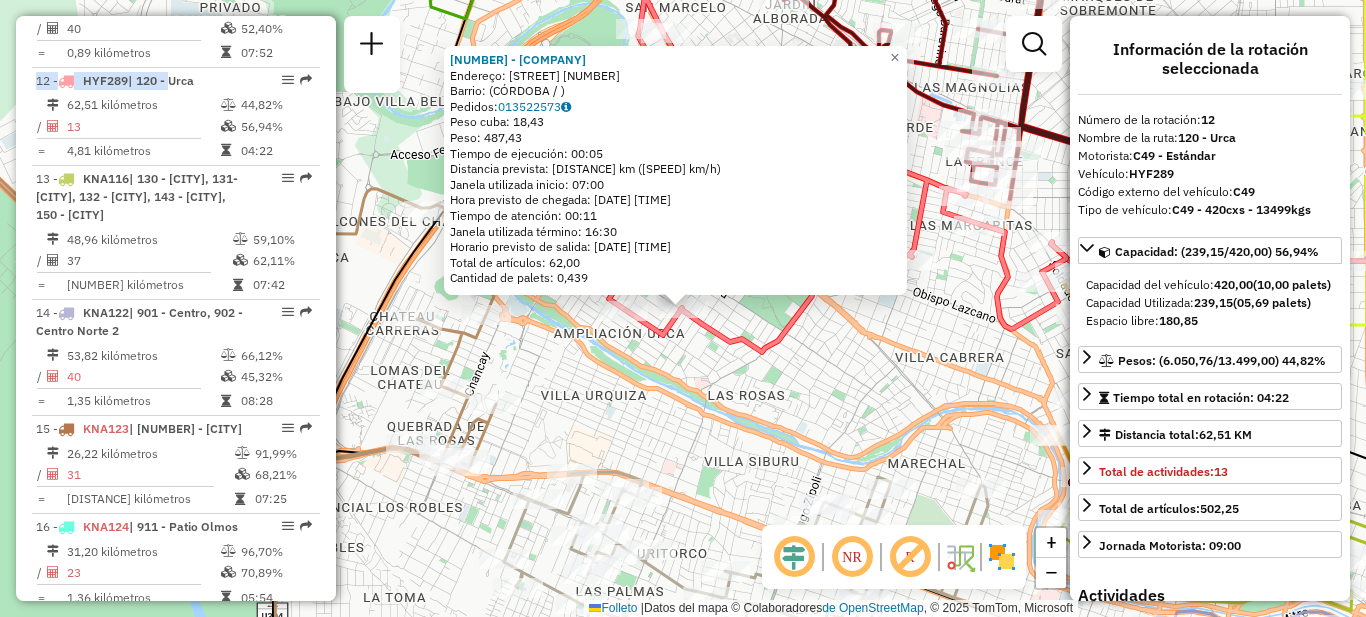 scroll, scrollTop: 1910, scrollLeft: 0, axis: vertical 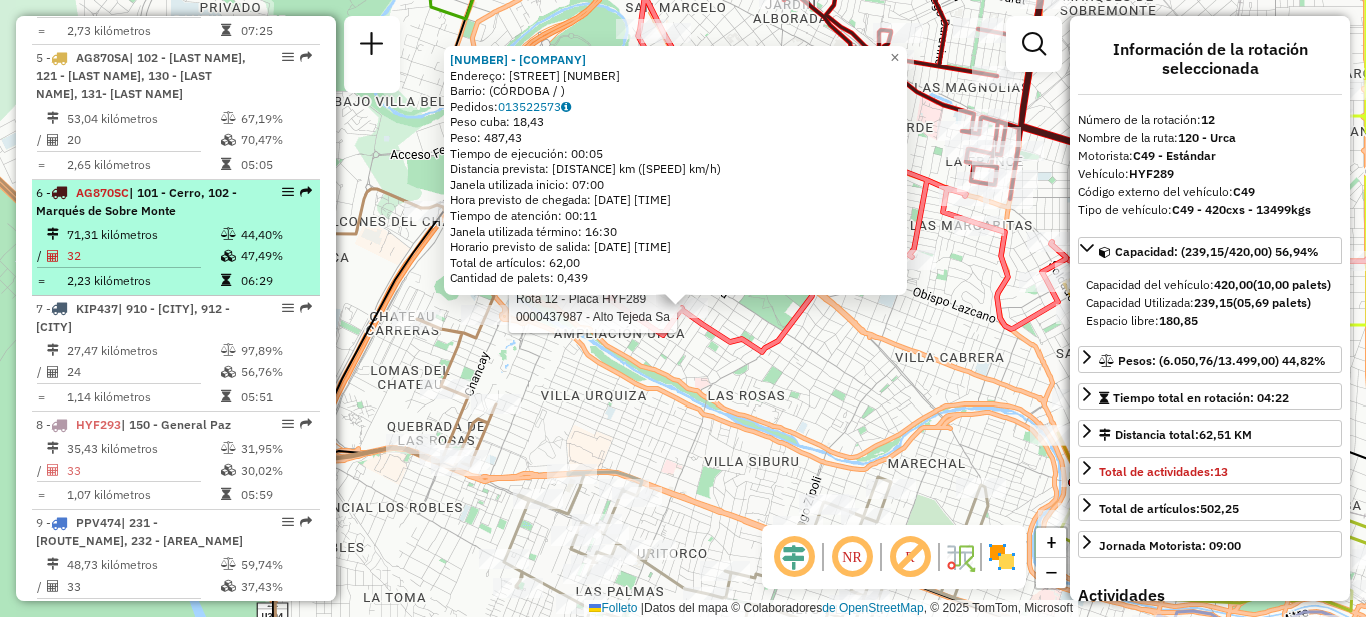 click on "71,31 kilómetros" at bounding box center (143, 234) 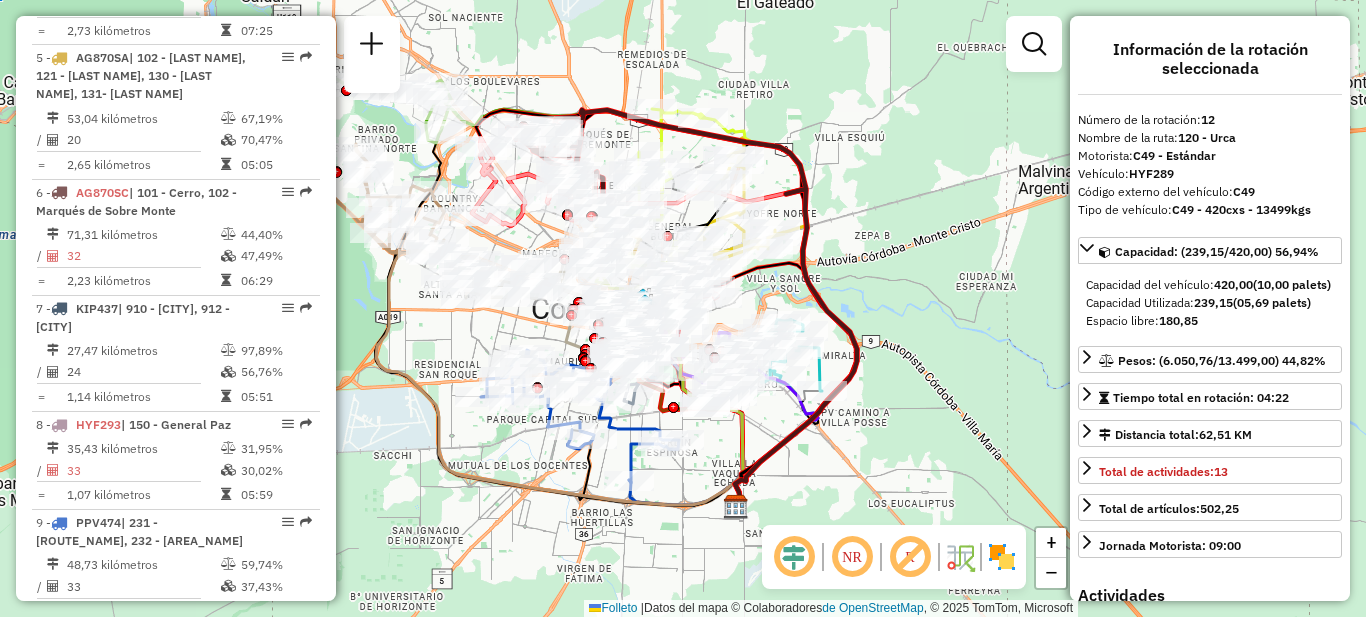 click on "Janela de atención Grado de atención Capacidad Transportadoras Vehículos Cliente Pedidos Rotas Selecciona los días de la semana para filtrar como janelas de atención. Segmento Ter Como Qui Sexo Sab Dom Informe del período de atención de Janela: [STATE]: Comió: Filtrar exactamente a janela del cliente Considerar a janela de atendimento padrão Seleccione los días de la semana para filtrar según las calificaciones de atención. Segmento Ter Como Qui Sexo Sab Dom Considerar clientes sem dia de atendimento catastrado Clientes fora do dia de atendimento seleccionado Filtrar as atividades entre os valores definidos abaixo: Peso mínimo: Peso máximo: Cubagem mínima: Máxima cubagem: [STATE]: Comió: Filtrar as atividades entre o tempo de atendimento definido abaixo: [STATE]: Comió: Considerar la capacidad total de dos clientes no roteirizados Transportadora: Seleccione uno o más artículos Tipo de vehículo: Seleccione uno o más artículos Vehículo: Seleccione uno o más artículos Motorista: Solo" 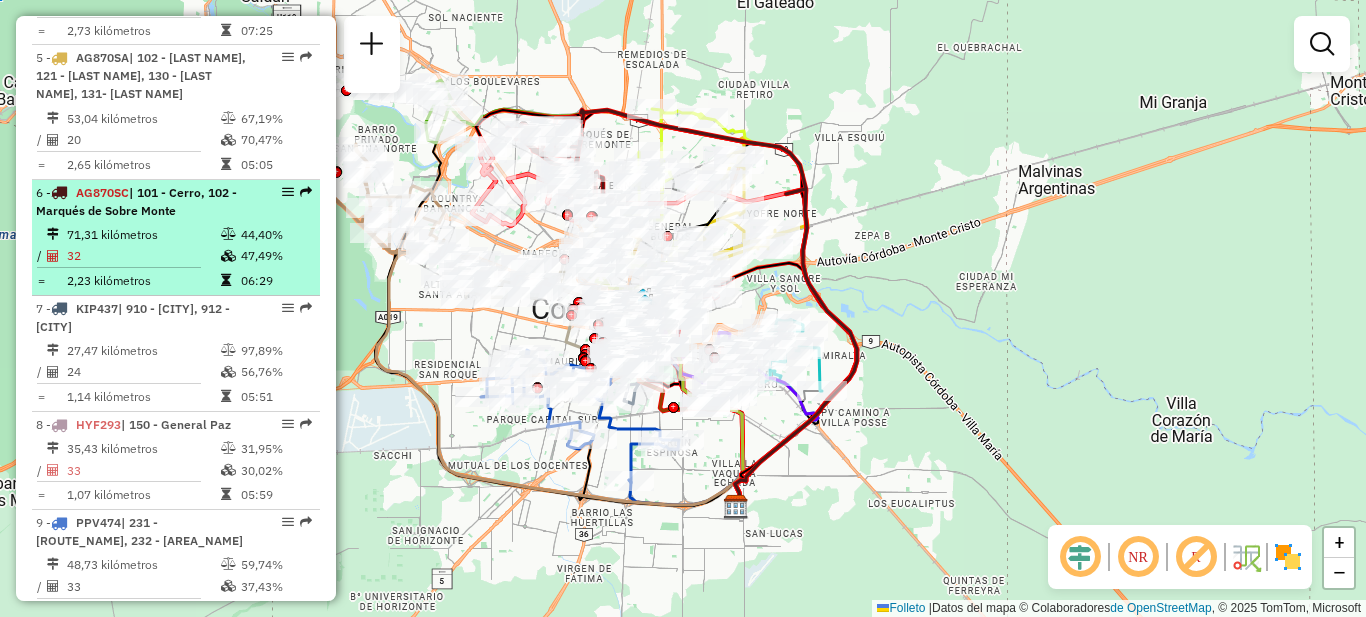 click on "71,31 kilómetros" at bounding box center [143, 234] 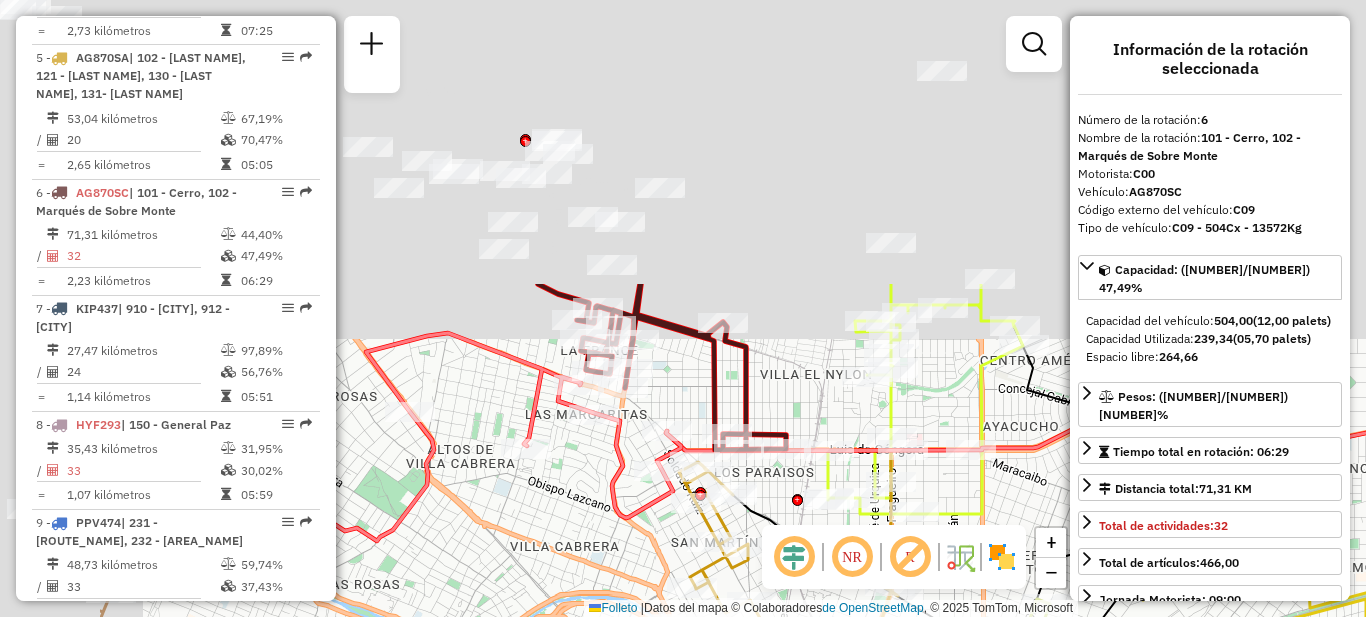 drag, startPoint x: 556, startPoint y: 207, endPoint x: 770, endPoint y: 515, distance: 375.04666 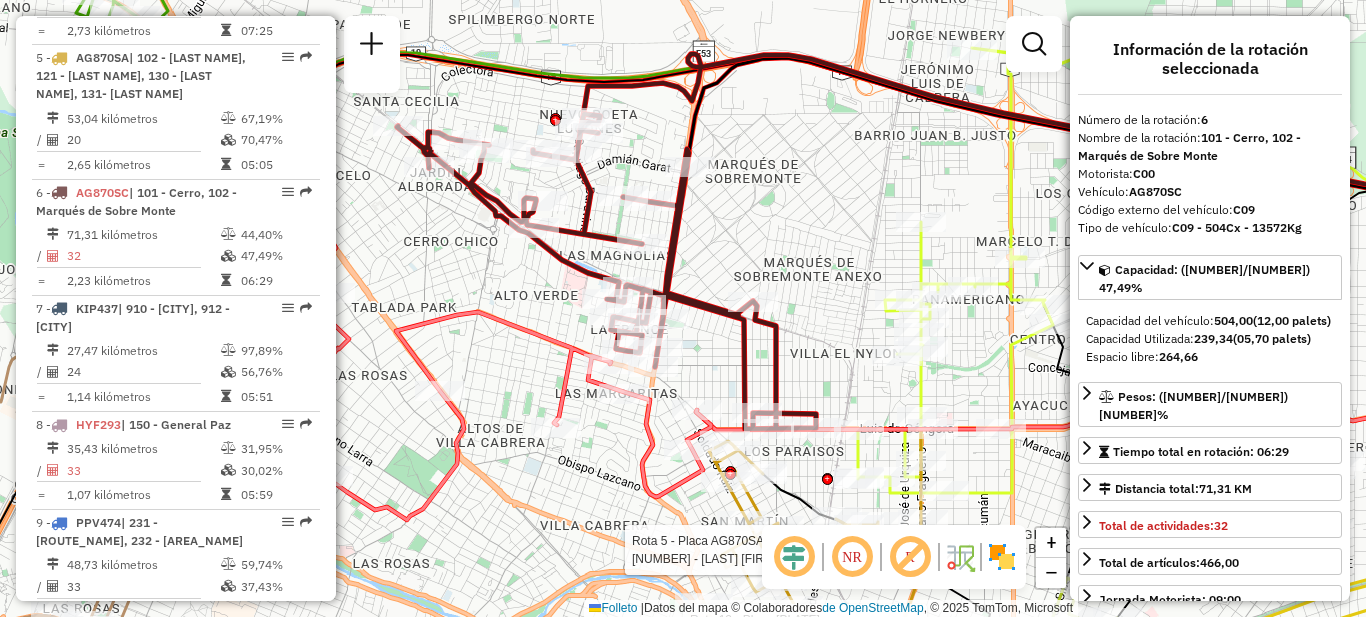 drag, startPoint x: 428, startPoint y: 274, endPoint x: 457, endPoint y: 257, distance: 33.61547 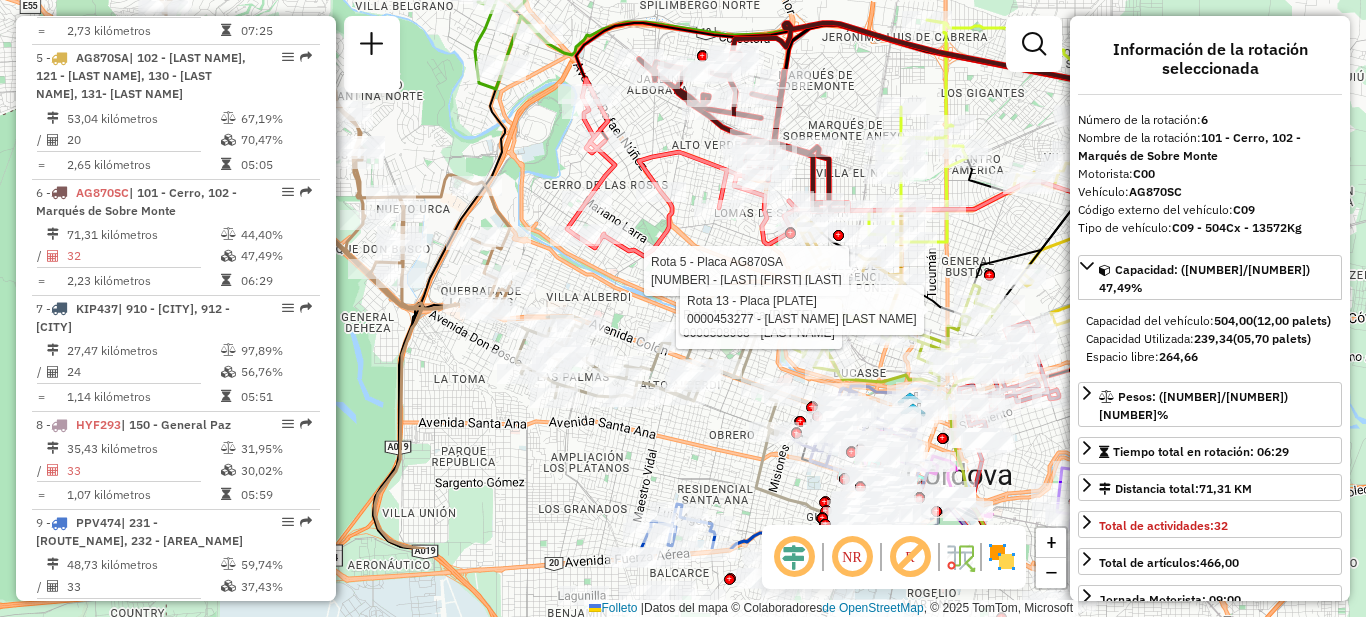 drag, startPoint x: 691, startPoint y: 432, endPoint x: 744, endPoint y: 303, distance: 139.46326 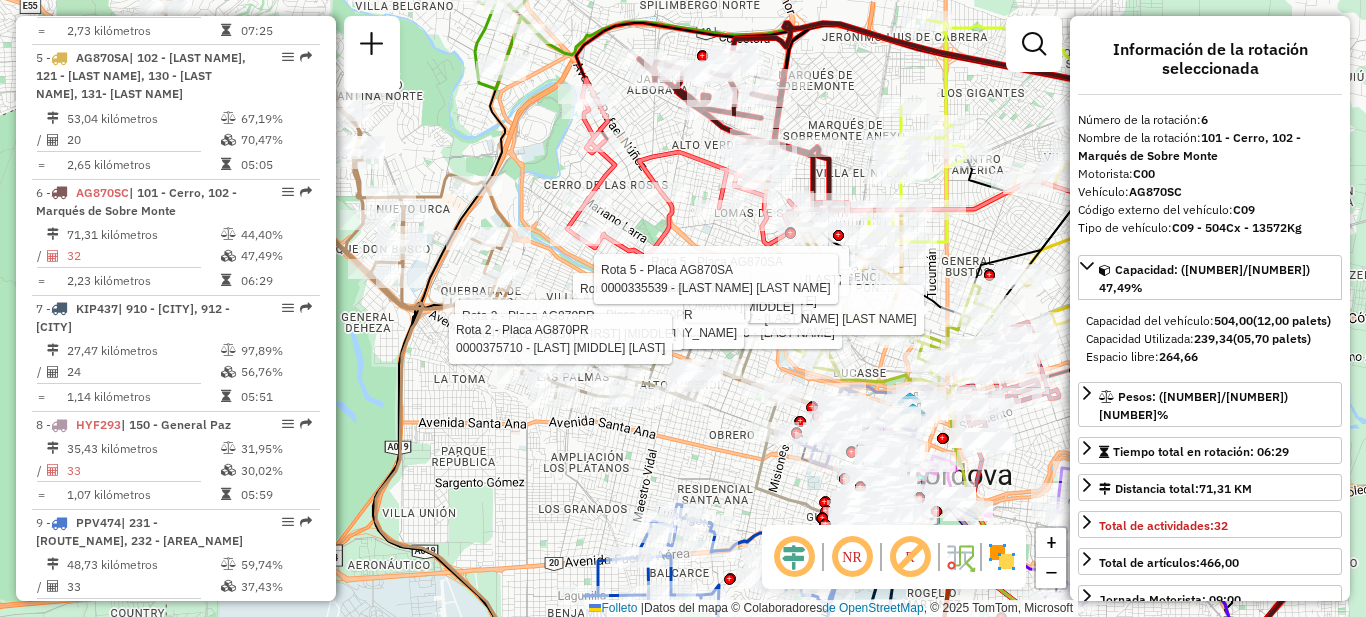 click on "Rota 5 - Placa AG870SA  0000061502 - Paniale Cesar Marcelo Rota 13 - Placa KNA116  0000508968 - Alto Barrio Baby SAS Rota 13 - Placa KNA116  0000453277 - Soria Federico Jose Rota 5 - Placa AG870SA  0000467017 - Meubry Evelyn Melania Rota 5 - Placa AG870SA  0000452297 - Sosa Maira Anahi Rota 2 - Placa AG870PR  0000470421 - Don Sabino SA.S. Rota 2 - Placa AG870PR  0000470091 - Pedernera Sebastián Antonio Rota 2 - Placa AG870PR  0000375710 - M Rquez Angelica Elizabeth Rota 5 - Placa AG870SA  0000335539 - Coppola Marta Nilda Janela de atención Grado de atención Capacidad Transportadoras Vehículos Cliente Pedidos Rotas Selecciona los días de la semana para filtrar como janelas de atención. Segmento Ter Como Qui Sexo Sab Dom Informe del período de atención de Janela: Delaware: Comió: Filtrar exactamente a janela del cliente Considerar a janela de atendimento padrão Seleccione los días de la semana para filtrar según las calificaciones de atención. Segmento Ter Como Qui Sexo Sab Dom Peso mínimo: Solo +" 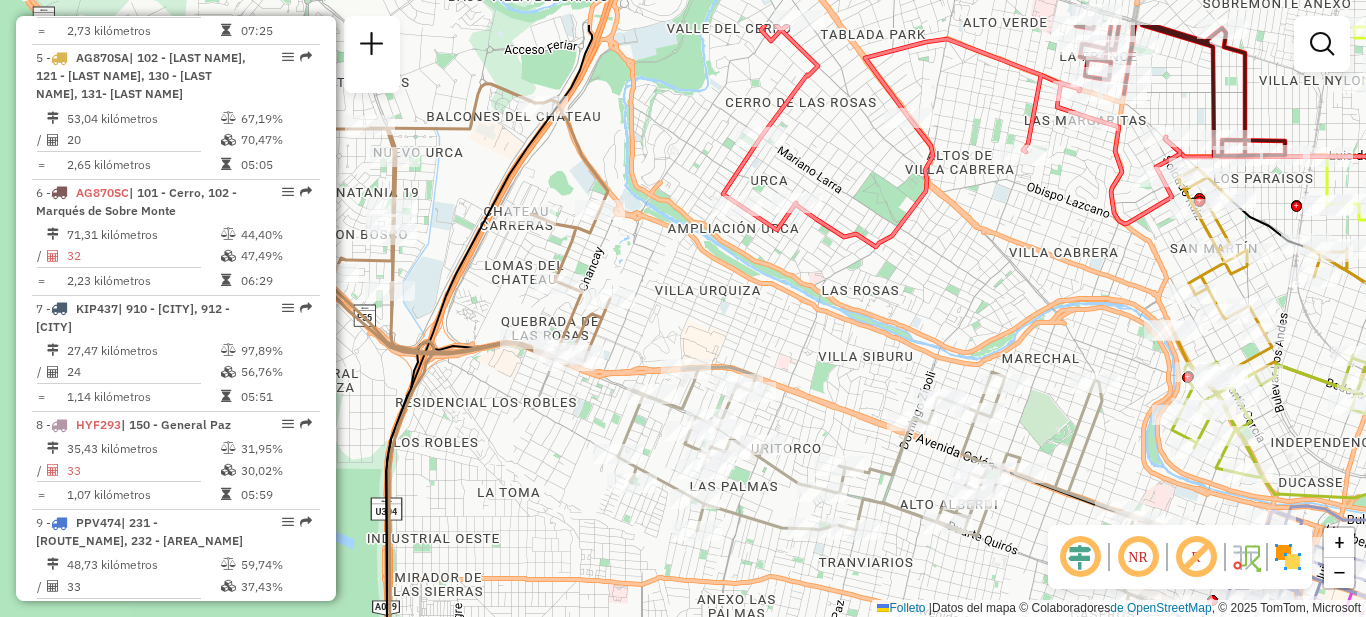 drag, startPoint x: 511, startPoint y: 425, endPoint x: 743, endPoint y: 512, distance: 247.77611 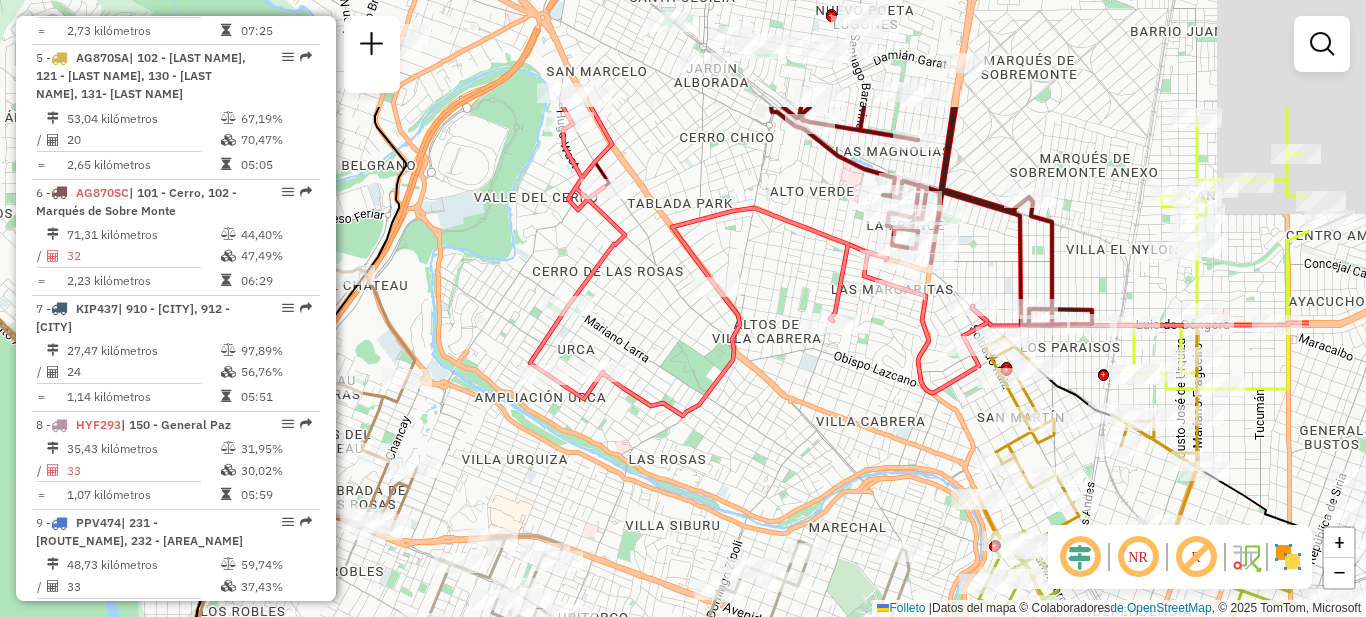 drag, startPoint x: 844, startPoint y: 313, endPoint x: 651, endPoint y: 483, distance: 257.1945 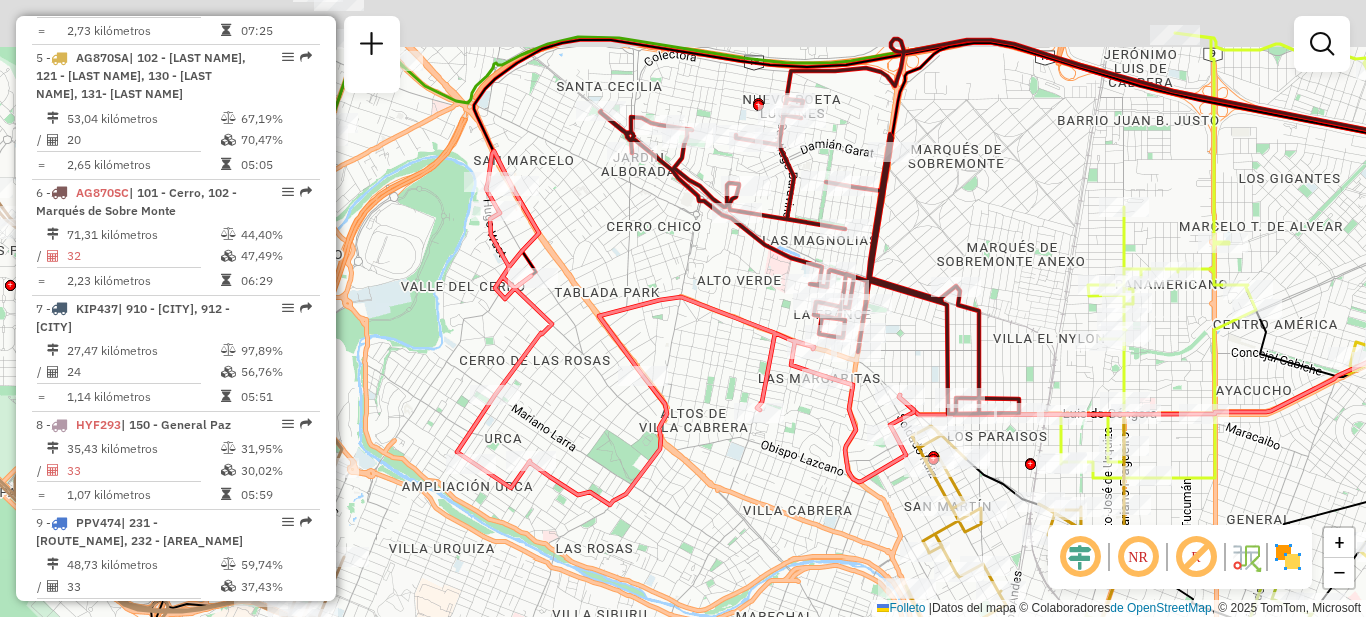 drag, startPoint x: 817, startPoint y: 260, endPoint x: 732, endPoint y: 335, distance: 113.35784 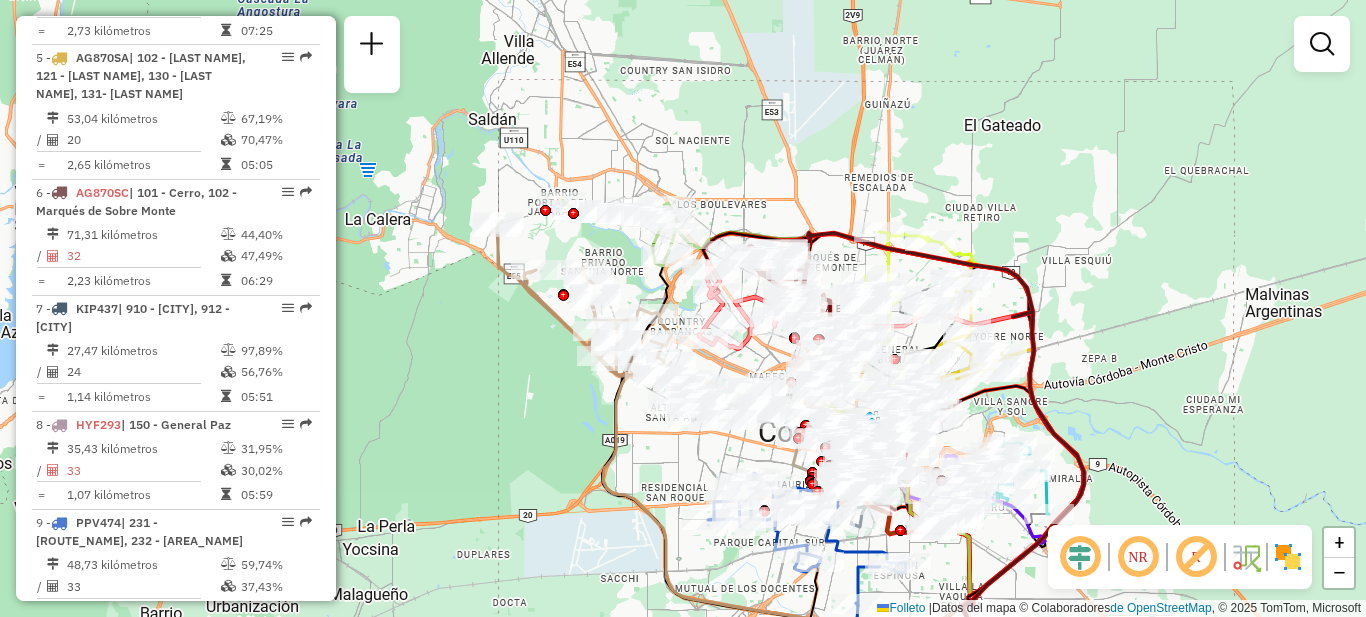 drag, startPoint x: 794, startPoint y: 327, endPoint x: 765, endPoint y: 344, distance: 33.61547 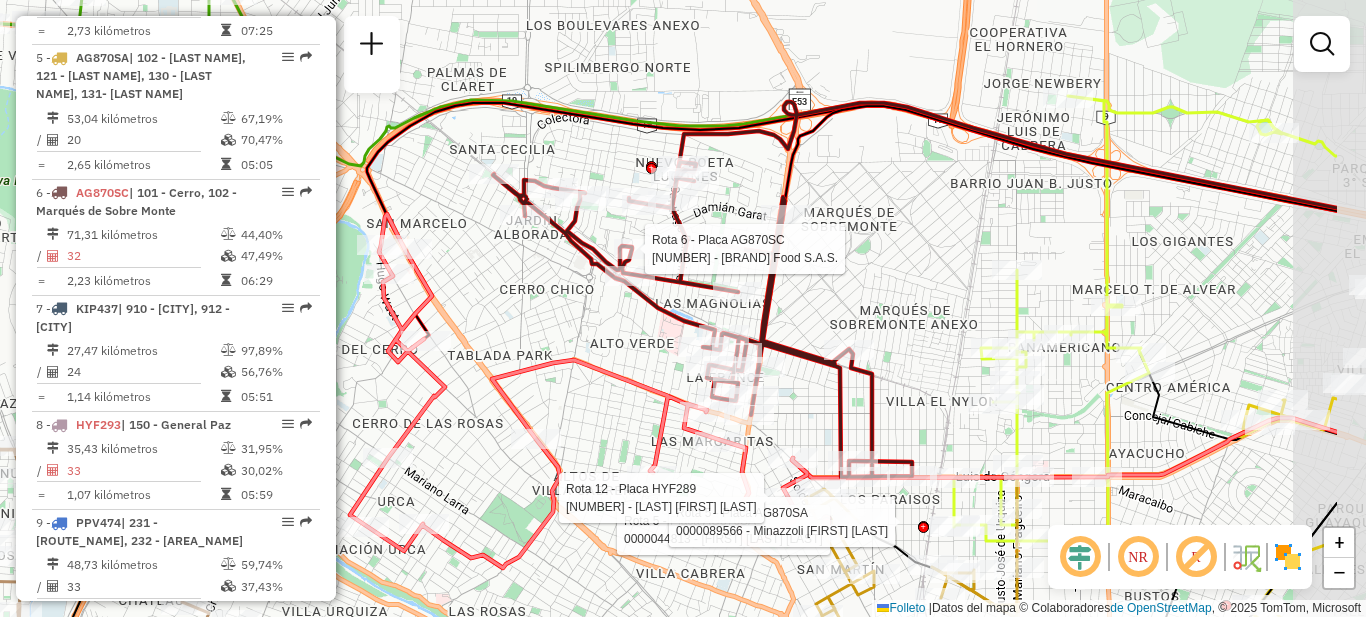 drag, startPoint x: 781, startPoint y: 217, endPoint x: 650, endPoint y: 262, distance: 138.51353 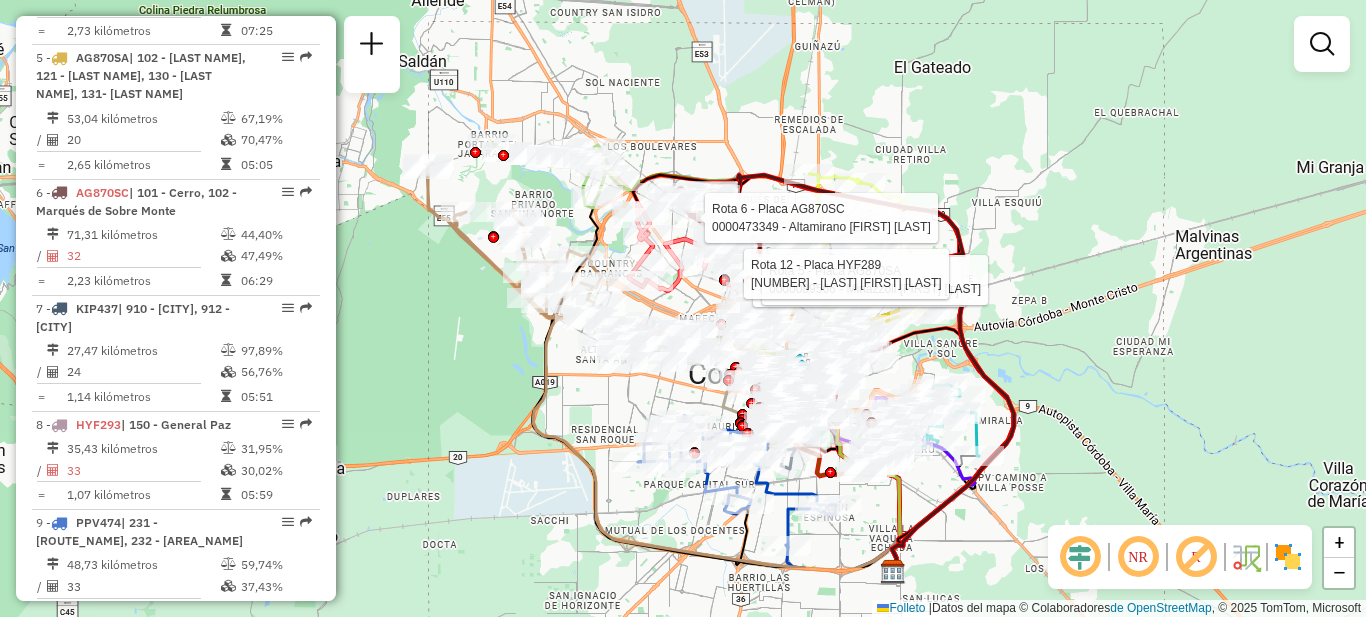 drag, startPoint x: 594, startPoint y: 384, endPoint x: 679, endPoint y: 281, distance: 133.544 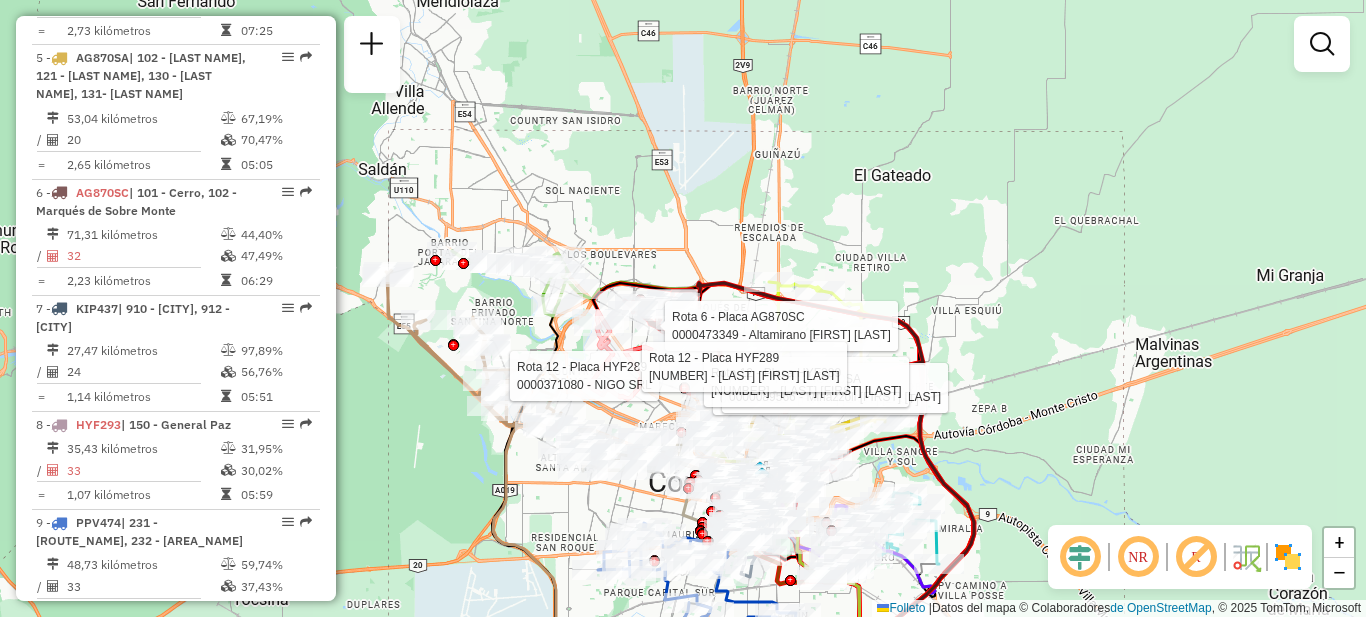 drag, startPoint x: 581, startPoint y: 381, endPoint x: 530, endPoint y: 487, distance: 117.630775 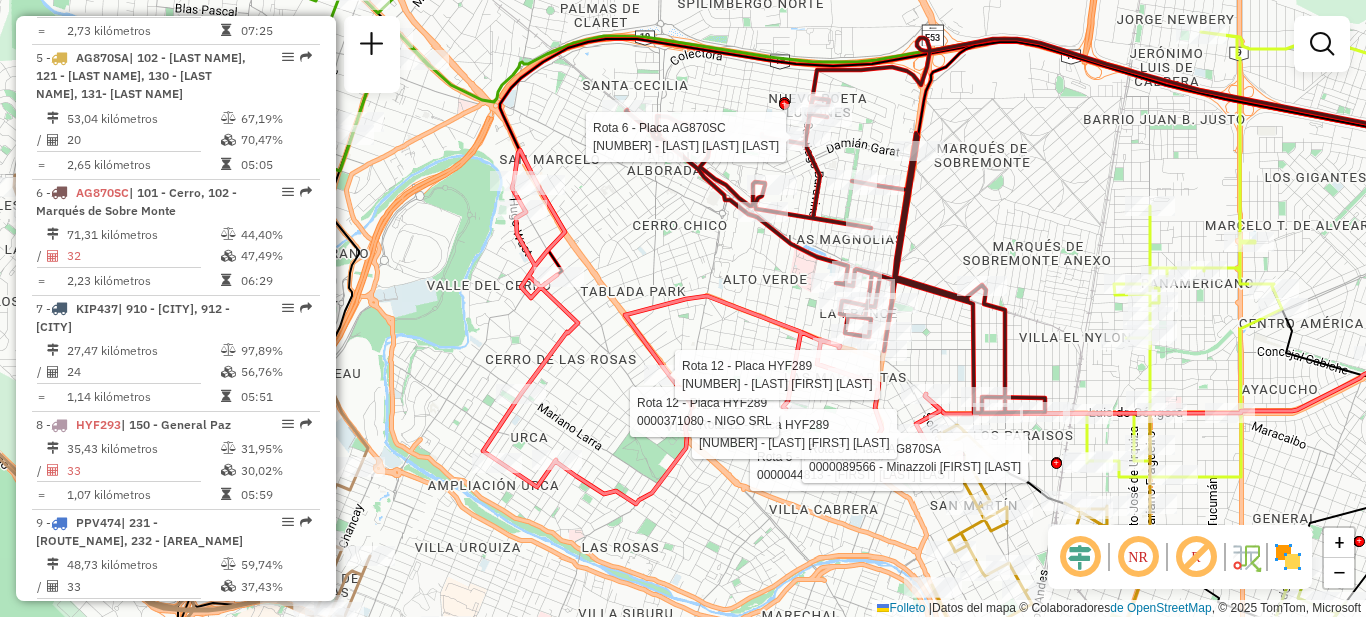 select on "**********" 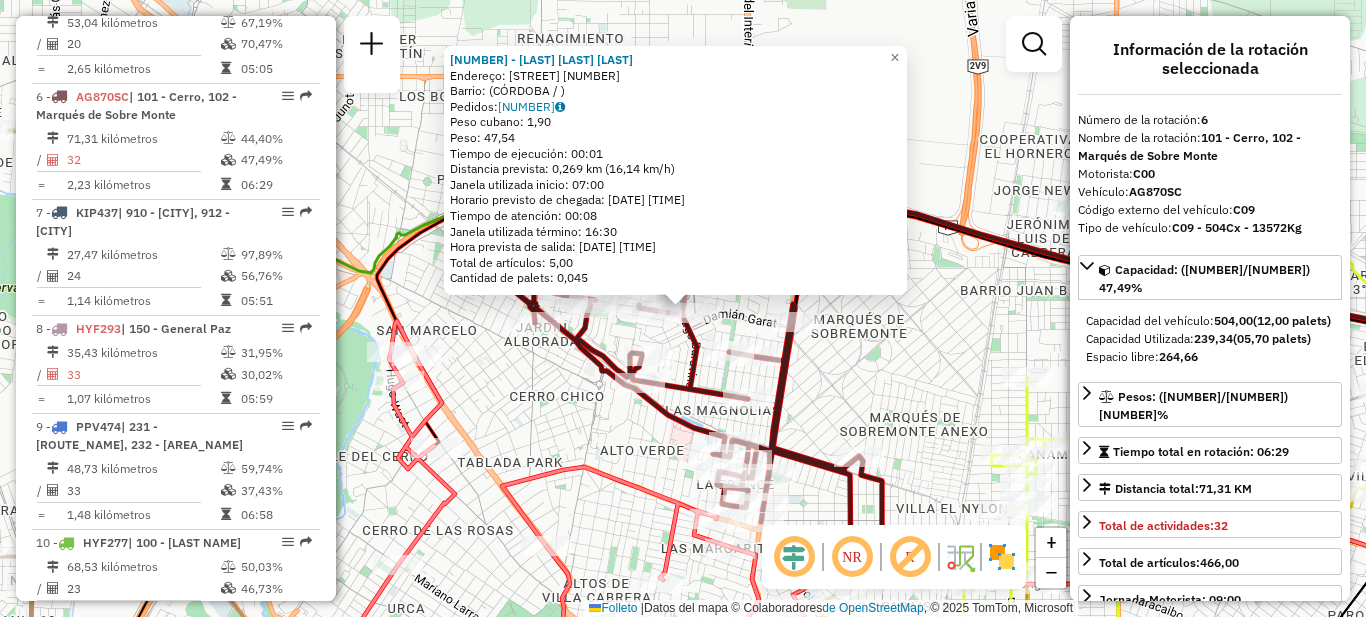 scroll, scrollTop: 1250, scrollLeft: 0, axis: vertical 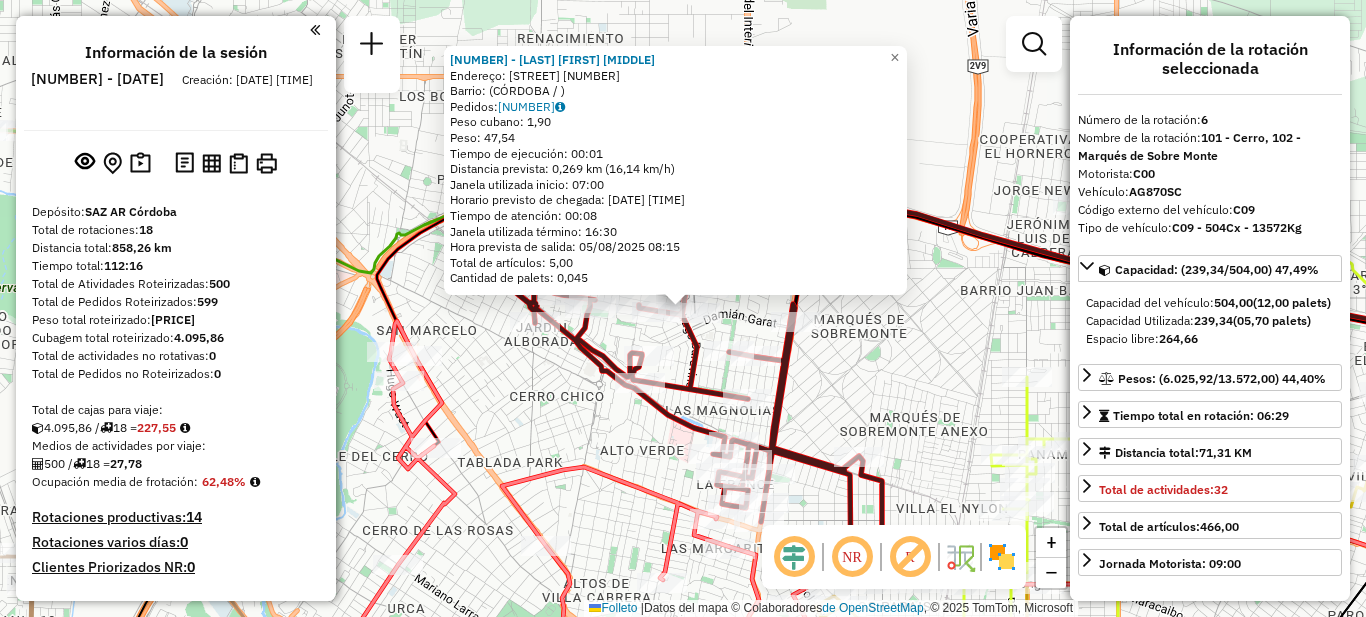 select on "**********" 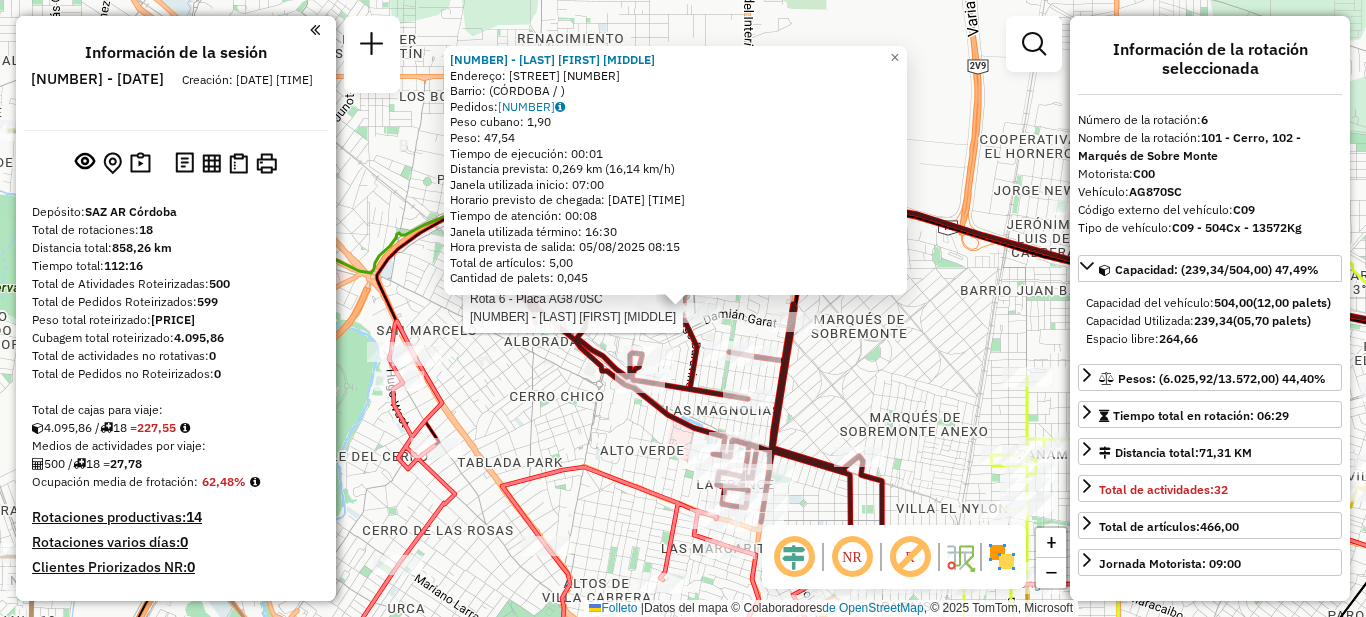 scroll, scrollTop: 1250, scrollLeft: 0, axis: vertical 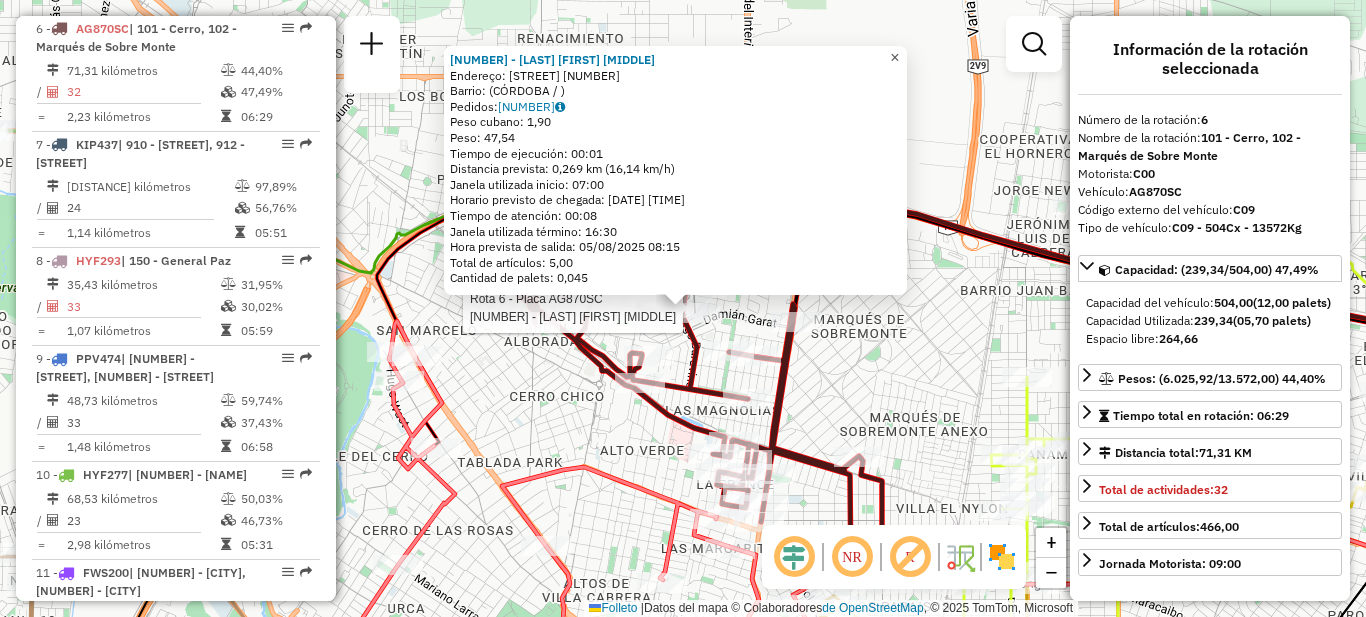 click on "×" 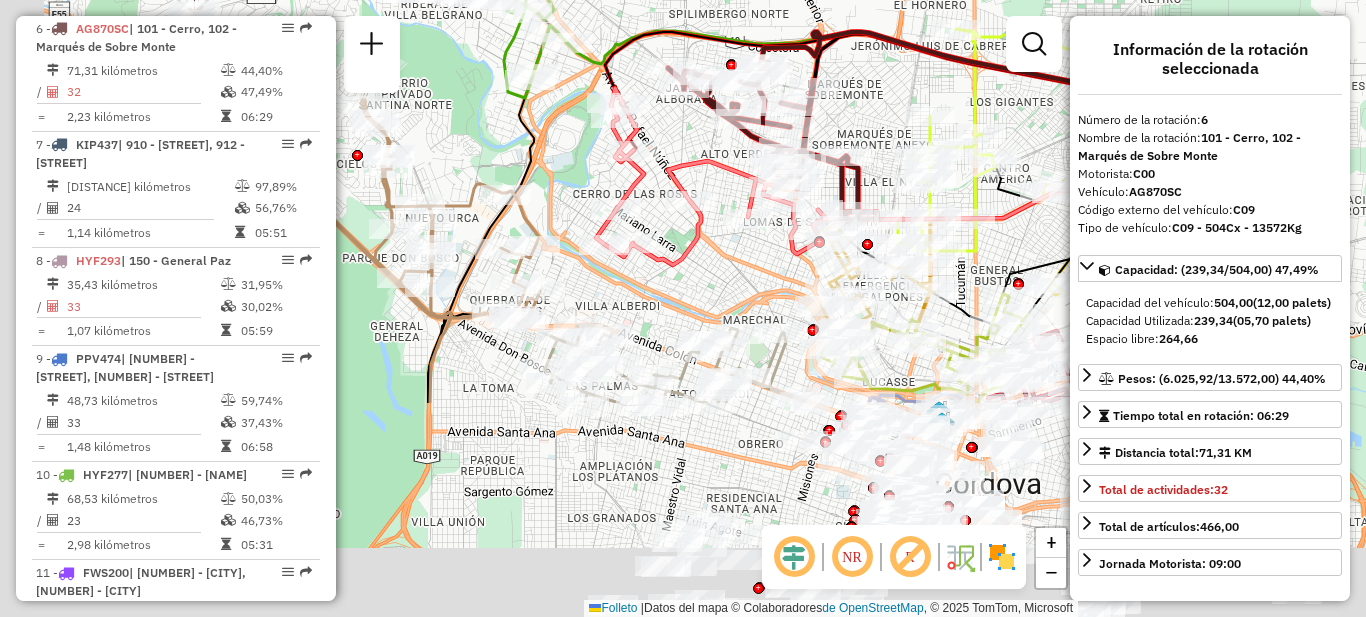 drag, startPoint x: 535, startPoint y: 428, endPoint x: 642, endPoint y: 199, distance: 252.76471 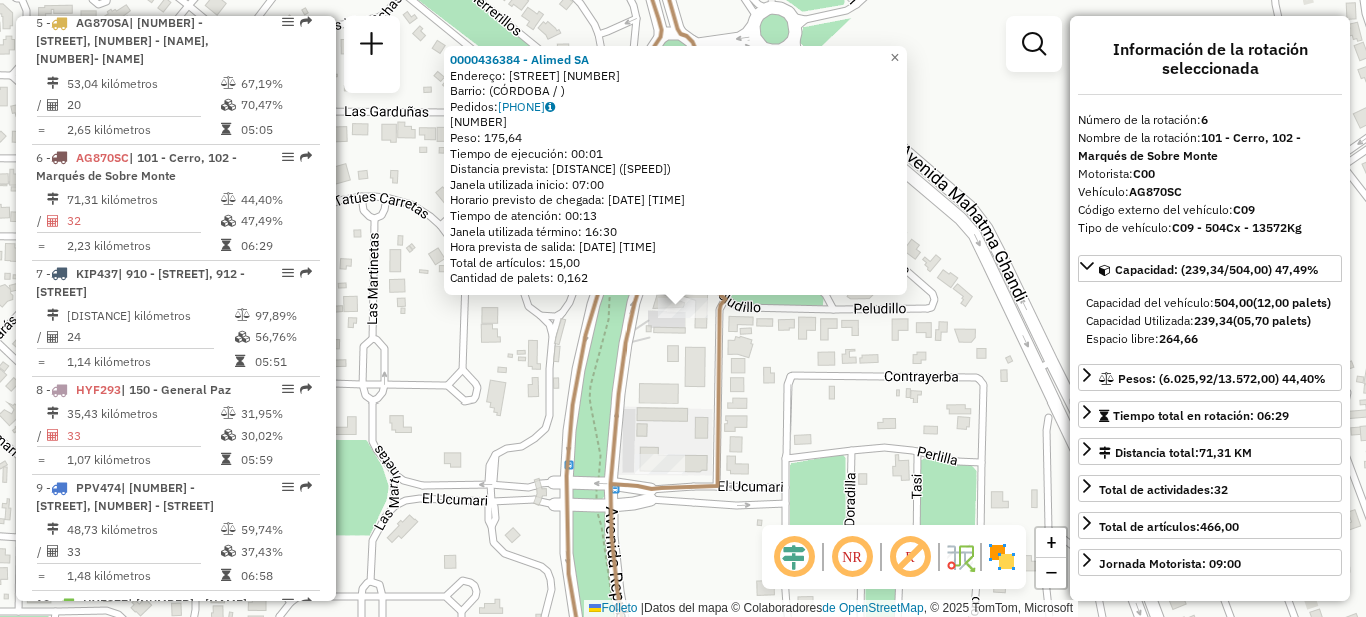 scroll, scrollTop: 1017, scrollLeft: 0, axis: vertical 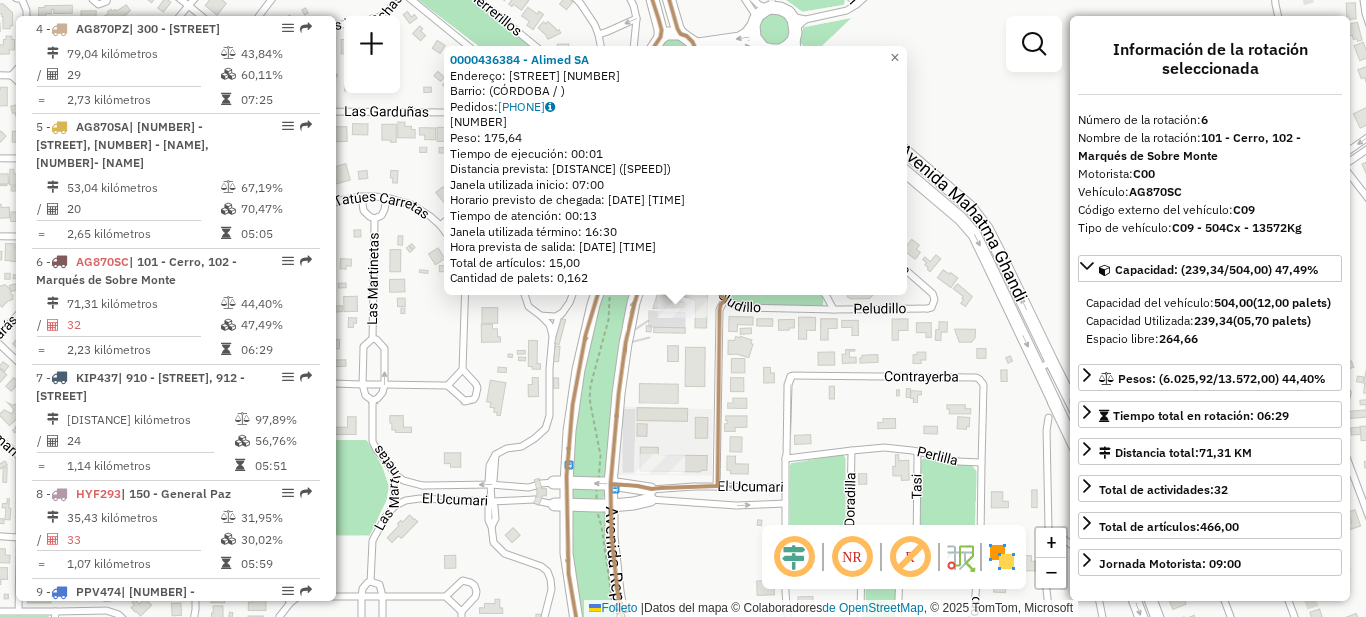 click on "[NUMBER] - [COMPANY] Endereço: [STREET] [NUMBER] Barrio: ([CITY] / ) Pedidos: [NUMBER] Peso cuba: [WEIGHT] Peso: [WEIGHT] Tiempo de ejecución: 00:01 Distancia prevista: 0,081 km (4,86 km/h) Janela utilizada inicio: 07:00 Horario previsto de chegada: 05/08/2025 10:06 Tiempo de atención: 00:13 Janela utilizada término: 16:30 Hora prevista de salida: 05/08/2025 10:19 Total de artículos: 15,00 Cantidad de palets: 0,162 × Janela de atención Grado de atención Capacidad Transportadoras Vehículos Cliente Pedidos Rotas Selecciona los días de la semana para filtrar como janelas de atención. Segmento Ter Como Qui Sexo Sab Dom Informe del período de atención de Janela: Delaware: Comió: Filtrar exactamente a janela del cliente Considerar a janela de atendimento padrão Seleccione los días de la semana para filtrar según las calificaciones de atención. Segmento Ter Como Qui Sexo Sab Dom Considerar clientes sem dia de atendimento catastrado Clientes fora do dia de atendimento seleccionado Comió:" 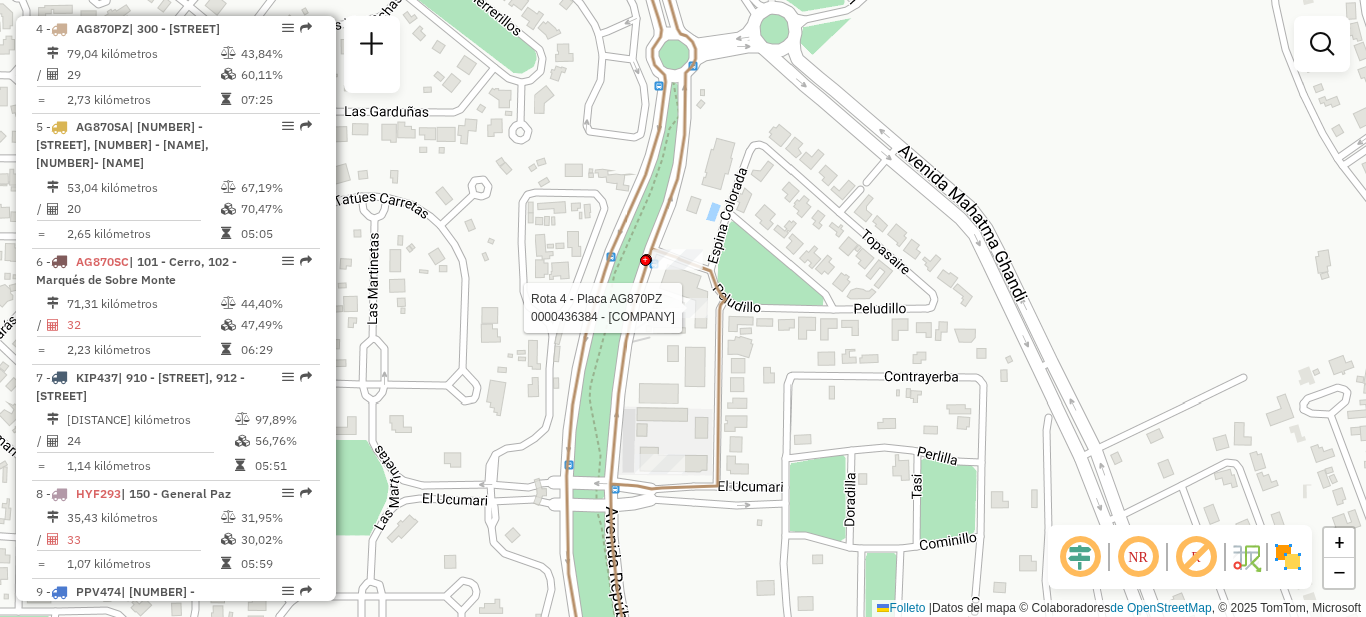 select on "**********" 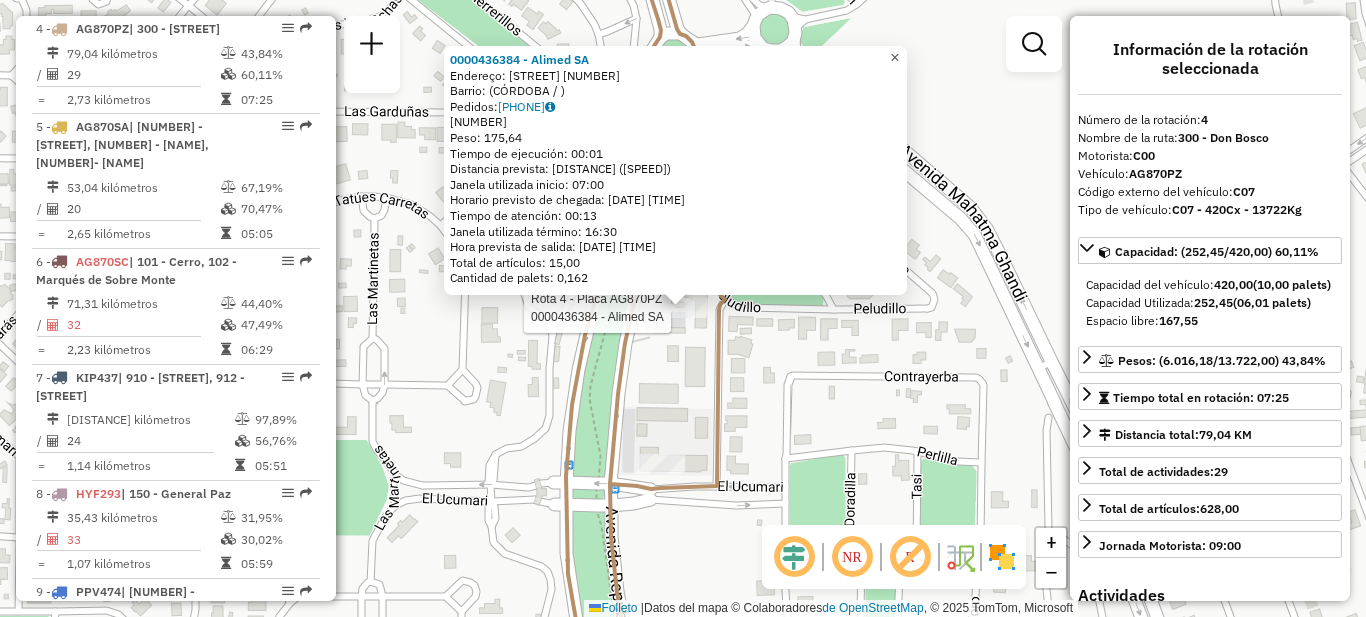 click on "×" 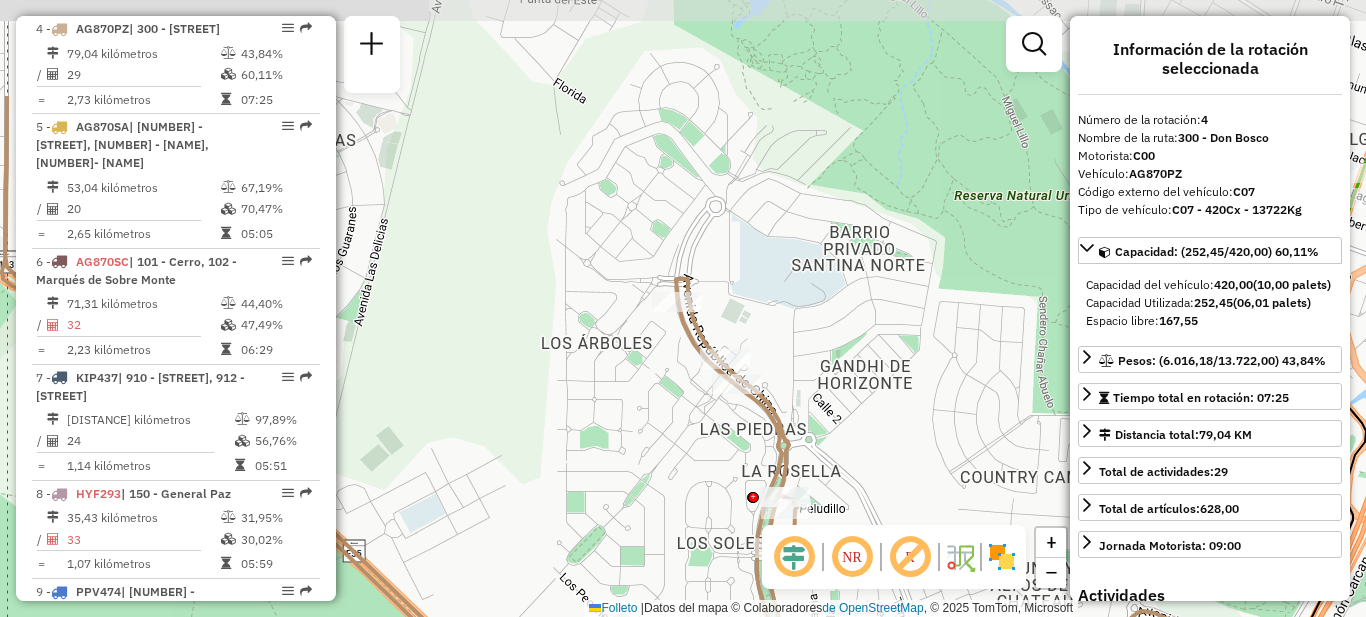 drag, startPoint x: 777, startPoint y: 293, endPoint x: 840, endPoint y: 451, distance: 170.09703 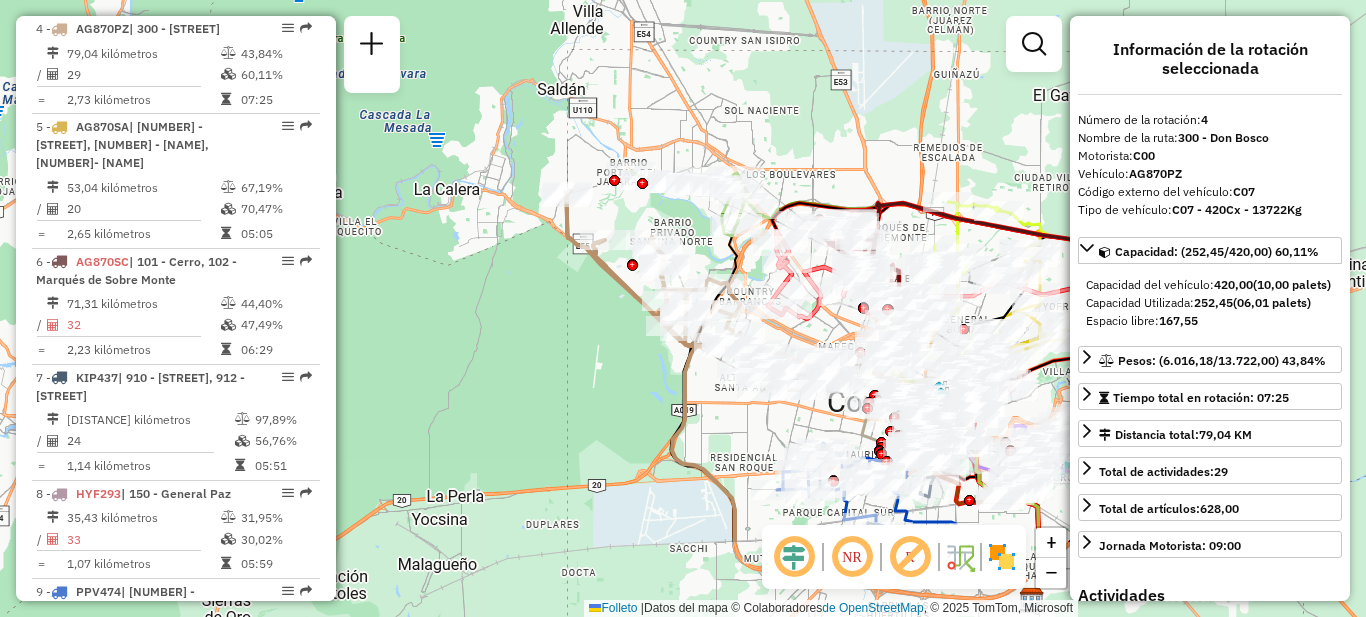 drag, startPoint x: 615, startPoint y: 403, endPoint x: 602, endPoint y: 267, distance: 136.6199 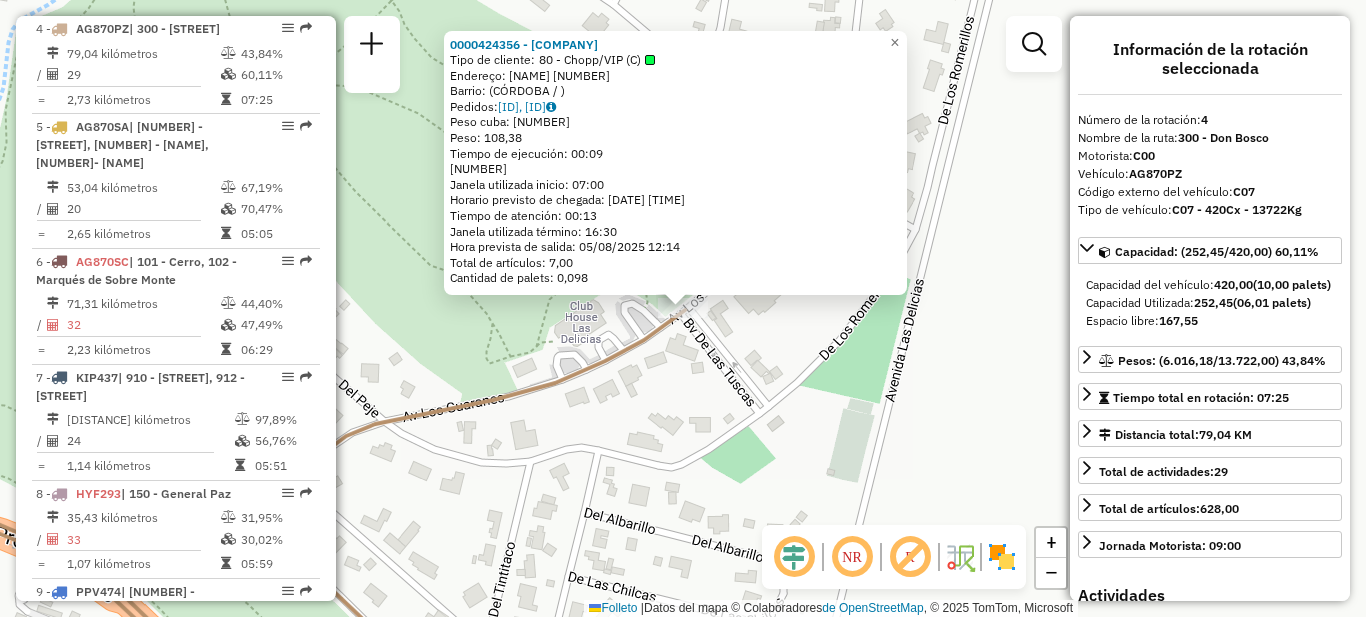 click on "0000424356 - [COMPANY] Tipo de cliente: 80 - Chopp/VIP (C) Endereço: [STREET] [NUMBER] Barrio: ([CITY] / ) Pedidos: 013522671, 013522672 Peso cuba: 4,14 Peso: 108,38 Tiempo de ejecución: 00:09 Distancia prevista: 4.379 km (29,19 km/h) Janela utilizada inicio: 07:00 Horario previsto de chegada: 05/08/2025 12:01 Tiempo de atención: 00:13 Janela utilizada término: 16:30 Hora prevista de salida: 05/08/2025 12:14 Total de artículos: 7,00 Cantidad de palets: 0,098 × Janela de atención Grado de atención Capacidad Transportadoras Vehículos Cliente Pedidos Rotas Selecciona los días de la semana para filtrar como janelas de atención. Segmento Ter Como Qui Sexo Sab Dom Informe del período de atención de Janela: Delaware: Comió: Filtrar exactamente a janela del cliente Considerar a janela de atendimento padrão Seleccione los días de la semana para filtrar según las calificaciones de atención. Segmento Ter Como Qui Sexo Sab Dom Considerar clientes sem dia de atendimento catastrado Solo +" 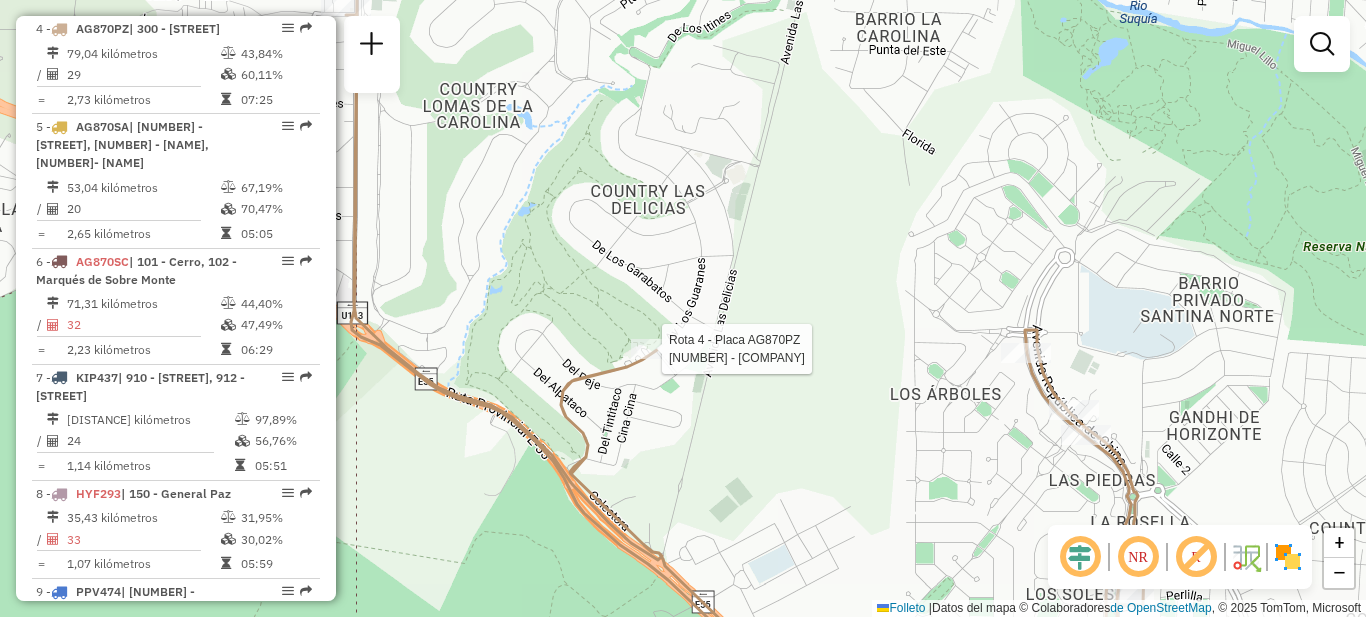 select on "**********" 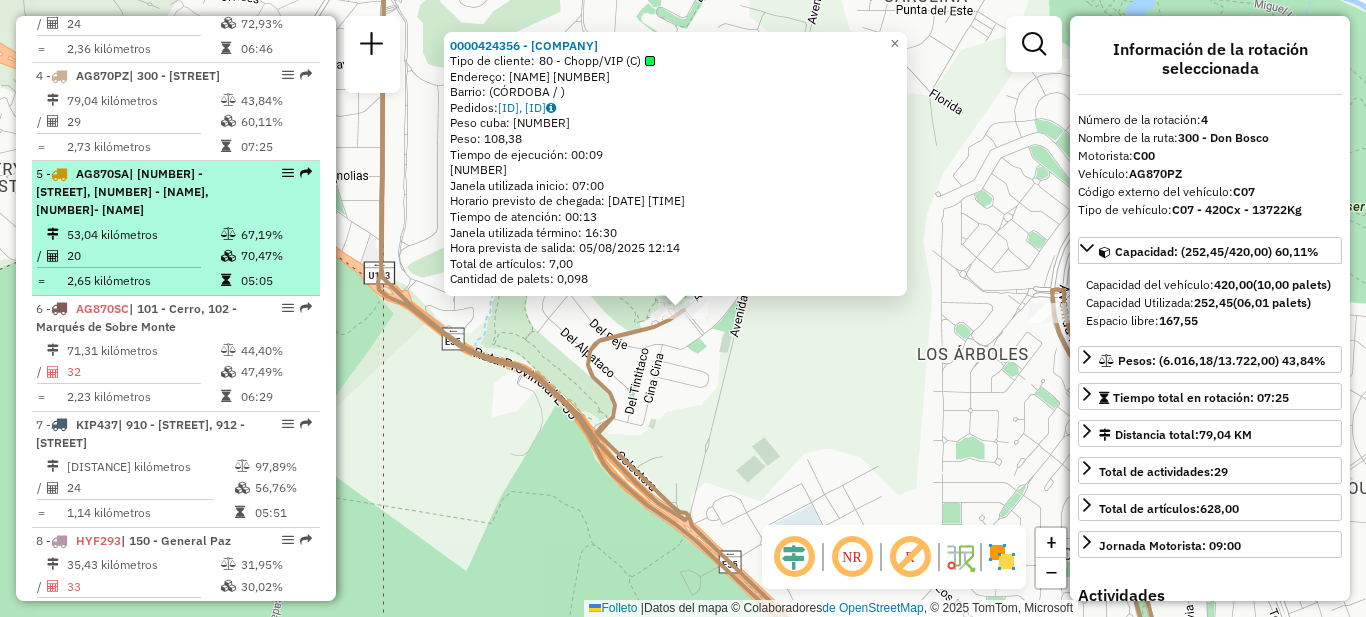 scroll, scrollTop: 917, scrollLeft: 0, axis: vertical 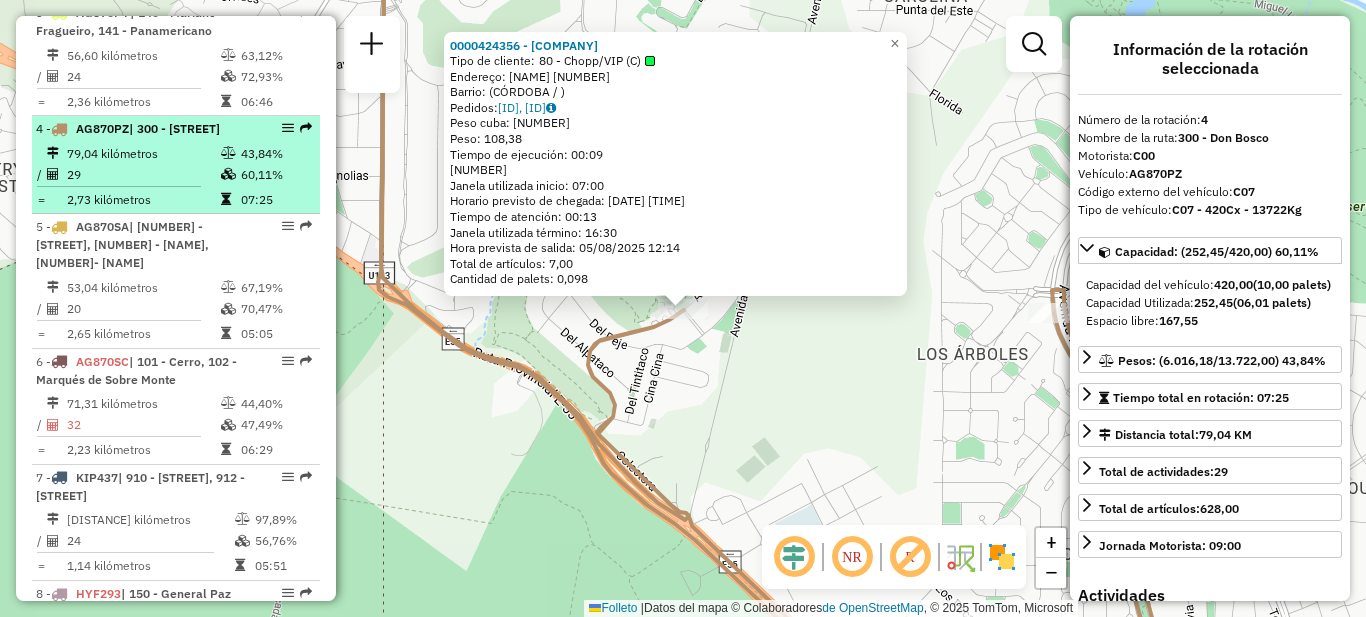 click on "29" at bounding box center (143, 174) 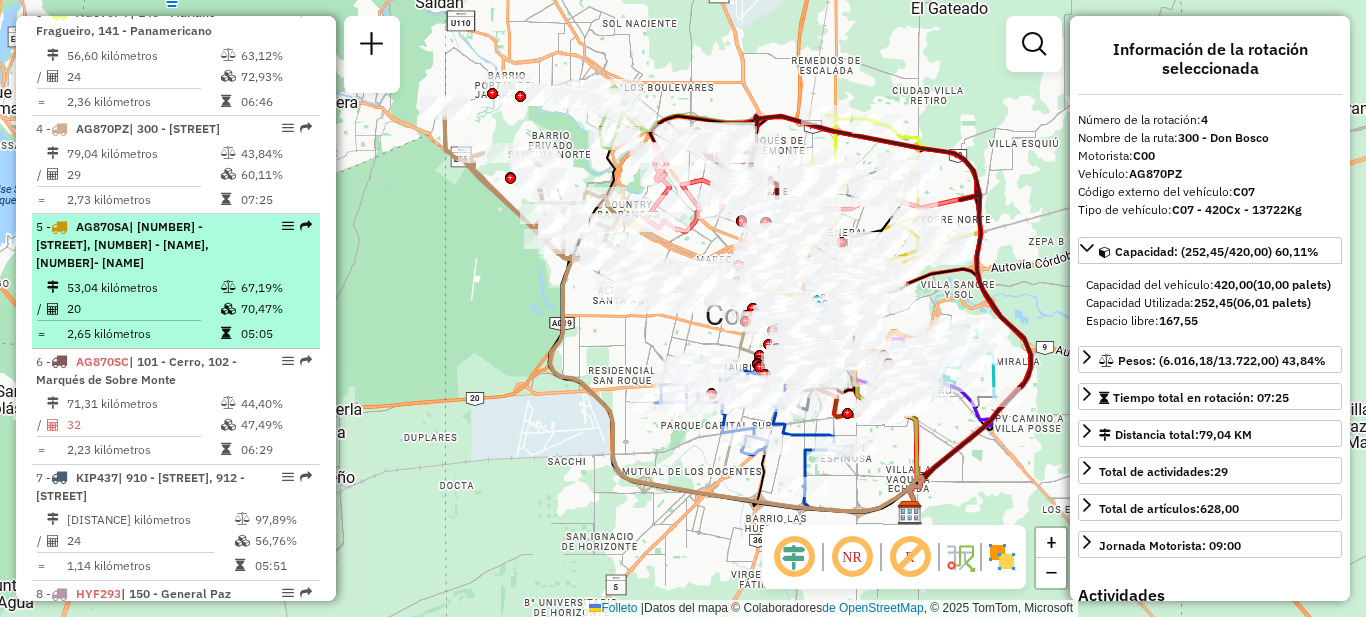 click on "| [NUMBER] - [STREET], [NUMBER] - [NAME], [NUMBER]- [NAME]" at bounding box center (122, 244) 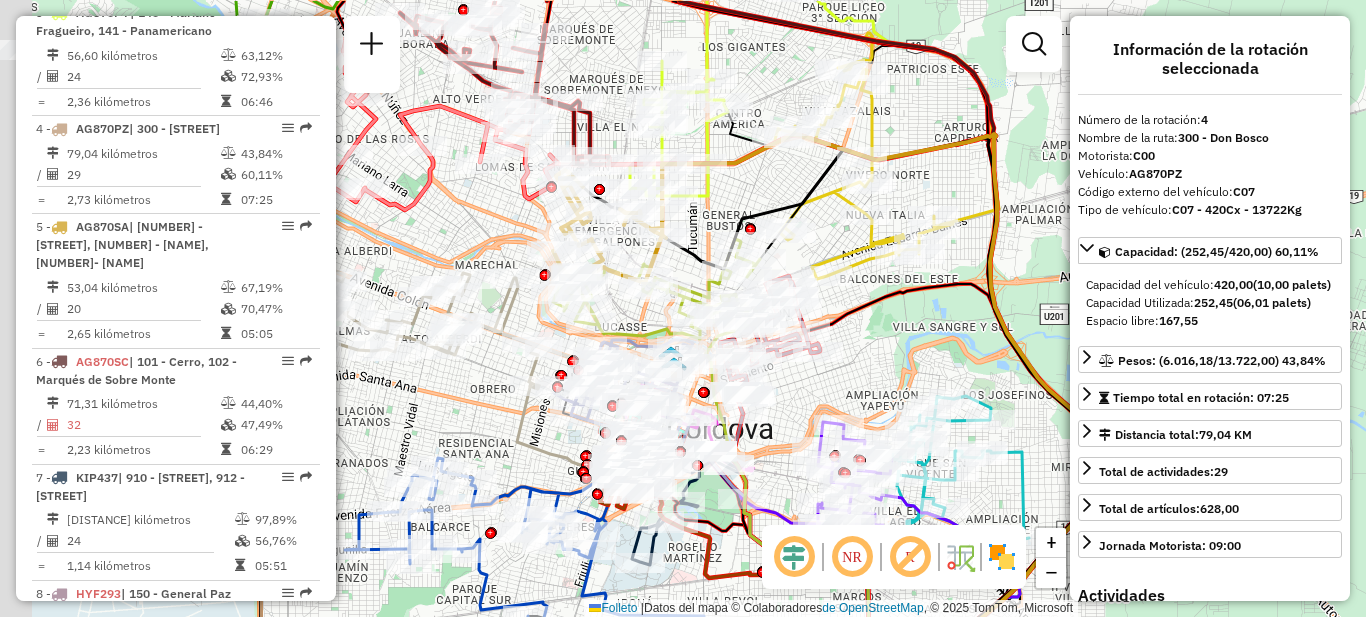 drag, startPoint x: 605, startPoint y: 114, endPoint x: 777, endPoint y: 177, distance: 183.17477 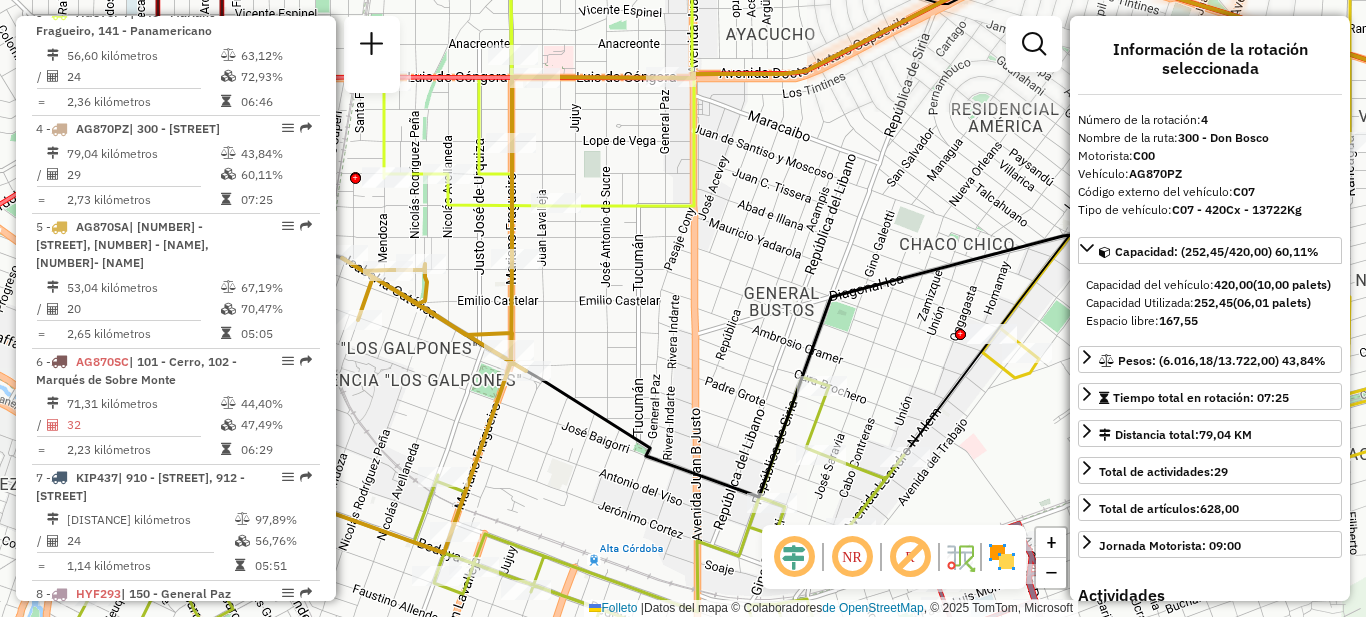 drag, startPoint x: 617, startPoint y: 343, endPoint x: 713, endPoint y: 272, distance: 119.40268 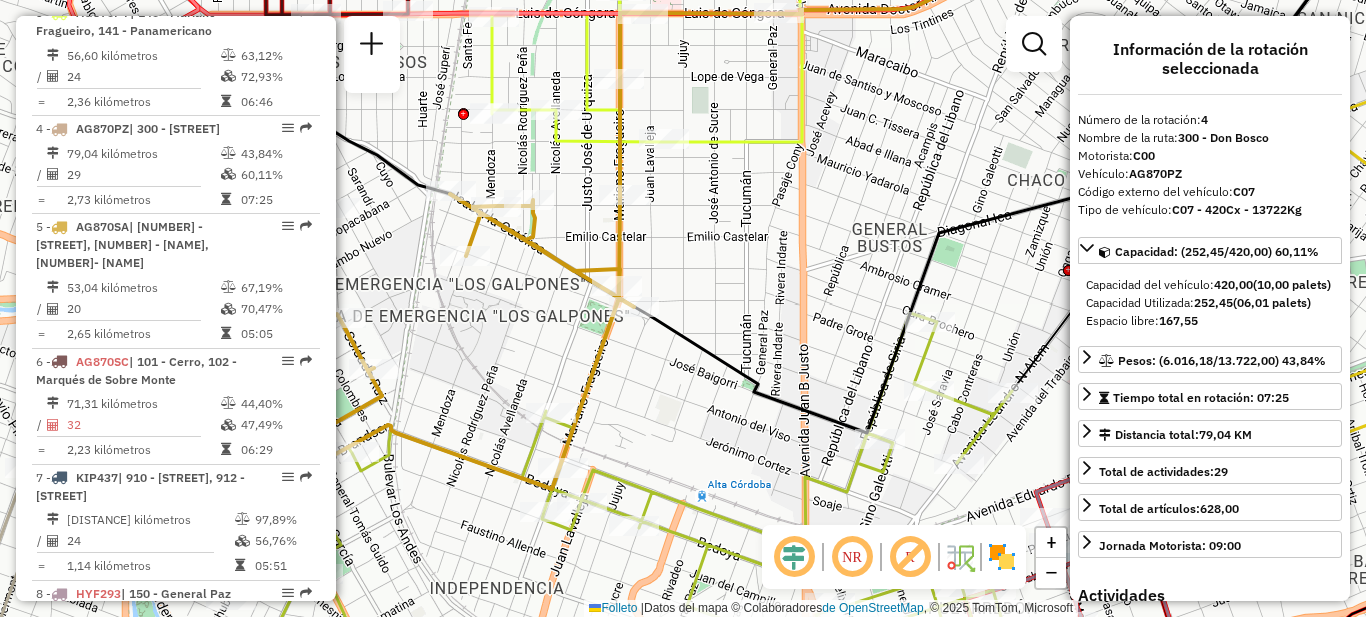 click on "Janela de atención Grado de atención Capacidad Transportadoras Vehículos Cliente Pedidos Rotas Selecciona los días de la semana para filtrar como janelas de atención. Segmento Ter Como Qui Sexo Sab Dom Informe del período de atención de Janela: [STATE]: Comió: Filtrar exactamente a janela del cliente Considerar a janela de atendimento padrão Seleccione los días de la semana para filtrar según las calificaciones de atención. Segmento Ter Como Qui Sexo Sab Dom Considerar clientes sem dia de atendimento catastrado Clientes fora do dia de atendimento seleccionado Filtrar as atividades entre os valores definidos abaixo: Peso mínimo: Peso máximo: Cubagem mínima: Máxima cubagem: [STATE]: Comió: Filtrar as atividades entre o tempo de atendimento definido abaixo: [STATE]: Comió: Considerar la capacidad total de dos clientes no roteirizados Transportadora: Seleccione uno o más artículos Tipo de vehículo: Seleccione uno o más artículos Vehículo: Seleccione uno o más artículos Motorista: Solo" 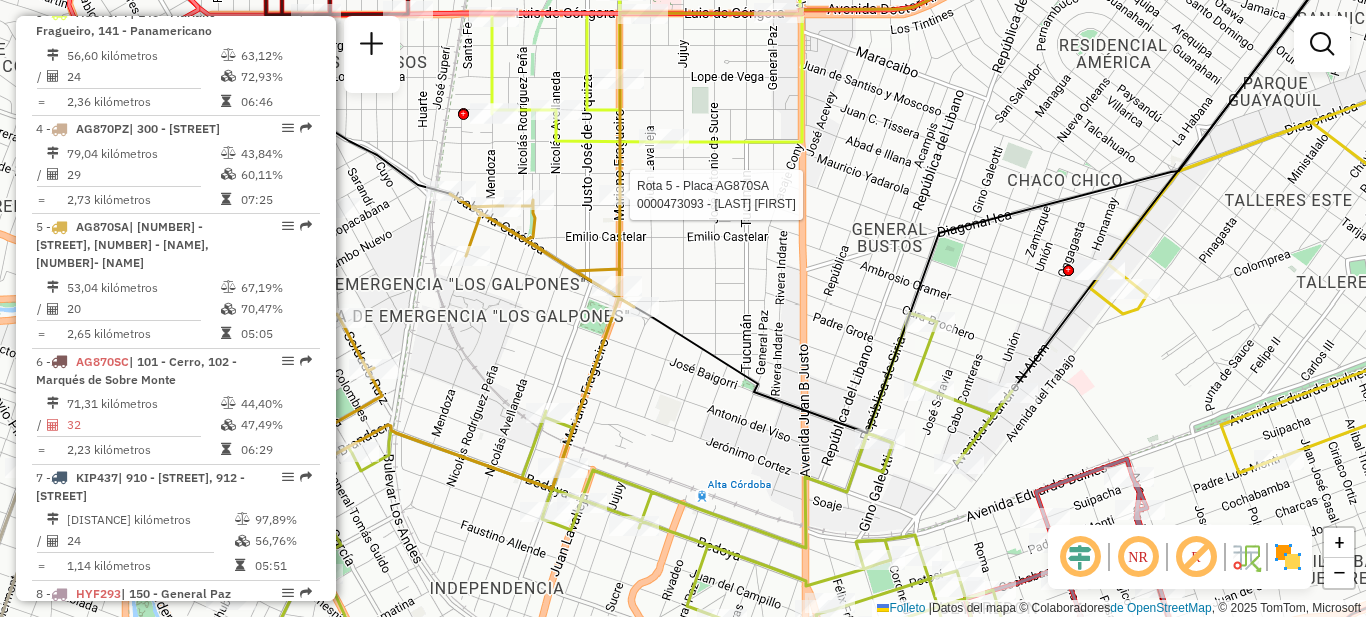 select on "**********" 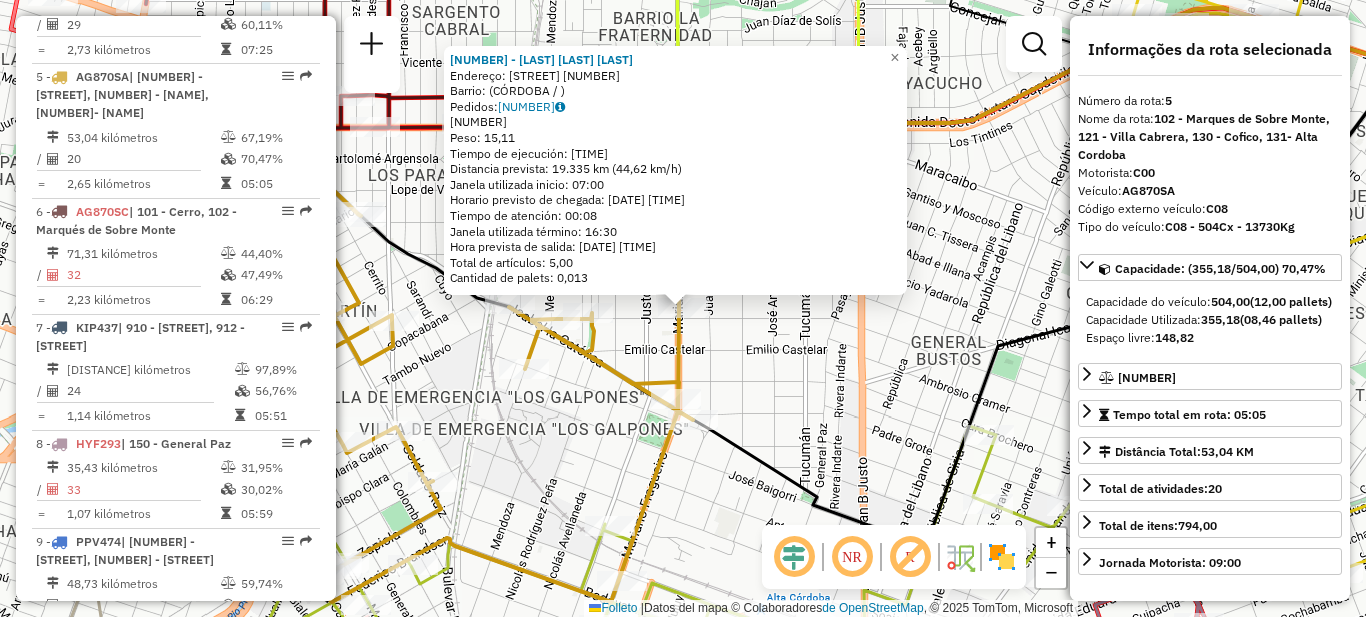 scroll, scrollTop: 1115, scrollLeft: 0, axis: vertical 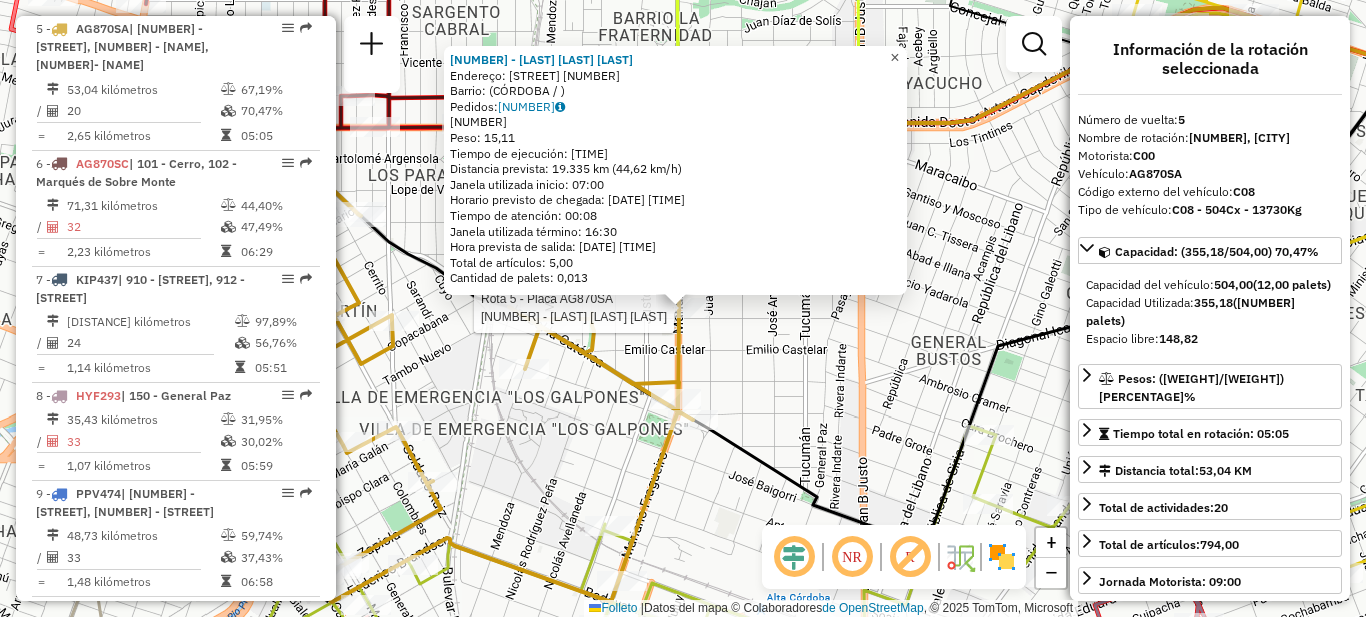 click on "×" 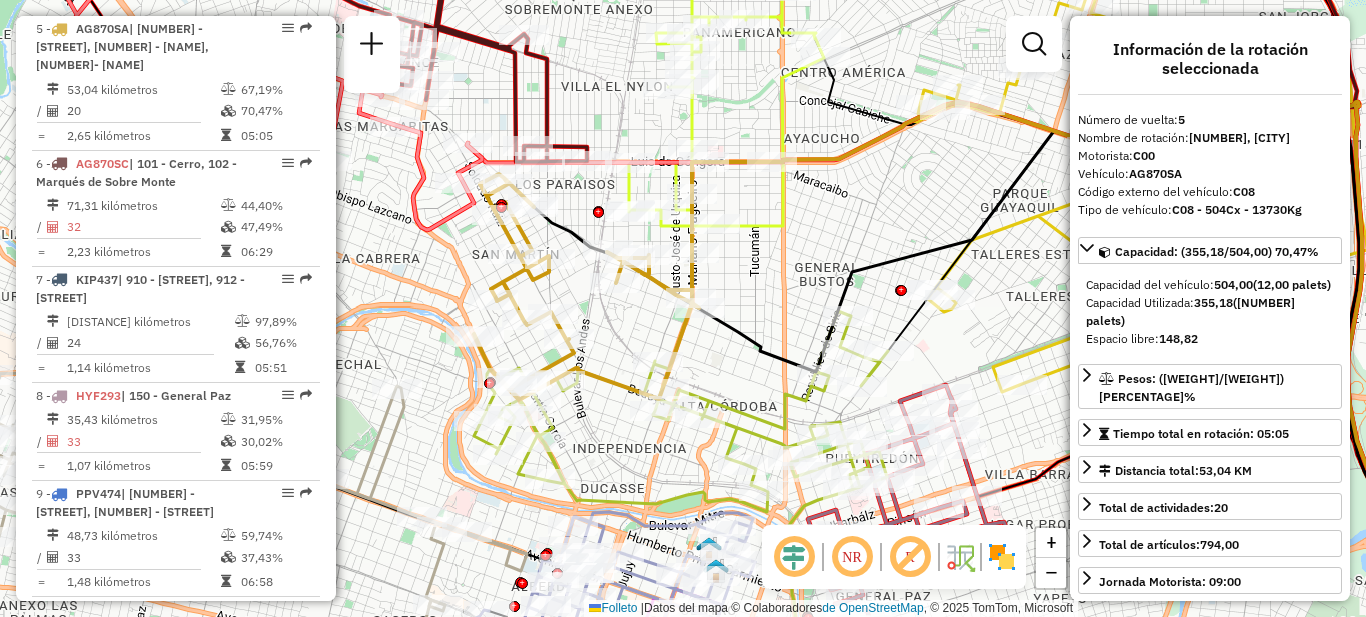 click 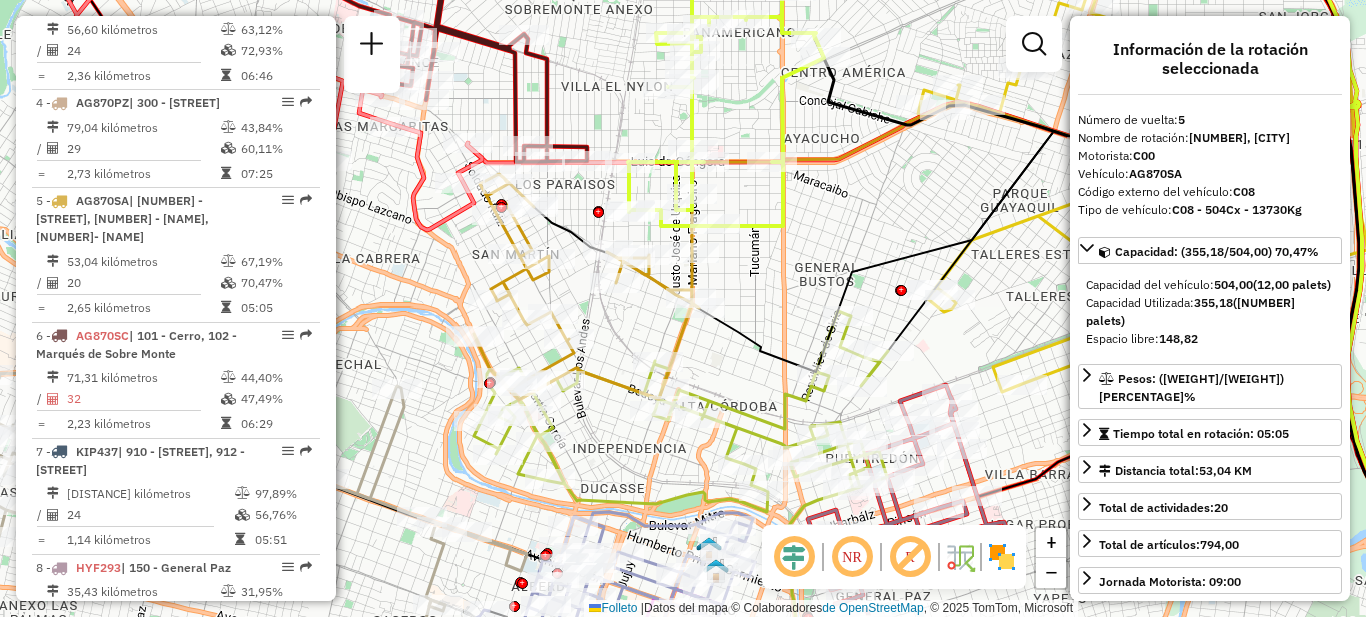 scroll, scrollTop: 901, scrollLeft: 0, axis: vertical 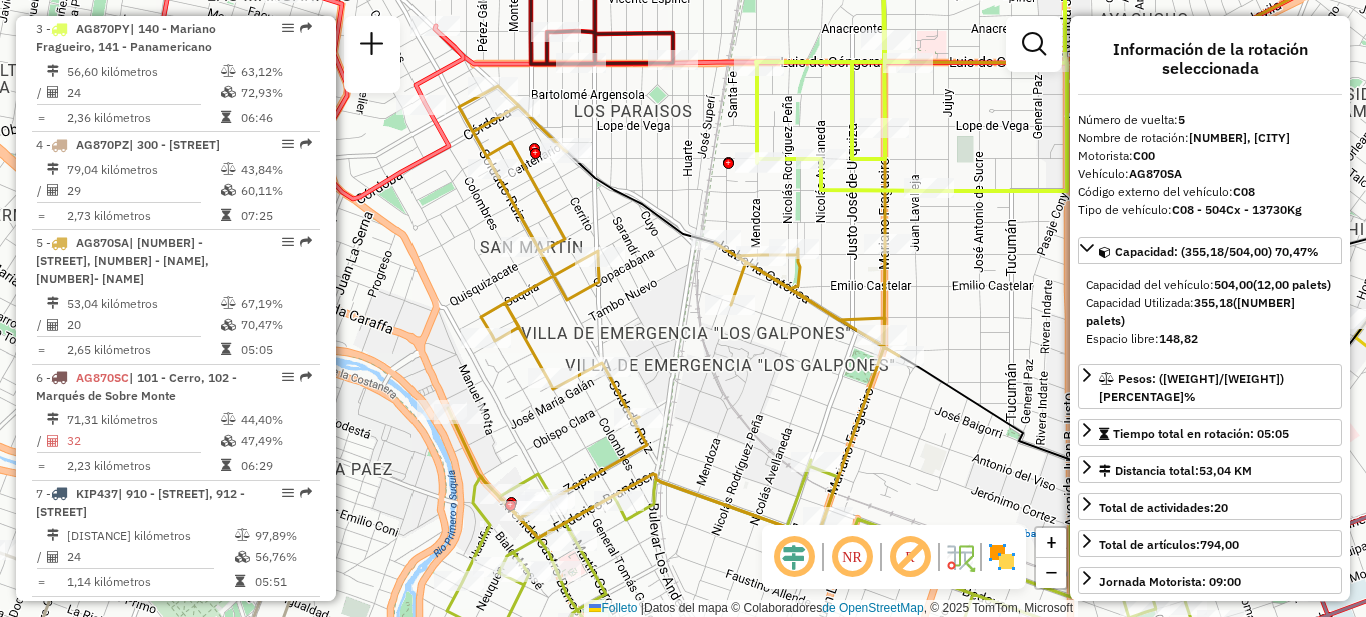drag, startPoint x: 691, startPoint y: 345, endPoint x: 696, endPoint y: 377, distance: 32.38827 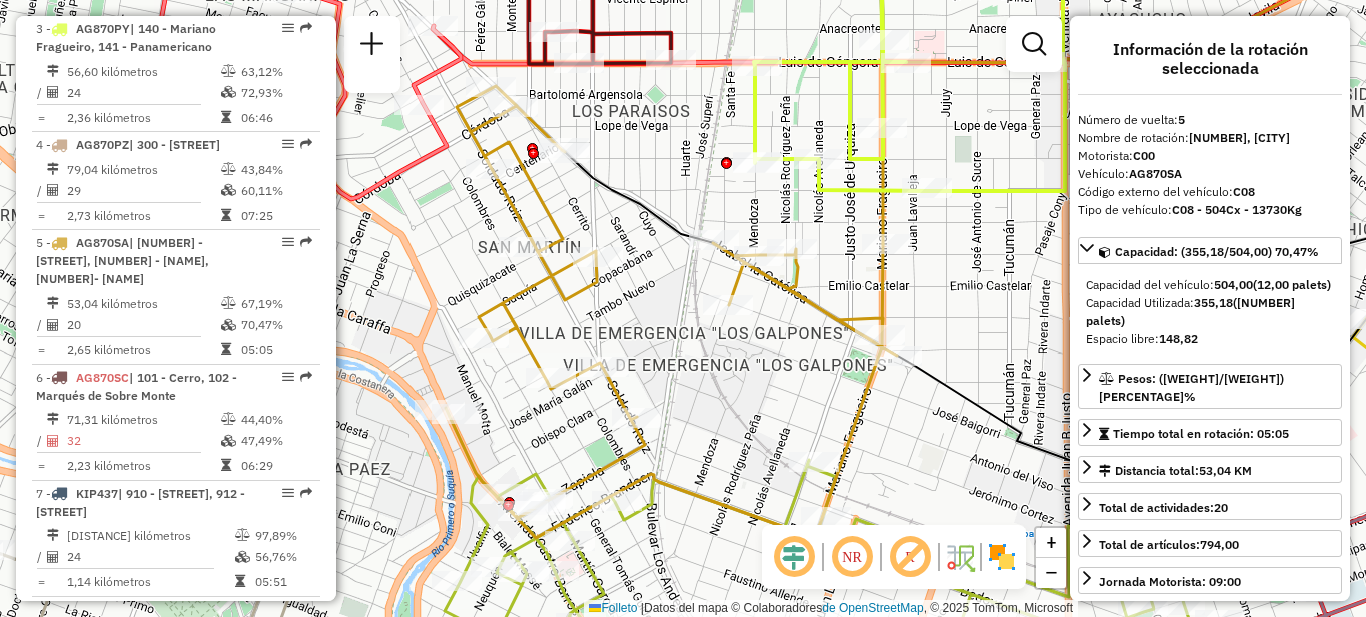 click on "Janela de atención Grado de atención Capacidad Transportadoras Vehículos Cliente Pedidos Rotas Selecciona los días de la semana para filtrar como janelas de atención. Segmento Ter Como Qui Sexo Sab Dom Informe del período de atención de Janela: [STATE]: Comió: Filtrar exactamente a janela del cliente Considerar a janela de atendimento padrão Seleccione los días de la semana para filtrar según las calificaciones de atención. Segmento Ter Como Qui Sexo Sab Dom Considerar clientes sem dia de atendimento catastrado Clientes fora do dia de atendimento seleccionado Filtrar as atividades entre os valores definidos abaixo: Peso mínimo: Peso máximo: Cubagem mínima: Máxima cubagem: [STATE]: Comió: Filtrar as atividades entre o tempo de atendimento definido abaixo: [STATE]: Comió: Considerar la capacidad total de dos clientes no roteirizados Transportadora: Seleccione uno o más artículos Tipo de vehículo: Seleccione uno o más artículos Vehículo: Seleccione uno o más artículos Motorista: Solo" 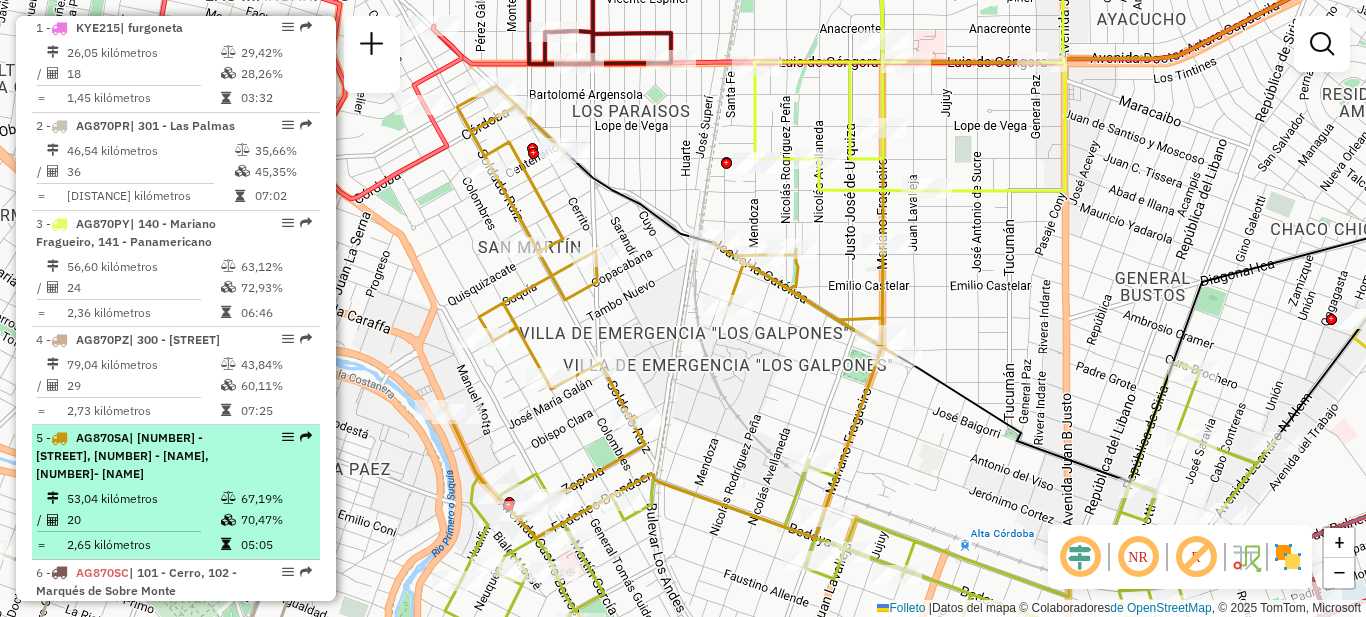 scroll, scrollTop: 701, scrollLeft: 0, axis: vertical 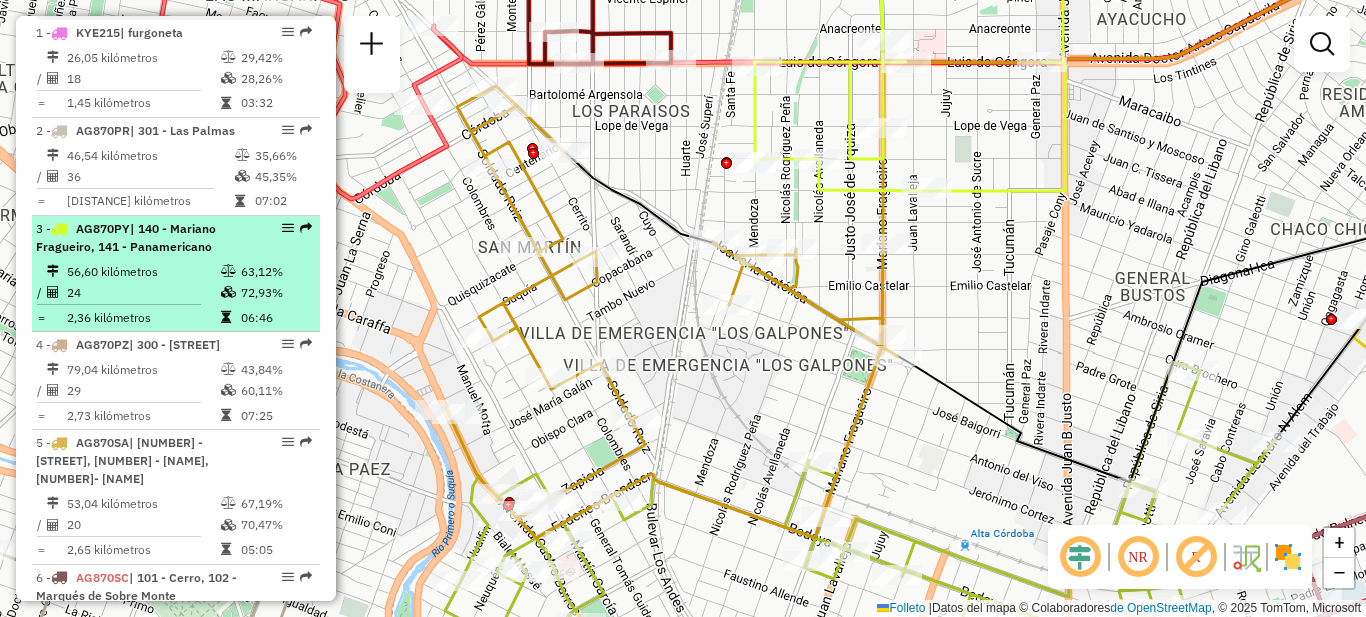 click on "24" at bounding box center [143, 292] 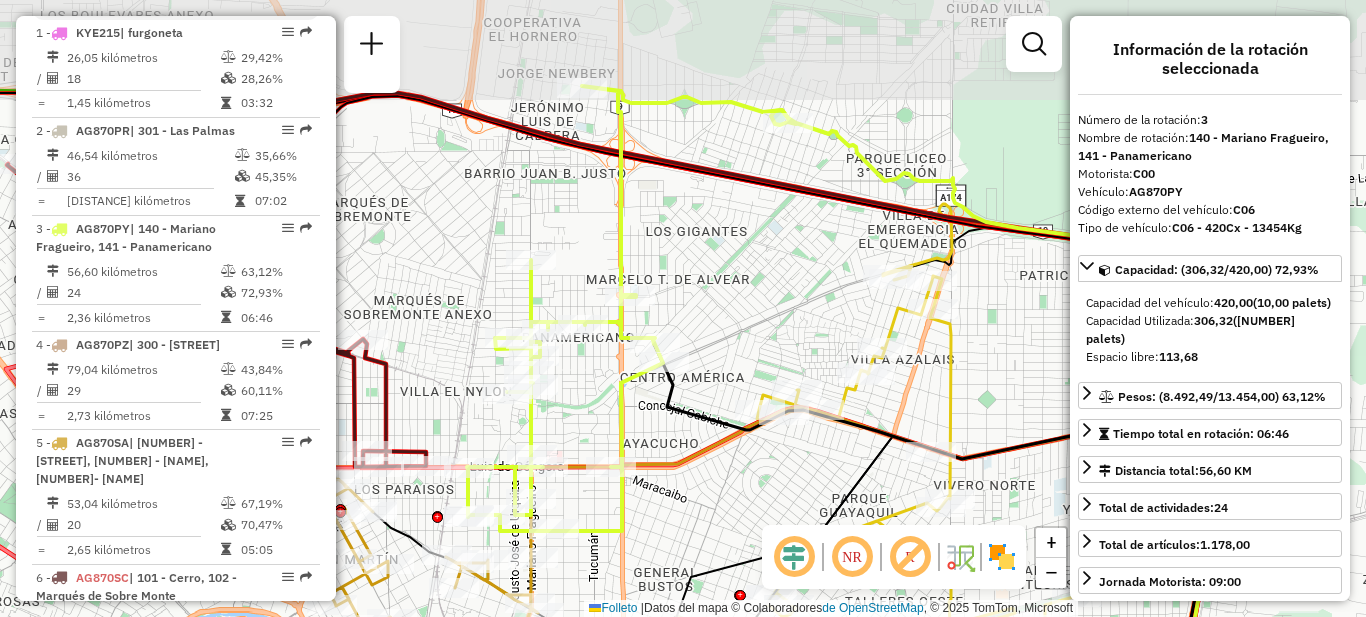 click on "Janela de atención Grado de atención Capacidad Transportadoras Vehículos Cliente Pedidos Rotas Selecciona los días de la semana para filtrar como janelas de atención. Segmento Ter Como Qui Sexo Sab Dom Informe del período de atención de Janela: [STATE]: Comió: Filtrar exactamente a janela del cliente Considerar a janela de atendimento padrão Seleccione los días de la semana para filtrar según las calificaciones de atención. Segmento Ter Como Qui Sexo Sab Dom Considerar clientes sem dia de atendimento catastrado Clientes fora do dia de atendimento seleccionado Filtrar as atividades entre os valores definidos abaixo: Peso mínimo: Peso máximo: Cubagem mínima: Máxima cubagem: [STATE]: Comió: Filtrar as atividades entre o tempo de atendimento definido abaixo: [STATE]: Comió: Considerar la capacidad total de dos clientes no roteirizados Transportadora: Seleccione uno o más artículos Tipo de vehículo: Seleccione uno o más artículos Vehículo: Seleccione uno o más artículos Motorista: Solo" 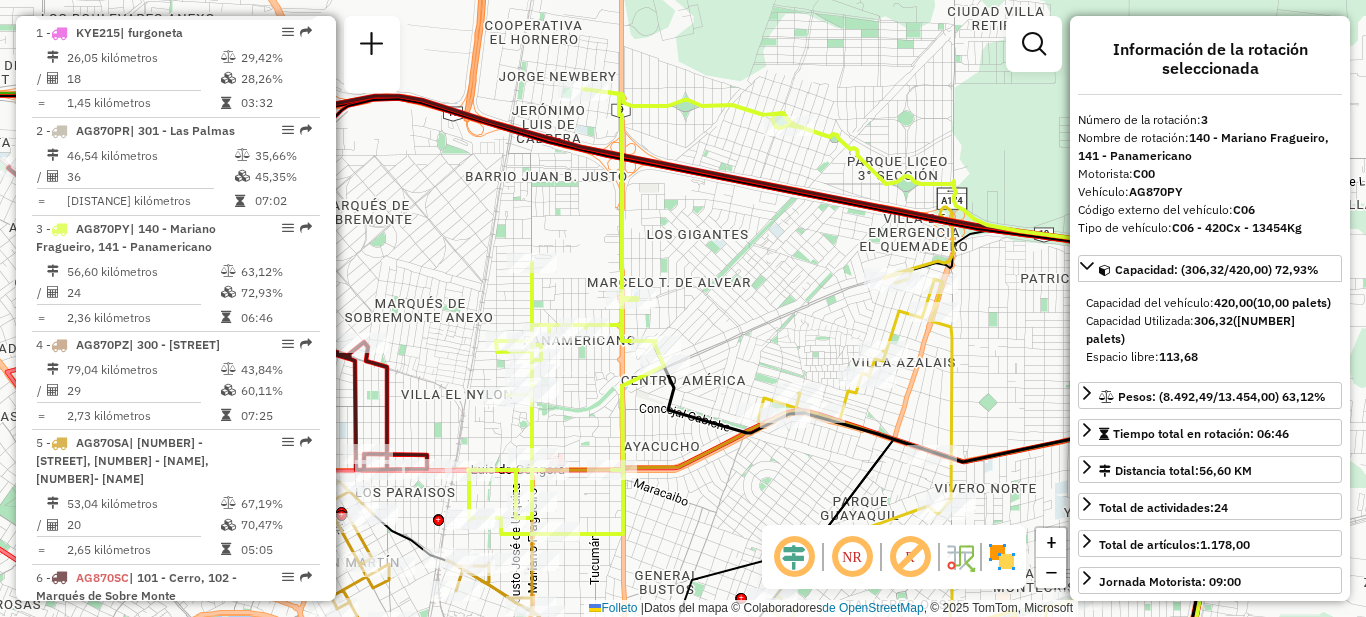 click on "Janela de atención Grado de atención Capacidad Transportadoras Vehículos Cliente Pedidos Rotas Selecciona los días de la semana para filtrar como janelas de atención. Segmento Ter Como Qui Sexo Sab Dom Informe del período de atención de Janela: [STATE]: Comió: Filtrar exactamente a janela del cliente Considerar a janela de atendimento padrão Seleccione los días de la semana para filtrar según las calificaciones de atención. Segmento Ter Como Qui Sexo Sab Dom Considerar clientes sem dia de atendimento catastrado Clientes fora do dia de atendimento seleccionado Filtrar as atividades entre os valores definidos abaixo: Peso mínimo: Peso máximo: Cubagem mínima: Máxima cubagem: [STATE]: Comió: Filtrar as atividades entre o tempo de atendimento definido abaixo: [STATE]: Comió: Considerar la capacidad total de dos clientes no roteirizados Transportadora: Seleccione uno o más artículos Tipo de vehículo: Seleccione uno o más artículos Vehículo: Seleccione uno o más artículos Motorista: Solo" 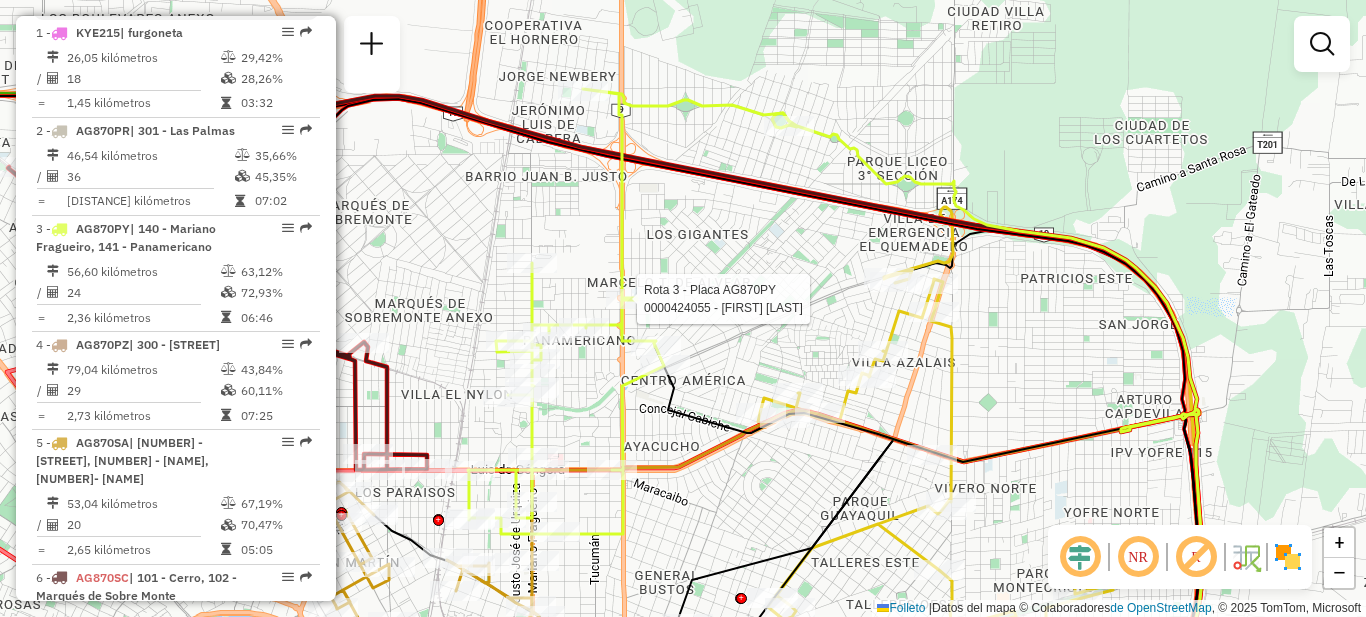 select on "**********" 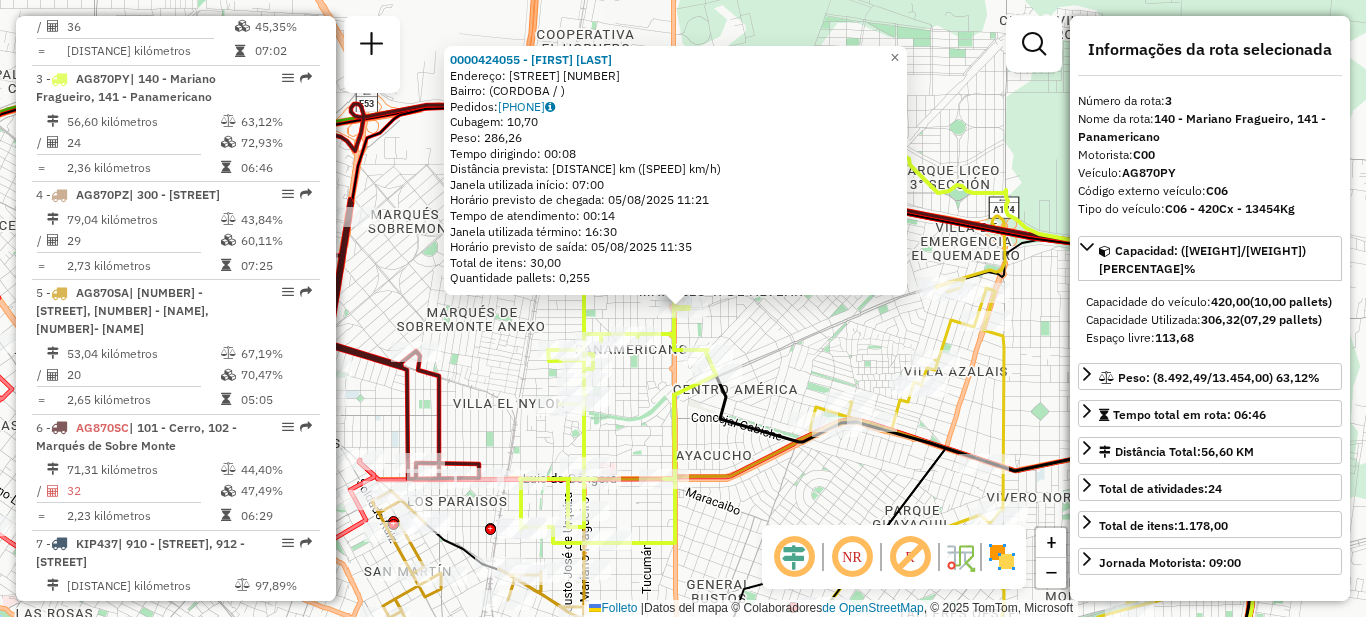 scroll, scrollTop: 901, scrollLeft: 0, axis: vertical 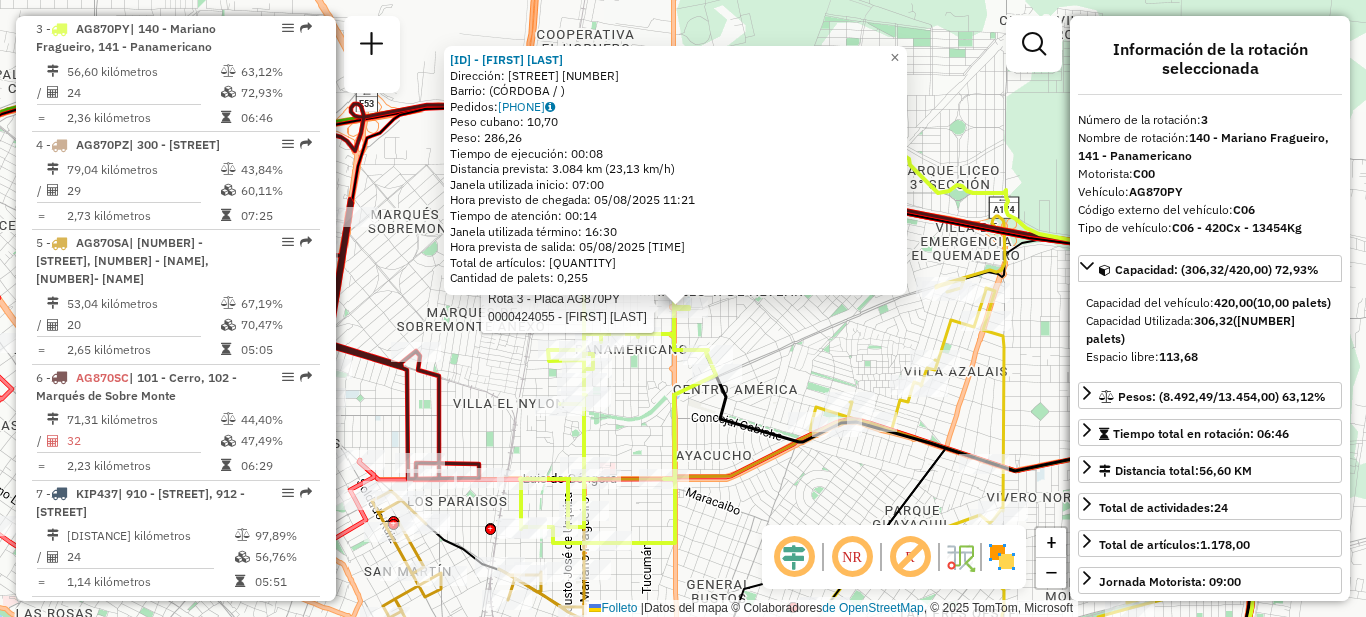 click on "Rota 3 - Placa AG870PY 0000424055 - [LAST] [FIRST] 0000424055 - [FIRST] [LAST] Dirección: [STREET] [NUMBER] Barrio: ([CITY] / ) Pedidos: 013523131 Peso cubano: 10,70 Peso: 286,26 Tiempo de ejecución: 00:08 Distancia prevista: 3.084 km (23,13 km/h) Janela utilizada inicio: 07:00 Hora previsto de chegada: 05/08/2025 11:21 Tiempo de atención: 00:14 Janela utilizada término: 16:30 Hora prevista de salida: 05/08/2025 11:35 Total de artículos: 30,00 Cantidad de palets: 0,255 × Janela de atención Grado de atención Capacidad Transportadoras Vehículos Cliente Pedidos Rotas Selecciona los días de la semana para filtrar como janelas de atención. Segmento Ter Como Qui Sexo Sab Dom Informe del período de atención de Janela: Delaware: Comió: Filtrar exactamente a janela del cliente Considerar a janela de atendimento padrão Seleccione los días de la semana para filtrar según las calificaciones de atención. Segmento Ter Como Qui Sexo Sab Dom Considerar clientes sem dia de atendimento catastrado +" 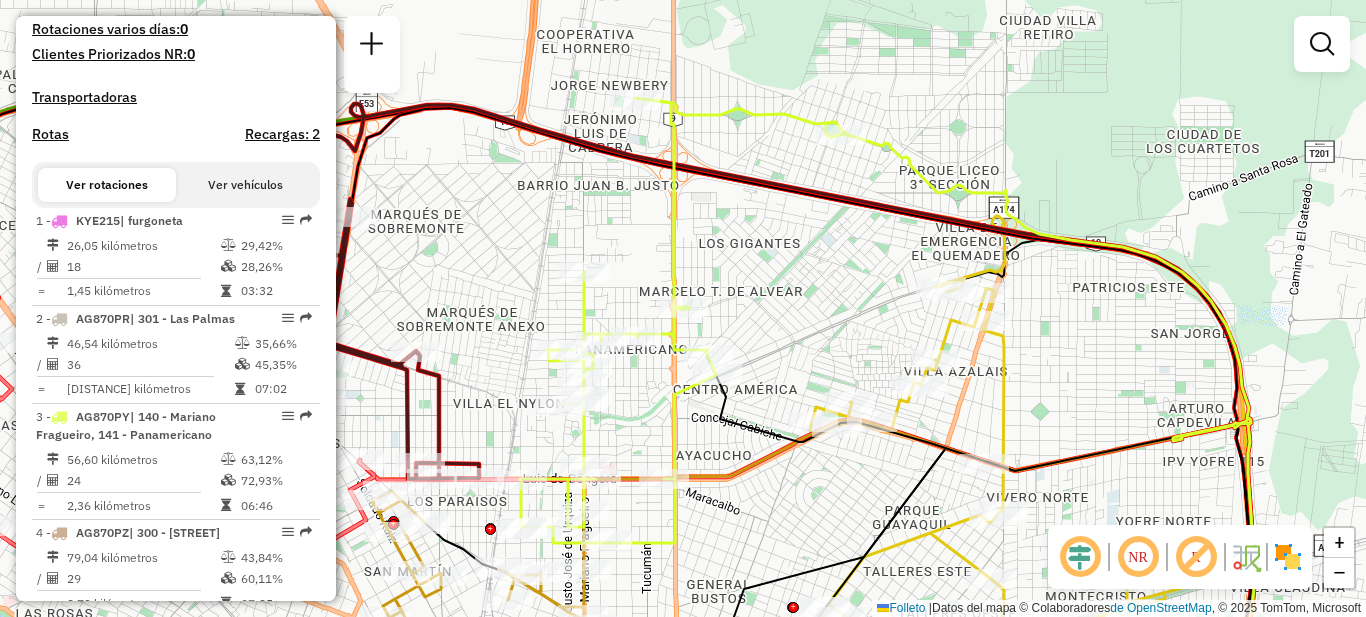 scroll, scrollTop: 501, scrollLeft: 0, axis: vertical 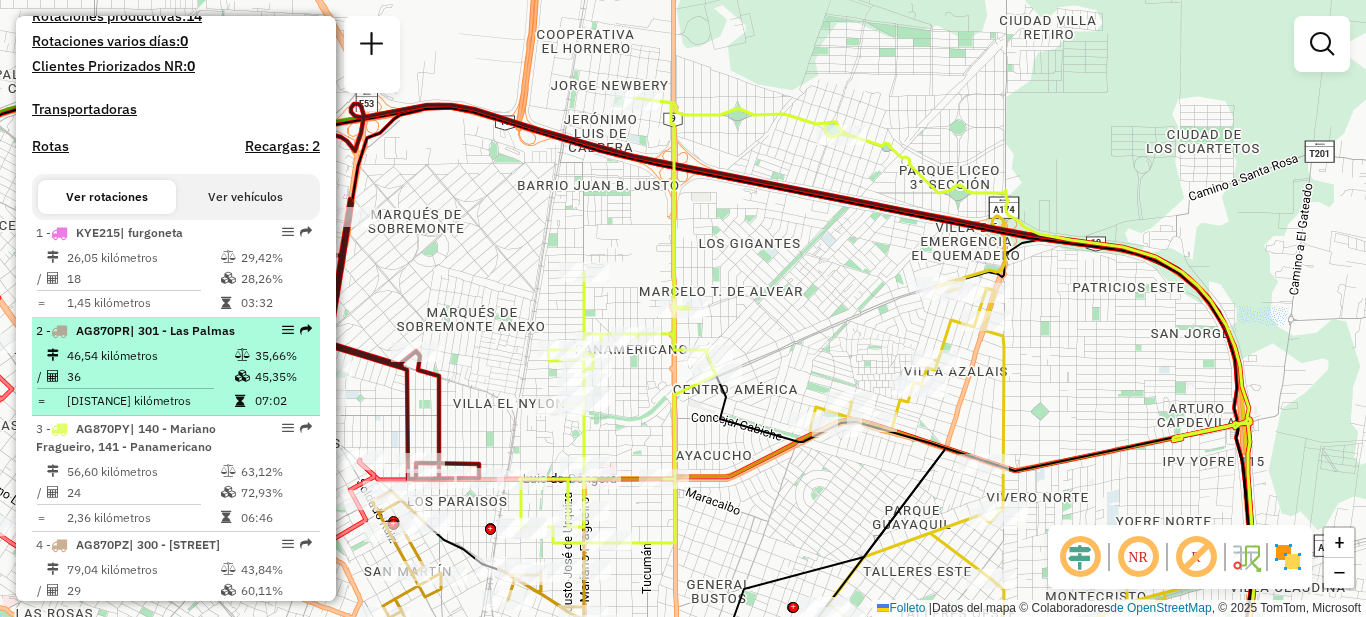 click on "46,54 kilómetros" at bounding box center (150, 354) 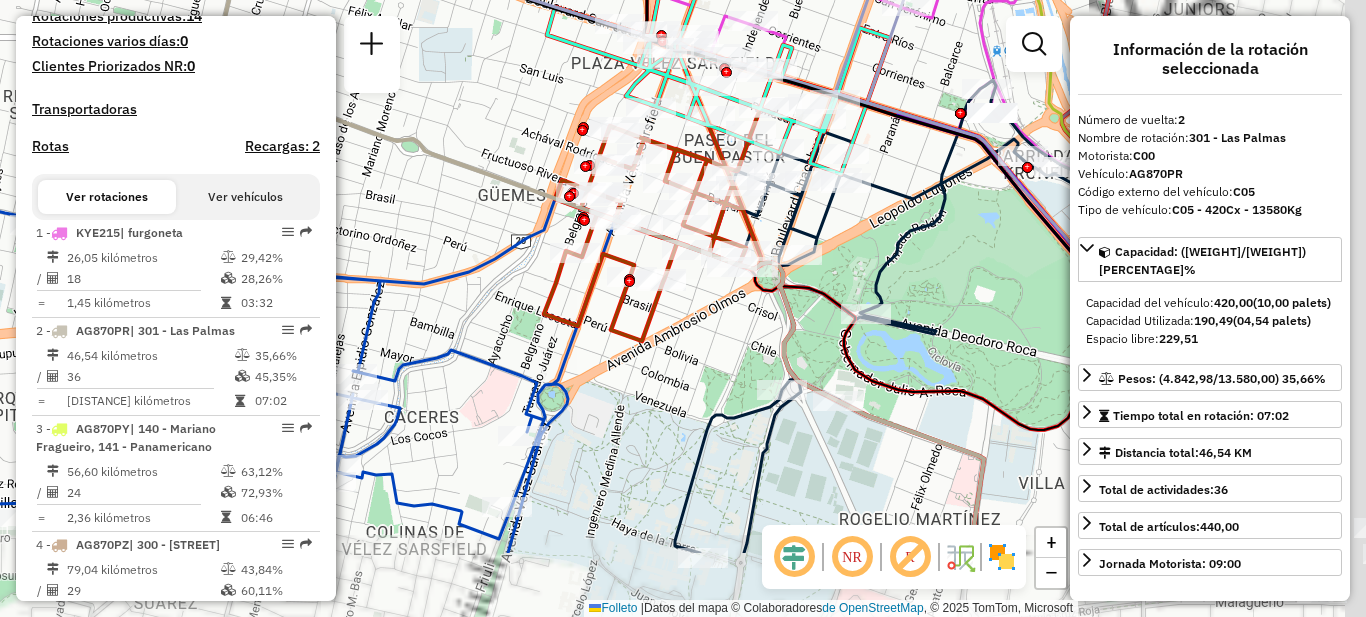 drag, startPoint x: 759, startPoint y: 333, endPoint x: 478, endPoint y: 209, distance: 307.14328 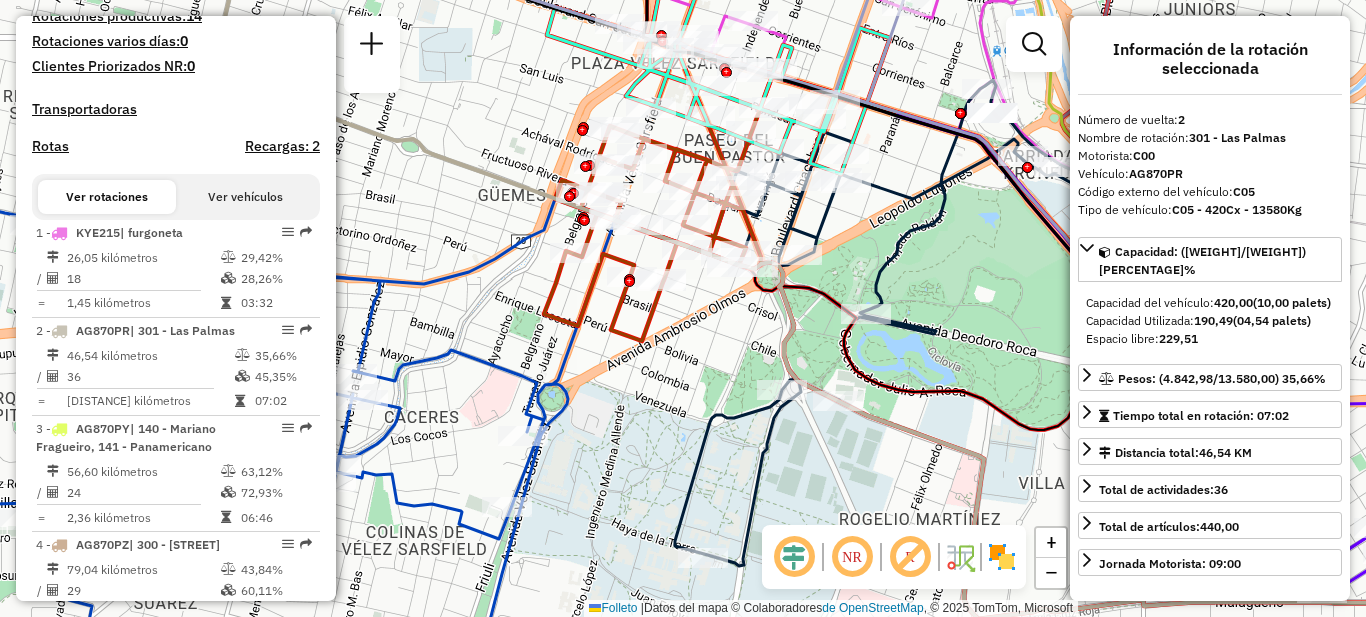 click on "Janela de atención Grado de atención Capacidad Transportadoras Vehículos Cliente Pedidos Rotas Selecciona los días de la semana para filtrar como janelas de atención. Segmento Ter Como Qui Sexo Sab Dom Informe del período de atención de Janela: [STATE]: Comió: Filtrar exactamente a janela del cliente Considerar a janela de atendimento padrão Seleccione los días de la semana para filtrar según las calificaciones de atención. Segmento Ter Como Qui Sexo Sab Dom Considerar clientes sem dia de atendimento catastrado Clientes fora do dia de atendimento seleccionado Filtrar as atividades entre os valores definidos abaixo: Peso mínimo: Peso máximo: Cubagem mínima: Máxima cubagem: [STATE]: Comió: Filtrar as atividades entre o tempo de atendimento definido abaixo: [STATE]: Comió: Considerar la capacidad total de dos clientes no roteirizados Transportadora: Seleccione uno o más artículos Tipo de vehículo: Seleccione uno o más artículos Vehículo: Seleccione uno o más artículos Motorista: Solo" 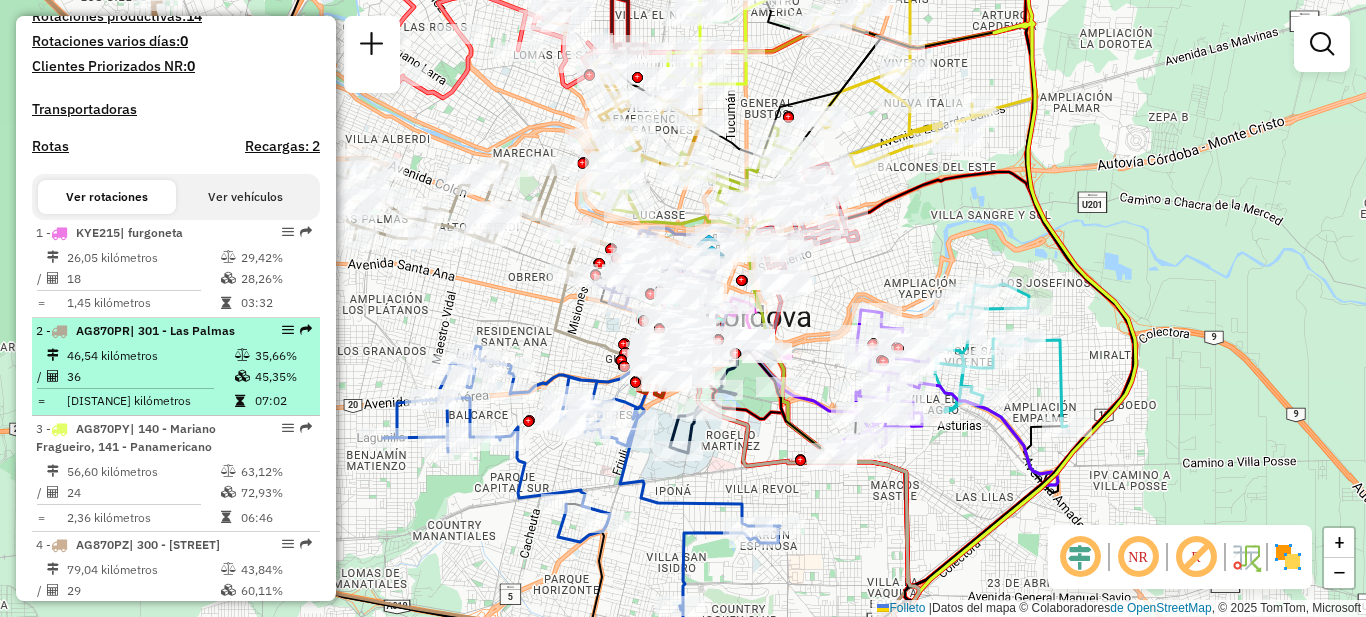 click on "46,54 kilómetros" at bounding box center [150, 354] 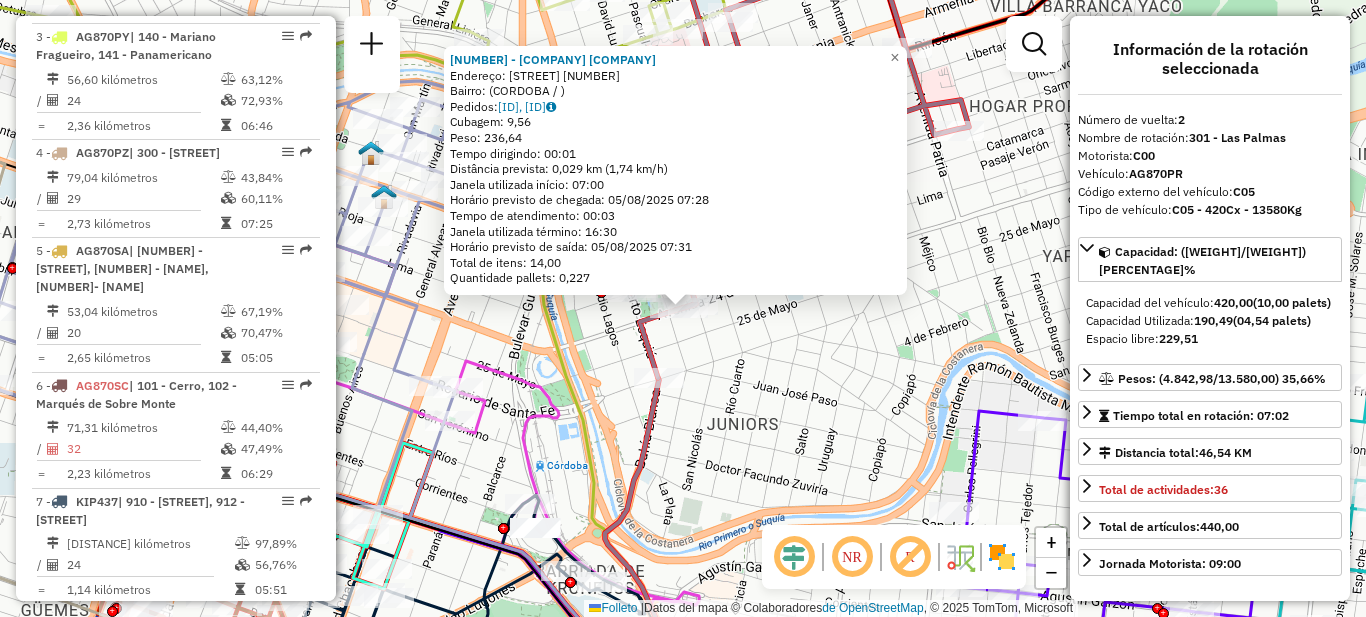 scroll, scrollTop: 1482, scrollLeft: 0, axis: vertical 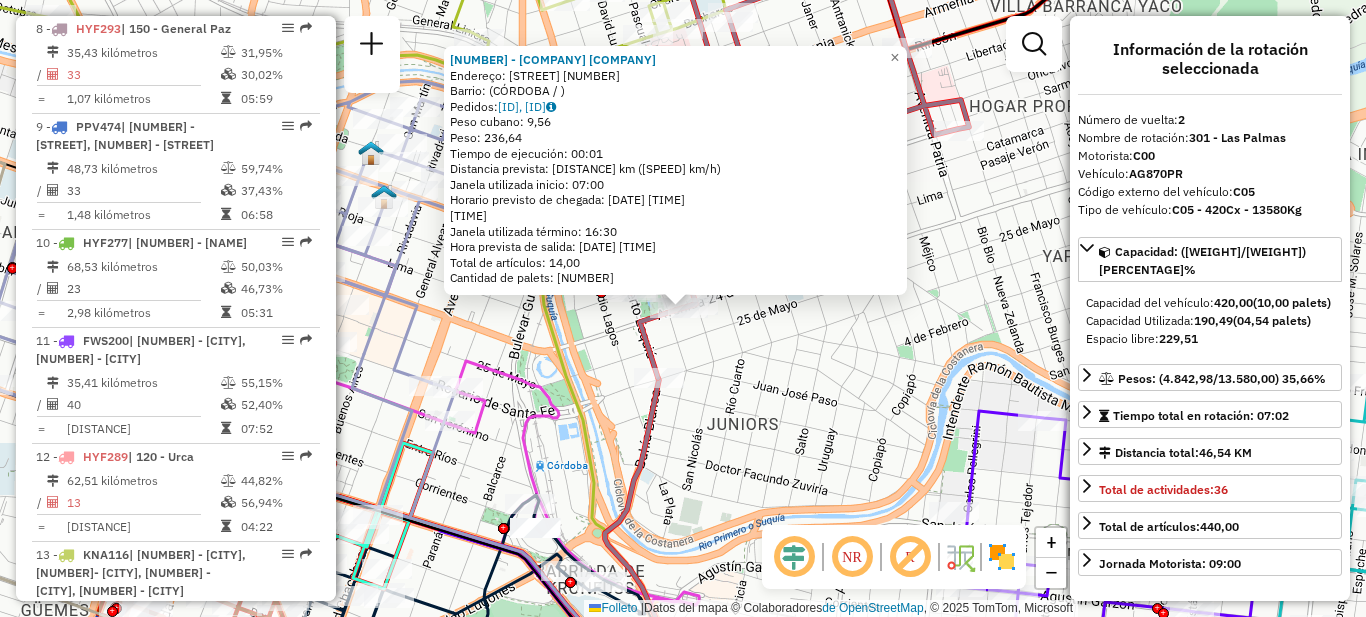 click on "[NUMBER] - [COMPANY] Endereço: [STREET] [NUMBER] Barrio: ([CITY] / ) Pedidos: [NUMBER], [NUMBER] Peso cubano: [WEIGHT] Peso: [WEIGHT] Tiempo de ejecución: 00:01 Distancia prevista: 0,029 km (1,74 km/h) Janela utilizada inicio: 07:00 Horario previsto de chegada: 05/08/2025 07:28 Tiempo de atención: 00:03 Janela utilizada término: 16:30 Hora prevista de salida: 05/08/2025 07:31 Total de artículos: 14,00 Cantidad de palets: 0,227 × Janela de atención Grado de atención Capacidad Transportadoras Vehículos Cliente Pedidos Rotas Selecciona los días de la semana para filtrar como janelas de atención. Segmento Ter Como Qui Sexo Sab Dom Informe del período de atención de Janela: Delaware: Comió: Filtrar exactamente a janela del cliente Considerar a janela de atendimento padrão Seleccione los días de la semana para filtrar según las calificaciones de atención. Segmento Ter Como Qui Sexo Sab Dom Considerar clientes sem dia de atendimento catastrado Peso mínimo: Peso máximo: Delaware: Solo" 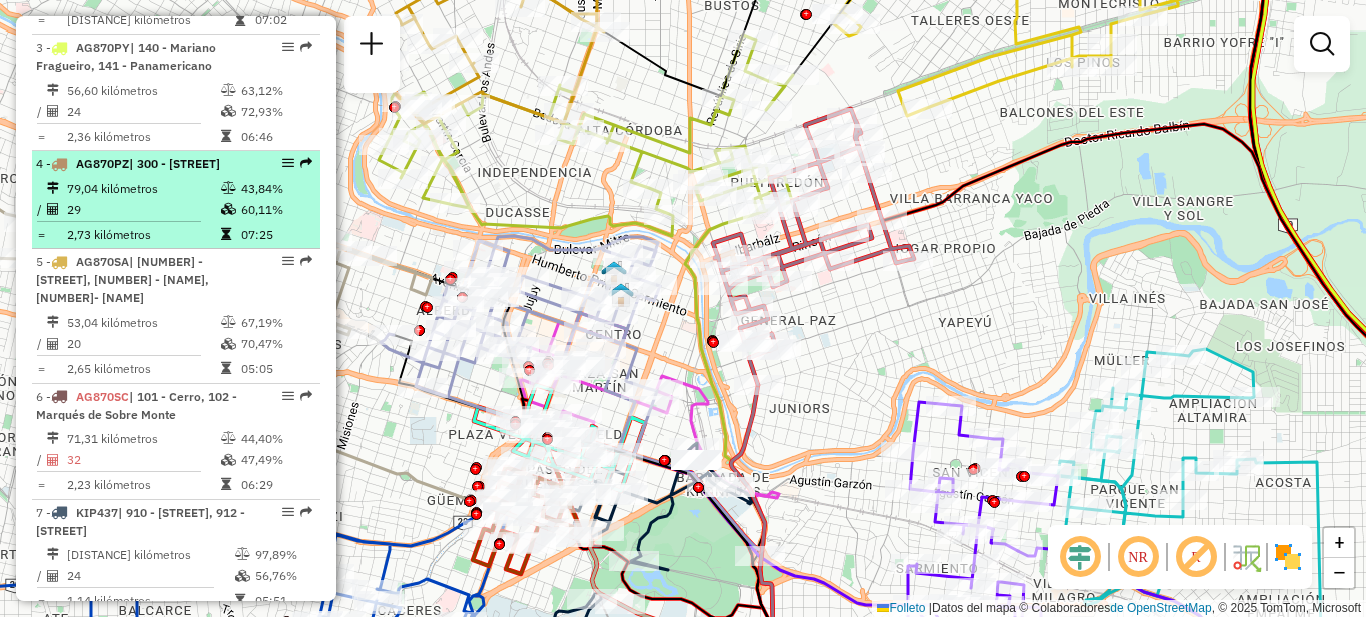 scroll, scrollTop: 782, scrollLeft: 0, axis: vertical 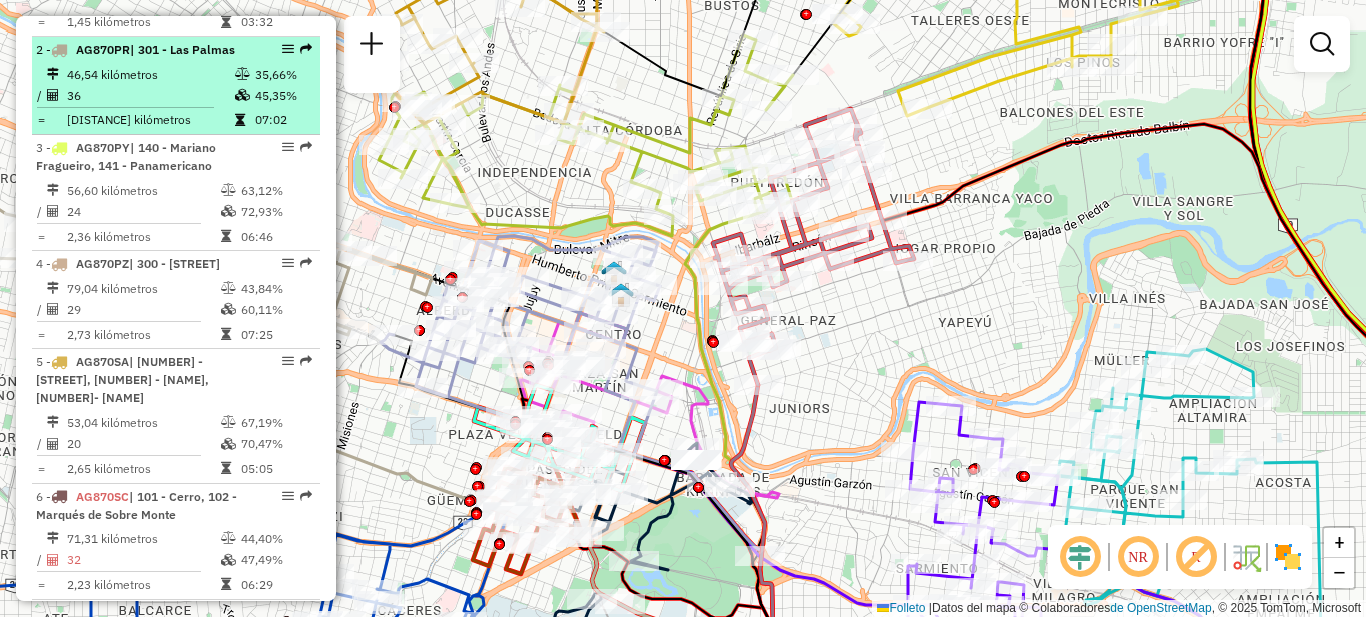 click on "46,54 kilómetros" at bounding box center [150, 73] 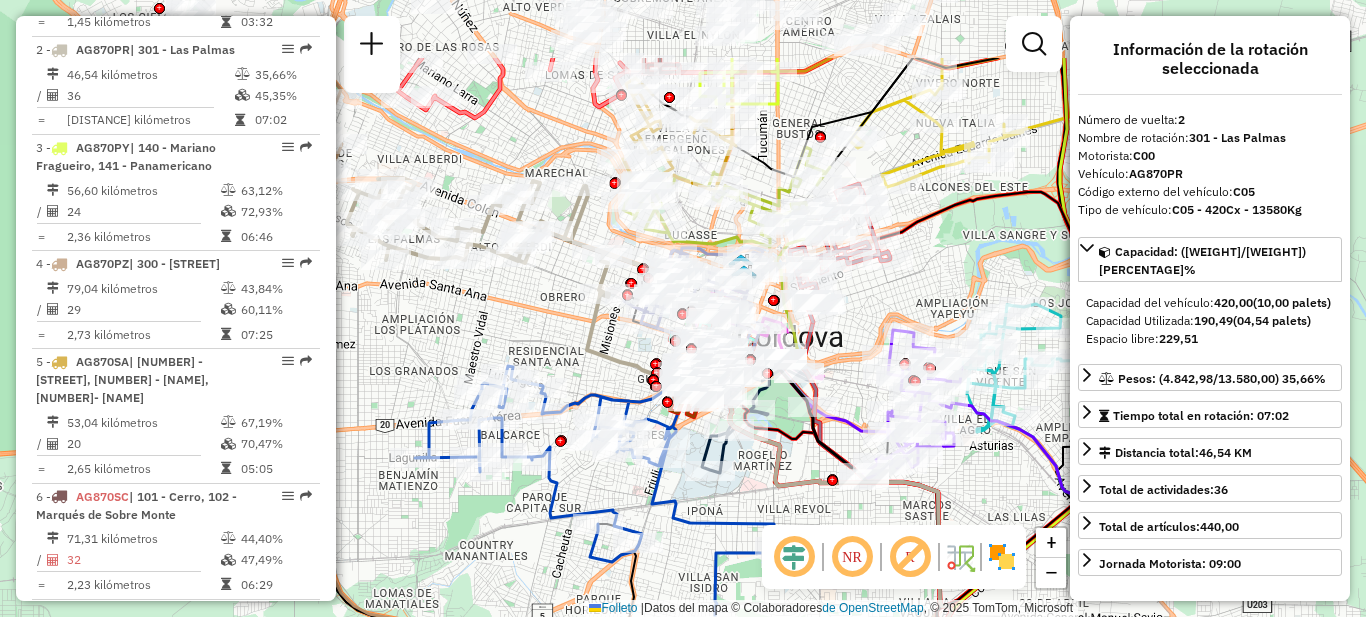 drag, startPoint x: 884, startPoint y: 395, endPoint x: 847, endPoint y: 496, distance: 107.563934 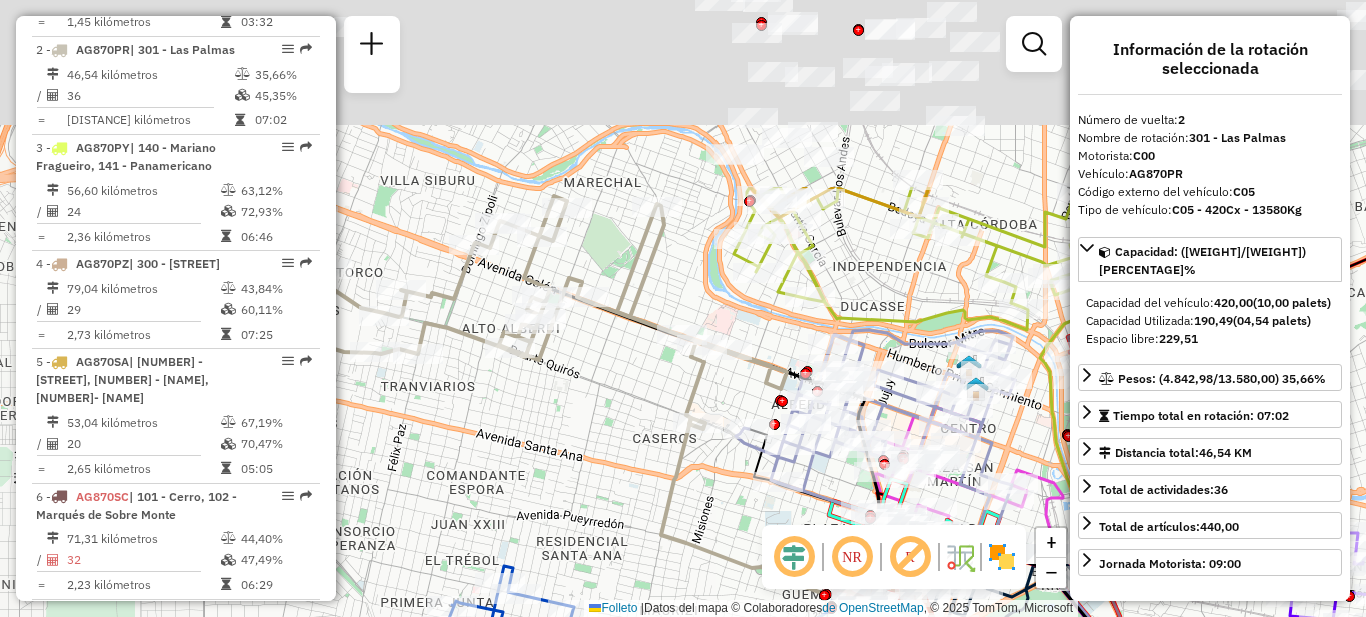 drag, startPoint x: 601, startPoint y: 374, endPoint x: 704, endPoint y: 474, distance: 143.55835 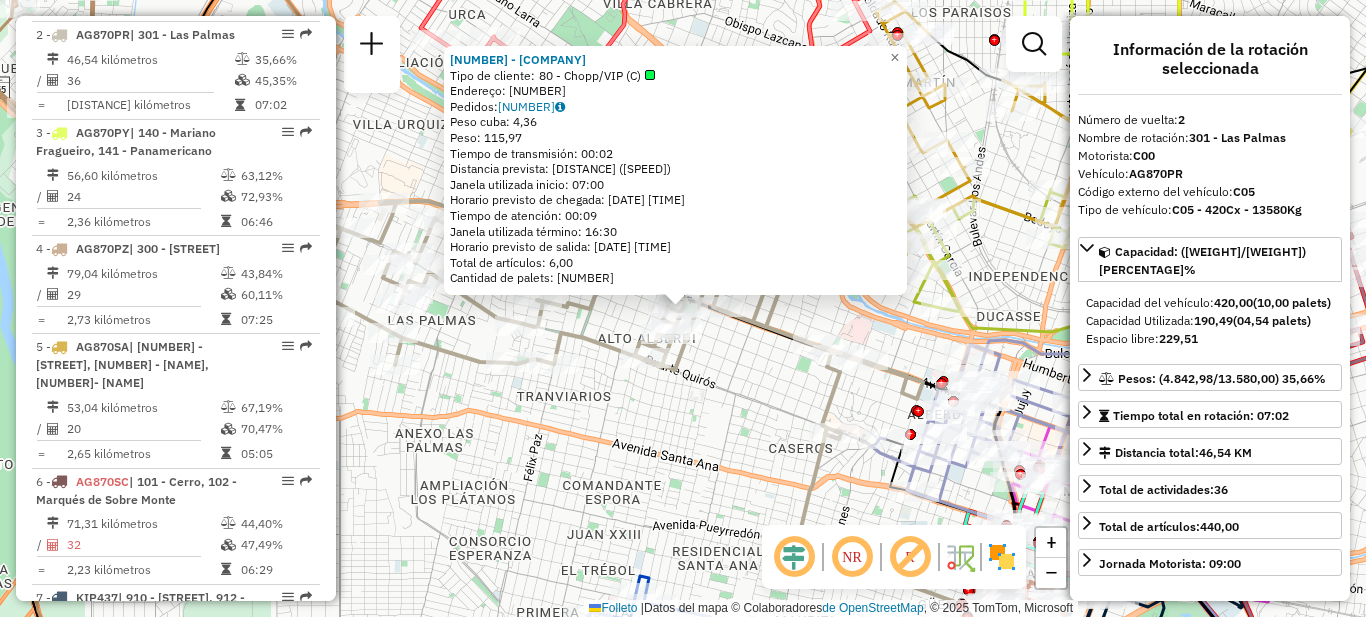 scroll, scrollTop: 803, scrollLeft: 0, axis: vertical 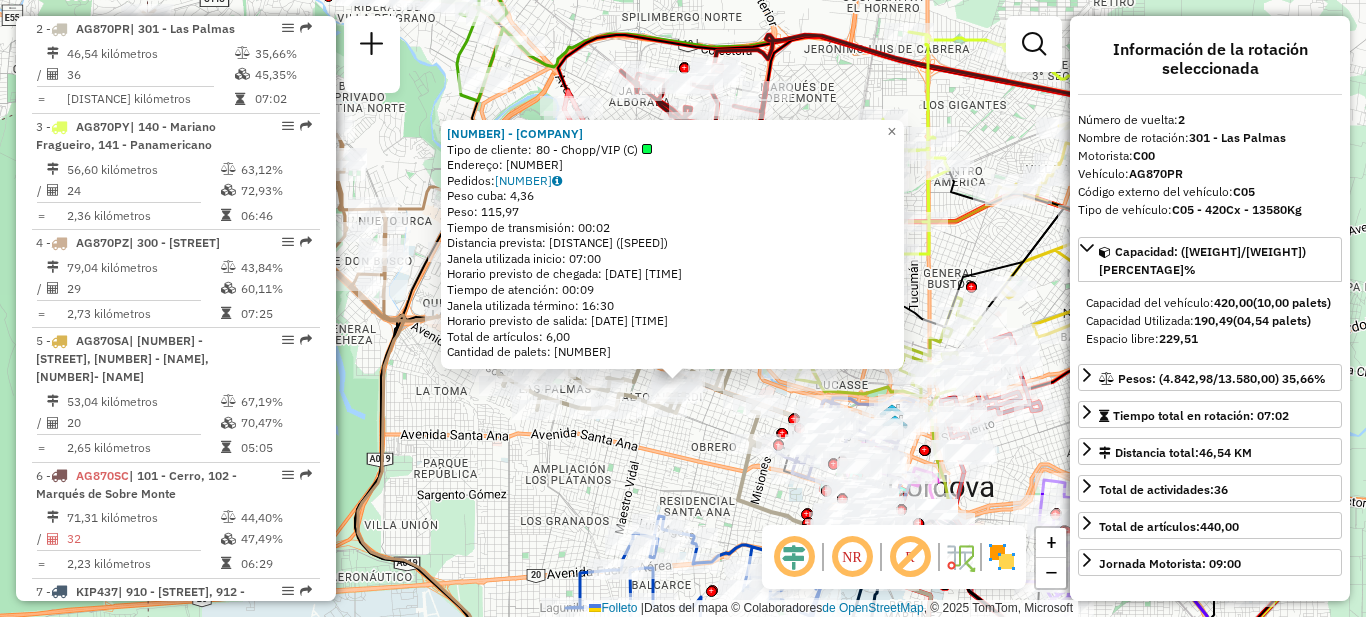 click on "[NUMBER] - [NAME]/[NAME] ([CHAR]) Endereço: [NUMBER]\[NUMBER]\[NUMBER]. [NUMBER] Pedidos: [NUMBER] Peso cuba: [NUMBER] Peso: [NUMBER] Tiempo de transmisión: [TIME] Distancia prevista: [NUMBER] km ([NUMBER] km/h) Janela utilizada inicio: [TIME] Horario previsto de chegada: [DATE] [TIME] Tiempo de atención: [TIME] Janela utilizada término: [TIME] Horario previsto de saída: [DATE] [TIME] Total de artículos: [NUMBER] Cantidad de palets: [NUMBER] × Janela de atención Grado de atención Capacidad Transportadoras Vehículos Cliente Pedidos Rotas Selecciona los días de la semana para filtrar como janelas de atención. Segmento Ter Como Qui Sexo Sab Dom Informe del período de atención de Janela: Delaware: Comió: Filtrar exactamente a janela del cliente Considerar a janela de atendimento padrão Seleccione los días de la semana para filtrar según las calificaciones de atención. Segmento Ter Como Qui Sexo Sab Dom Considerar clientes sem dia de atendimento catastrado Clientes fora do dia de atendimento seleccionado Filtrar as atividades entre os valores definidos abaixo: Peso mínimo: Peso máximo: Cubagem mínima: Máxima cubagem: Delaware: Comió: Filtrar as atividades entre o tempo de atendimento definido abaixo: Delaware: Comió: Considerar la capacidad total de dos clientes no roteirizados Transportadora: Seleccione uno o más artículos Tipo de vehículo: Vehículo: Motorista: Nombre:" 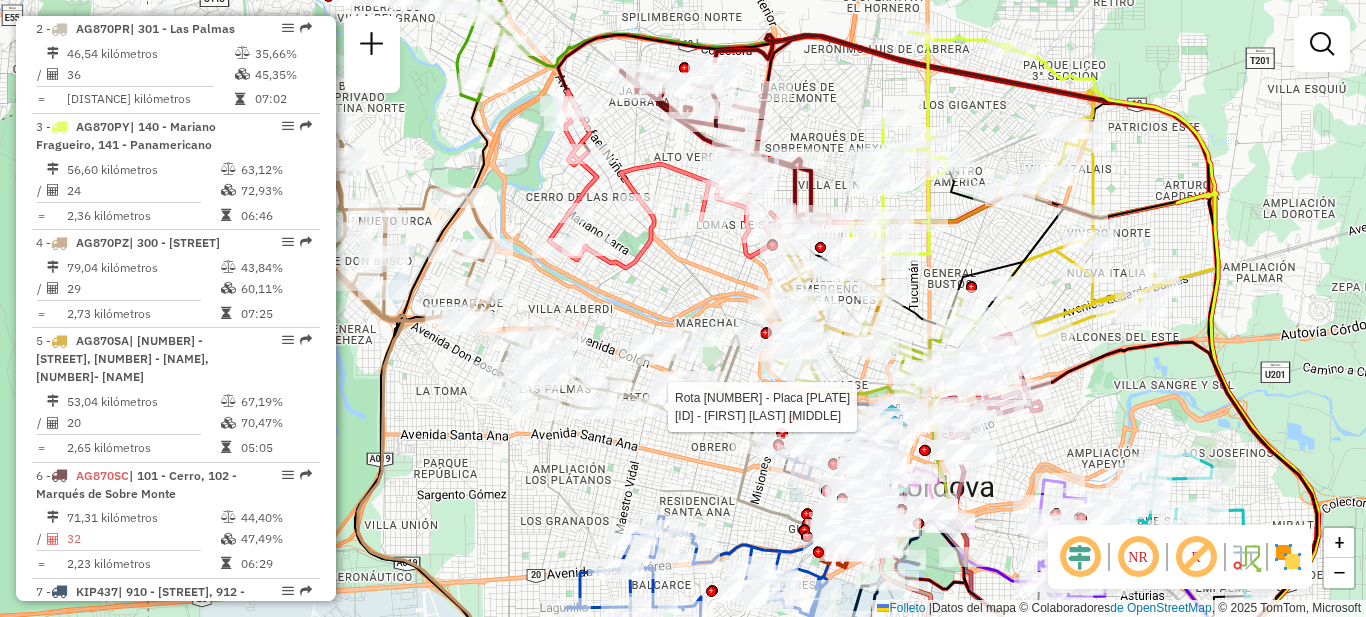select on "**********" 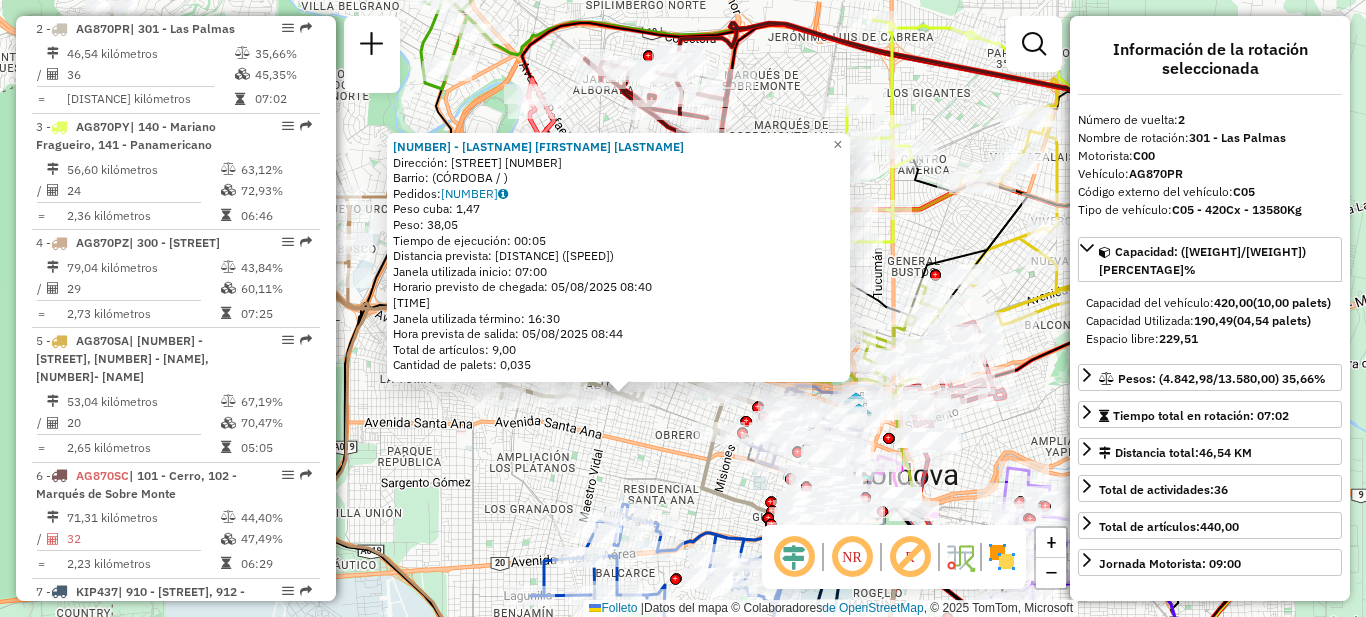 click on "[LAST] [FIRST] [LAST] Dirección: [STREET] [NUMBER] Barrio: ([LAST] / ) Pedidos: [NUMBER] Peso cuba: [NUMBER] Peso: [NUMBER] Tiempo de ejecución: [TIME] Distancia prevista: [NUMBER] km ([NUMBER] km/h) Janela utilizada inicio: [TIME] Horario previsto de chegada: [DATE] [TIME] Tiempo de atención: [TIME] Janela utilizada término: [TIME] Hora prevista de salida: [DATE] [TIME] Total de artículos: [NUMBER] Cantidad de palets: [NUMBER] × Janela de atención Grado de atención Capacidad Transportadoras Vehículos Cliente Pedidos Rotas Selecciona los días de la semana para filtrar como janelas de atención. Segmento Ter Como Qui Sexo Sab Dom Informe del período de atención de Janela: Delaware: Comió: Filtrar exactamente a janela del cliente Considerar a janela de atendimento padrão Seleccione los días de la semana para filtrar según las calificaciones de atención. Segmento Ter Como Qui Sexo Sab Dom Considerar clientes sem dia de atendimento catastrado Clientes fora do dia de atendimento seleccionado Solo" 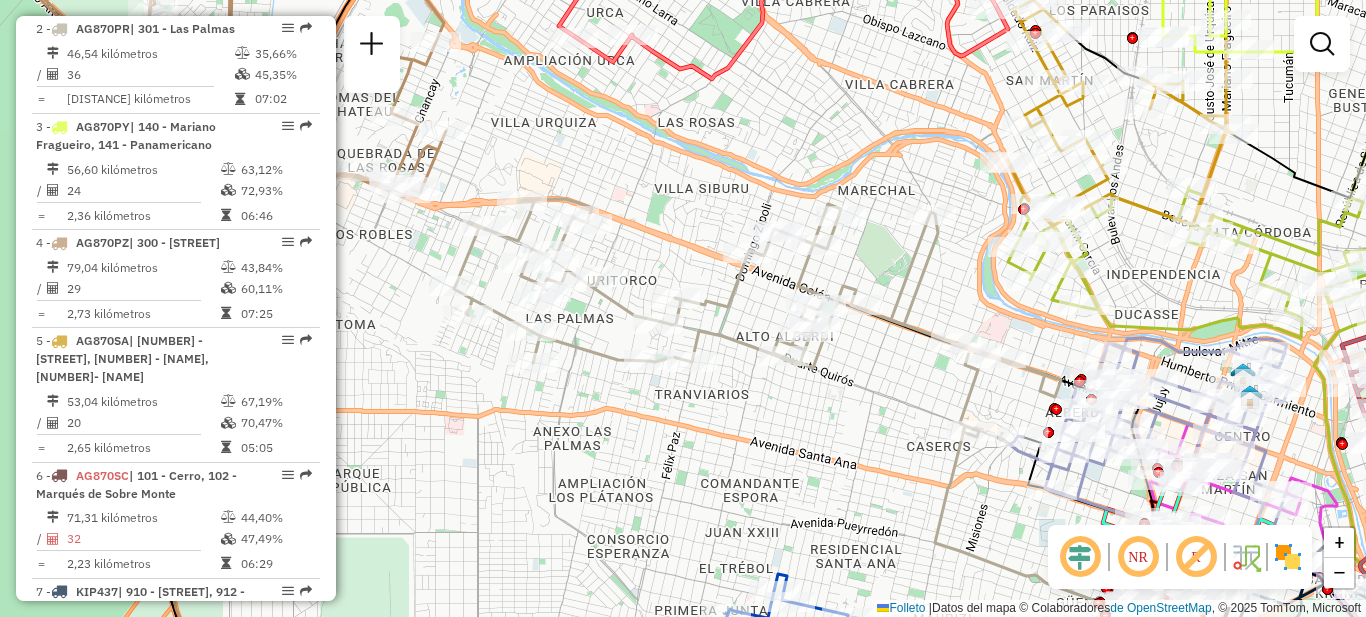 drag, startPoint x: 589, startPoint y: 435, endPoint x: 706, endPoint y: 445, distance: 117.426575 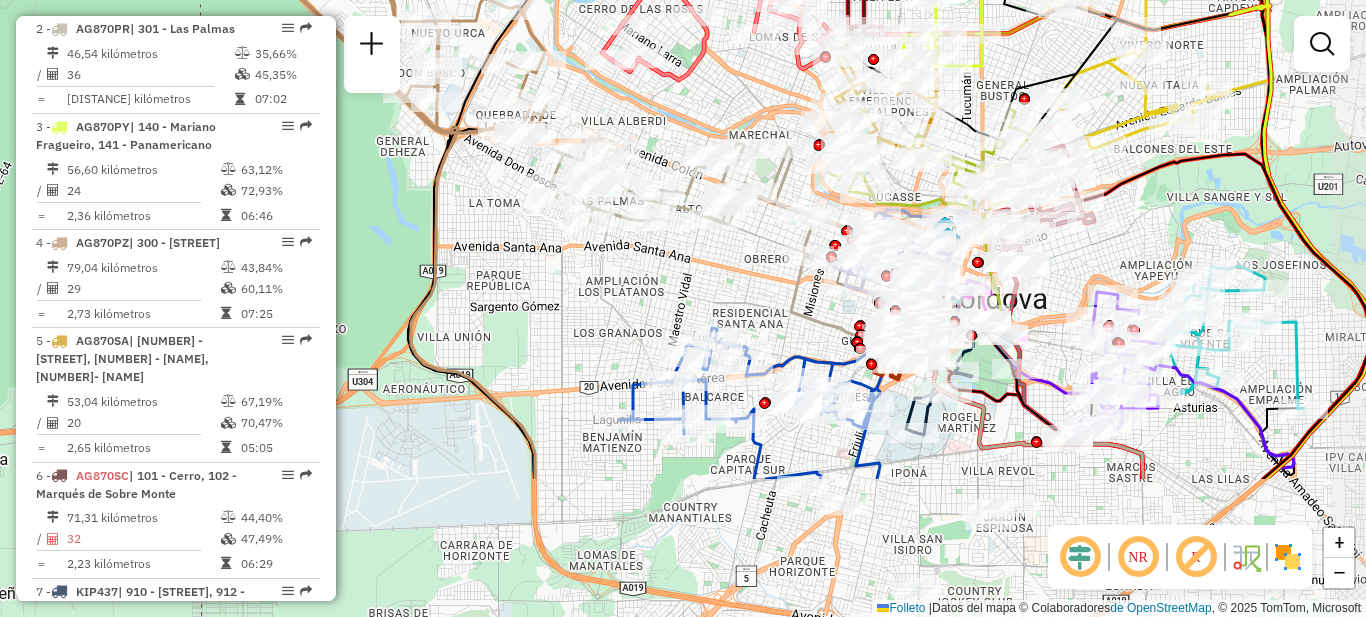 drag, startPoint x: 734, startPoint y: 491, endPoint x: 682, endPoint y: 324, distance: 174.90855 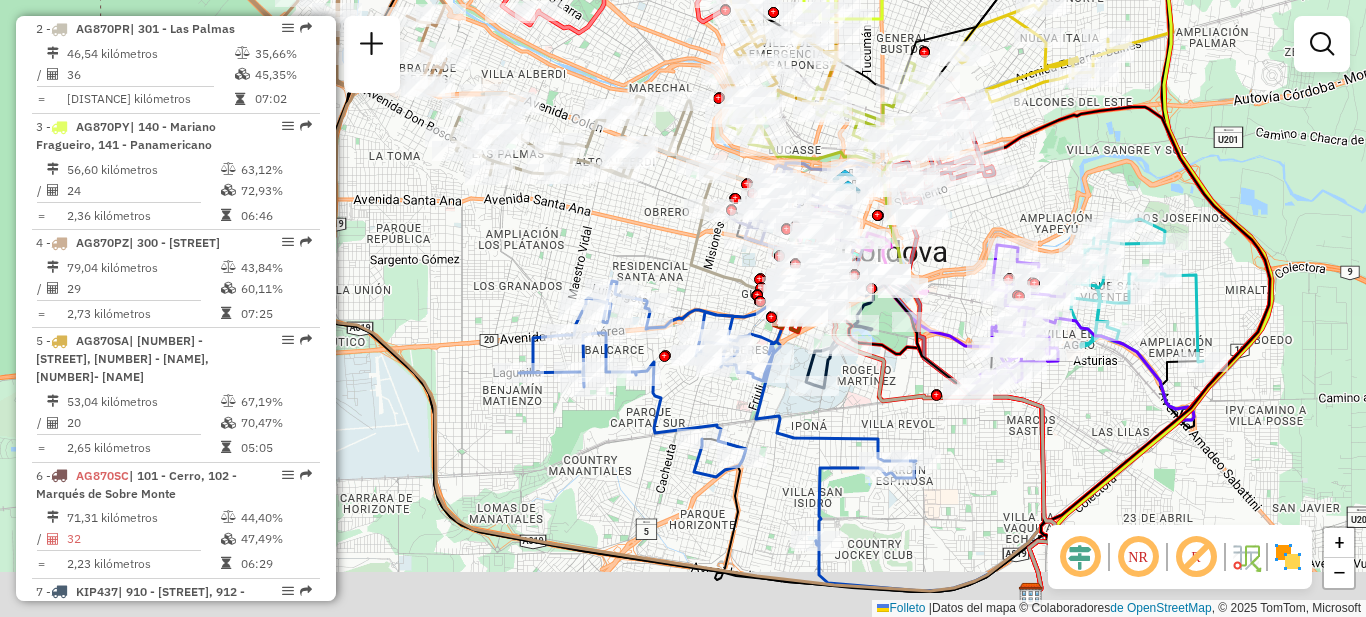 drag, startPoint x: 731, startPoint y: 528, endPoint x: 632, endPoint y: 482, distance: 109.165016 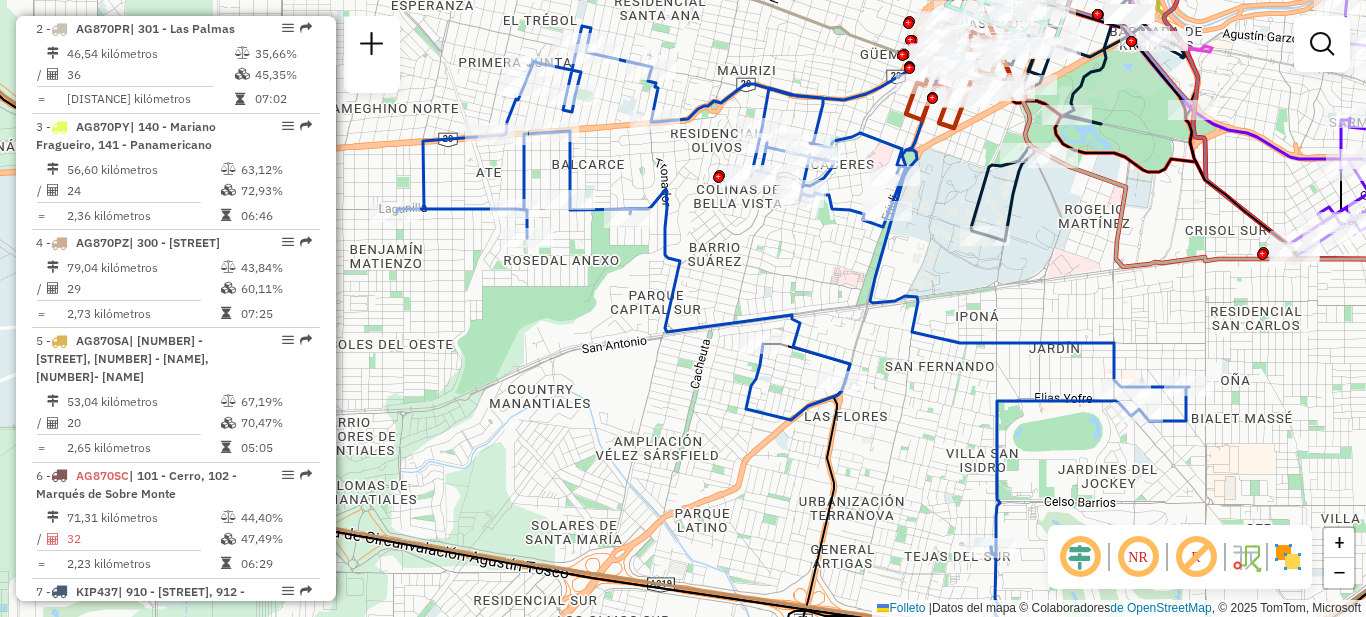 drag, startPoint x: 583, startPoint y: 403, endPoint x: 577, endPoint y: 349, distance: 54.33231 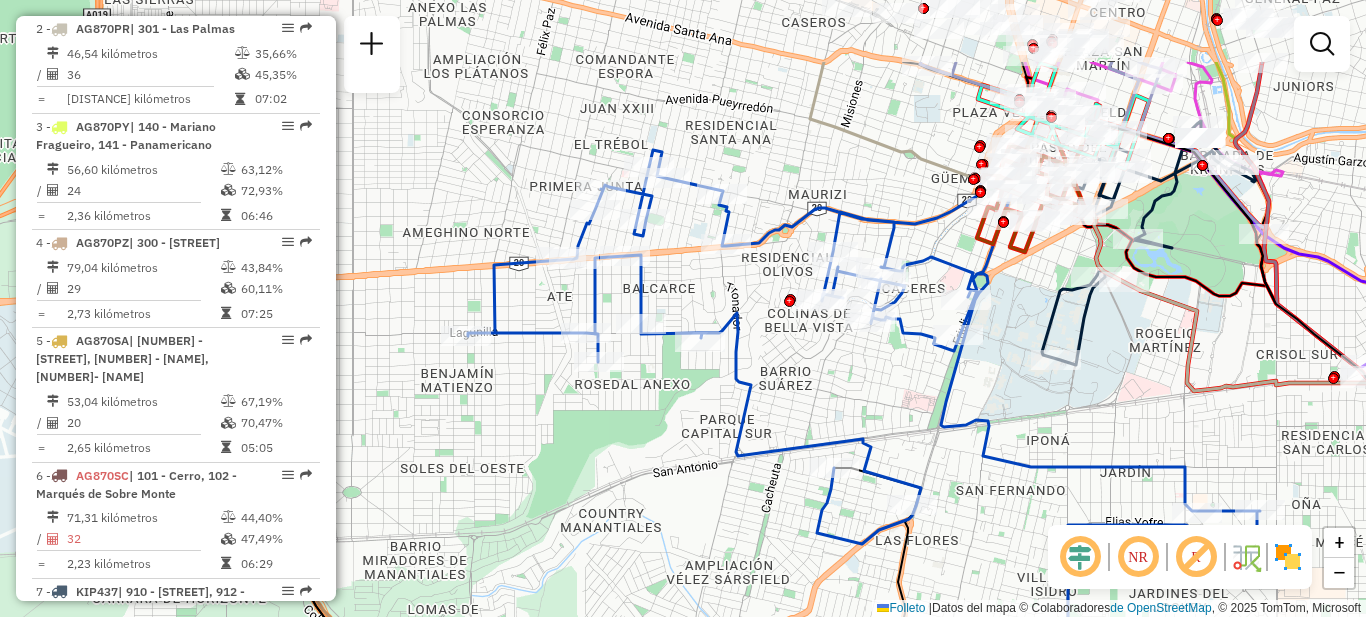 drag, startPoint x: 593, startPoint y: 312, endPoint x: 664, endPoint y: 439, distance: 145.49915 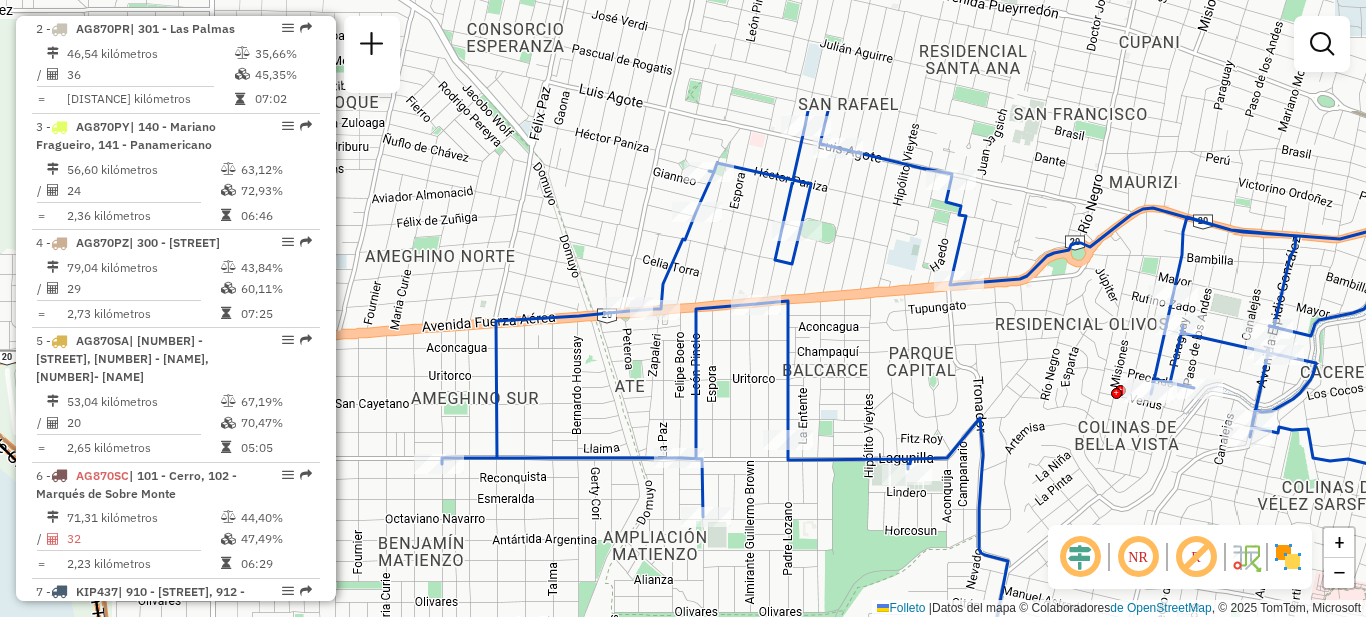 drag, startPoint x: 853, startPoint y: 199, endPoint x: 875, endPoint y: 371, distance: 173.40128 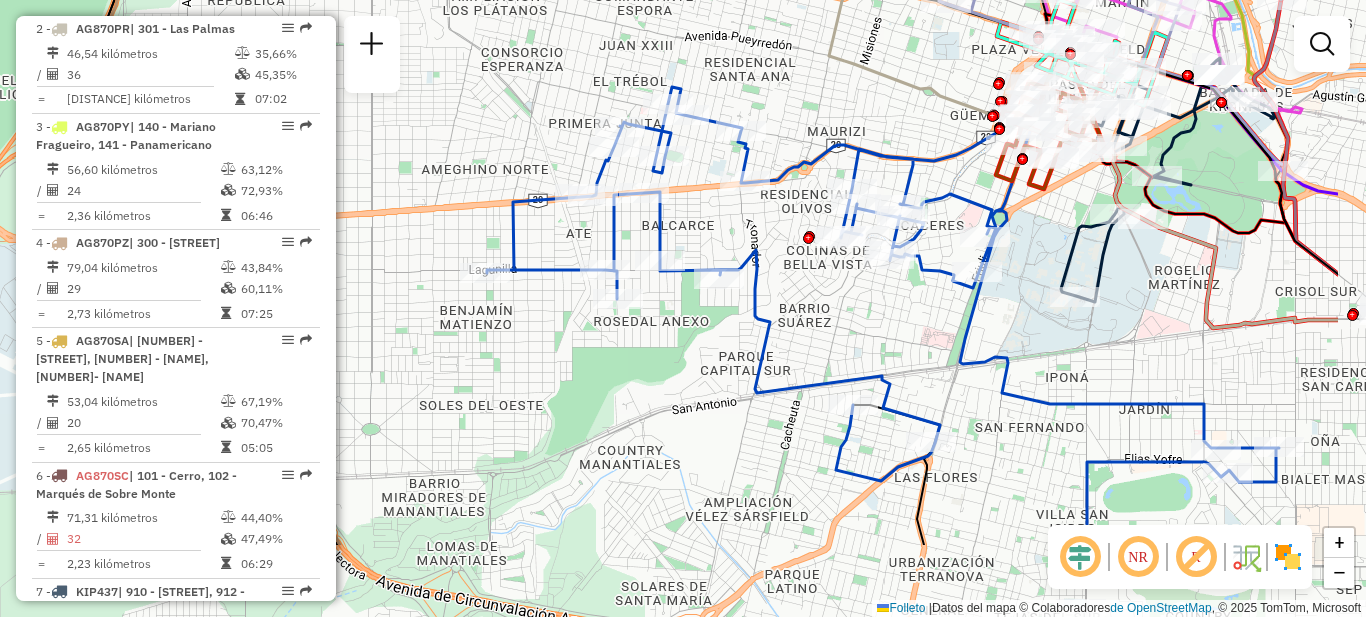 drag, startPoint x: 997, startPoint y: 416, endPoint x: 821, endPoint y: 251, distance: 241.24884 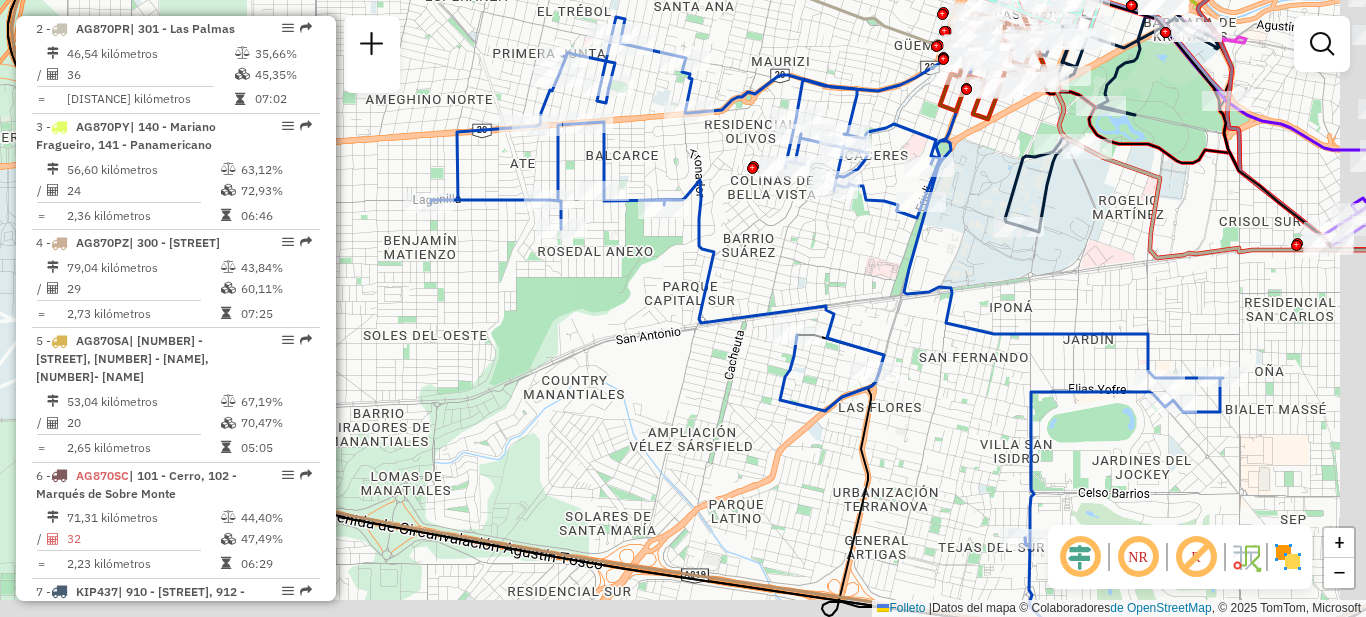 drag, startPoint x: 958, startPoint y: 384, endPoint x: 914, endPoint y: 346, distance: 58.137768 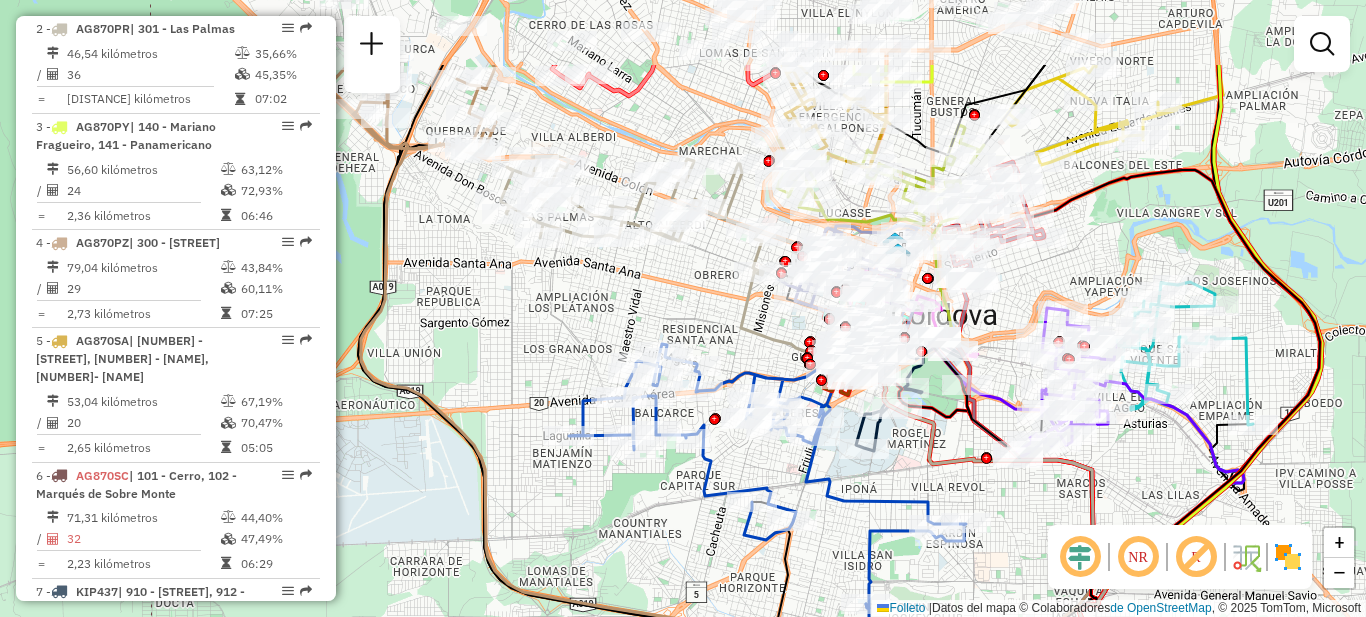 drag, startPoint x: 942, startPoint y: 381, endPoint x: 823, endPoint y: 507, distance: 173.31186 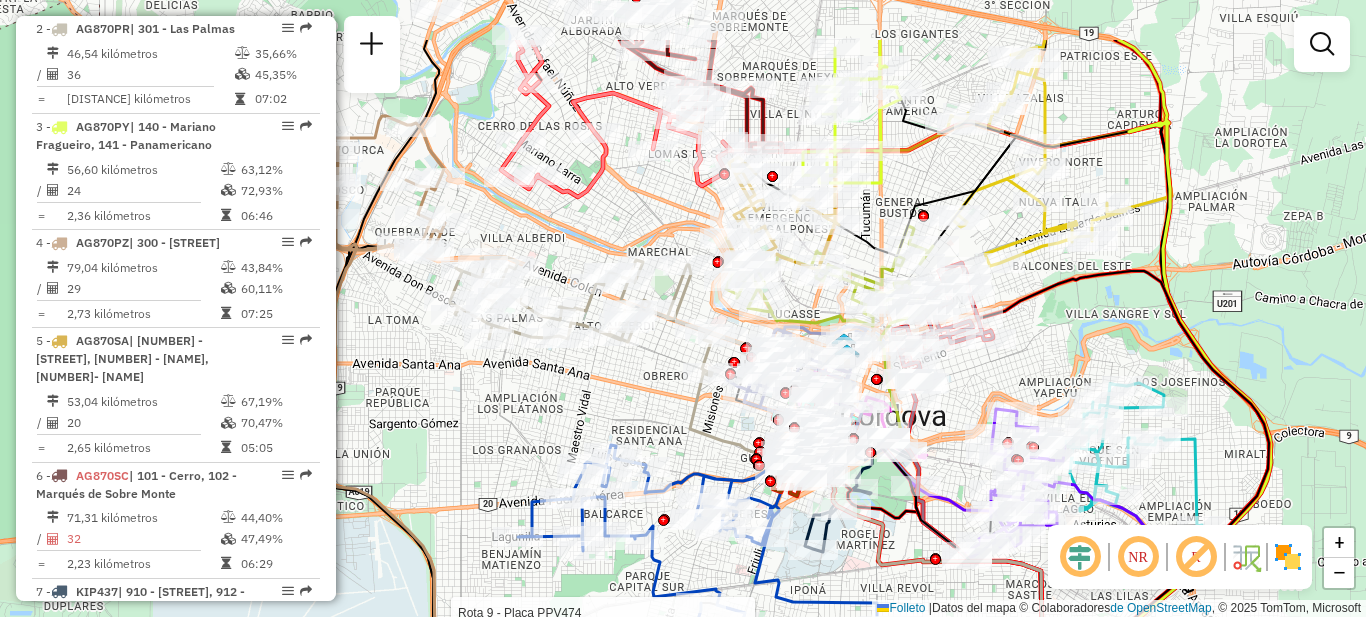 drag, startPoint x: 689, startPoint y: 278, endPoint x: 638, endPoint y: 381, distance: 114.93476 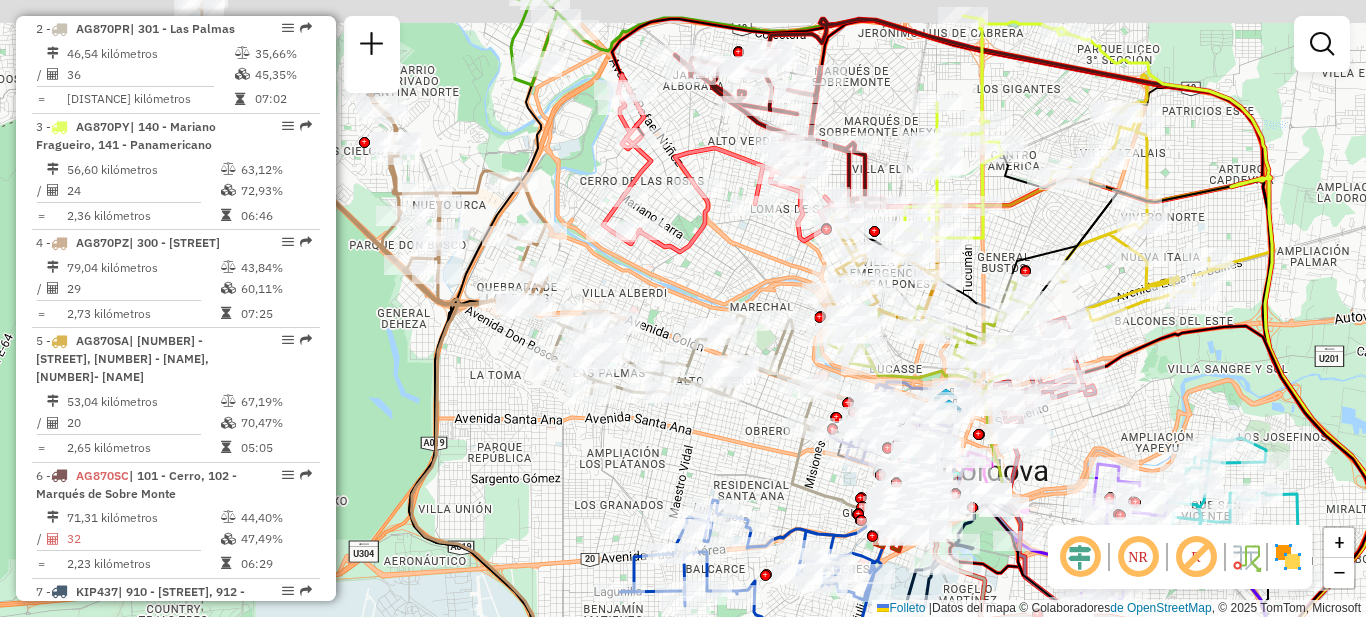 drag, startPoint x: 570, startPoint y: 370, endPoint x: 673, endPoint y: 424, distance: 116.297035 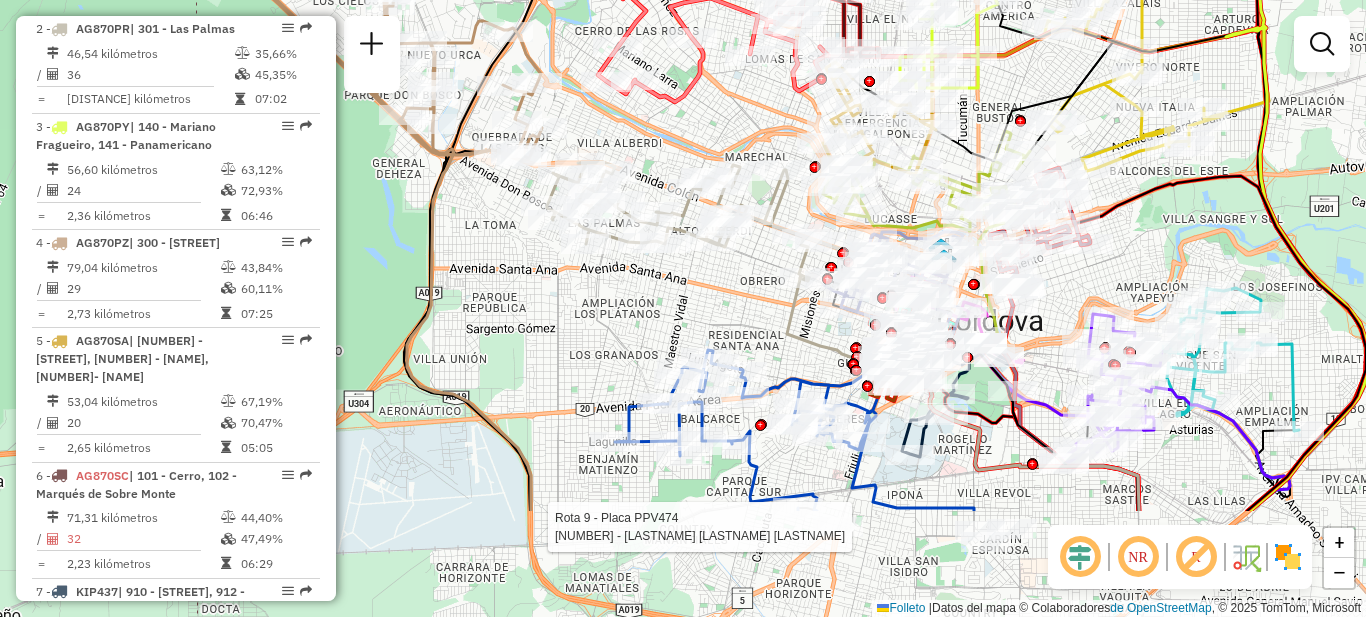 drag, startPoint x: 678, startPoint y: 459, endPoint x: 731, endPoint y: 338, distance: 132.09845 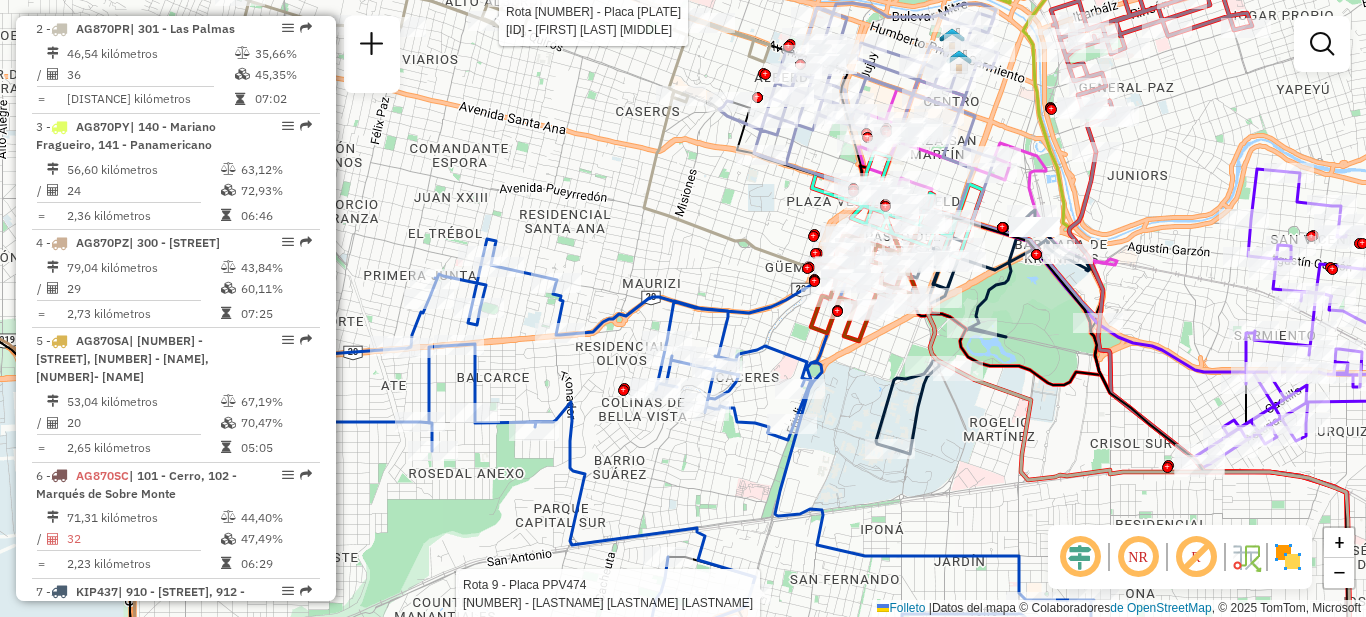 drag, startPoint x: 803, startPoint y: 454, endPoint x: 744, endPoint y: 407, distance: 75.43209 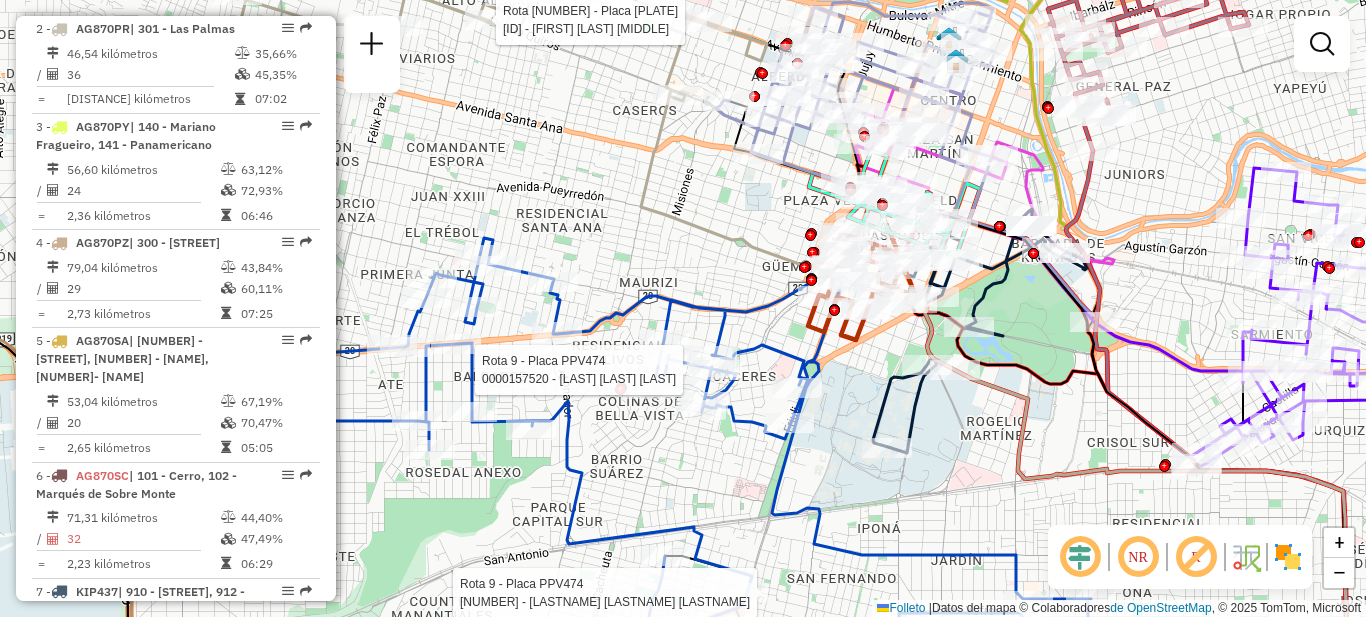 select on "**********" 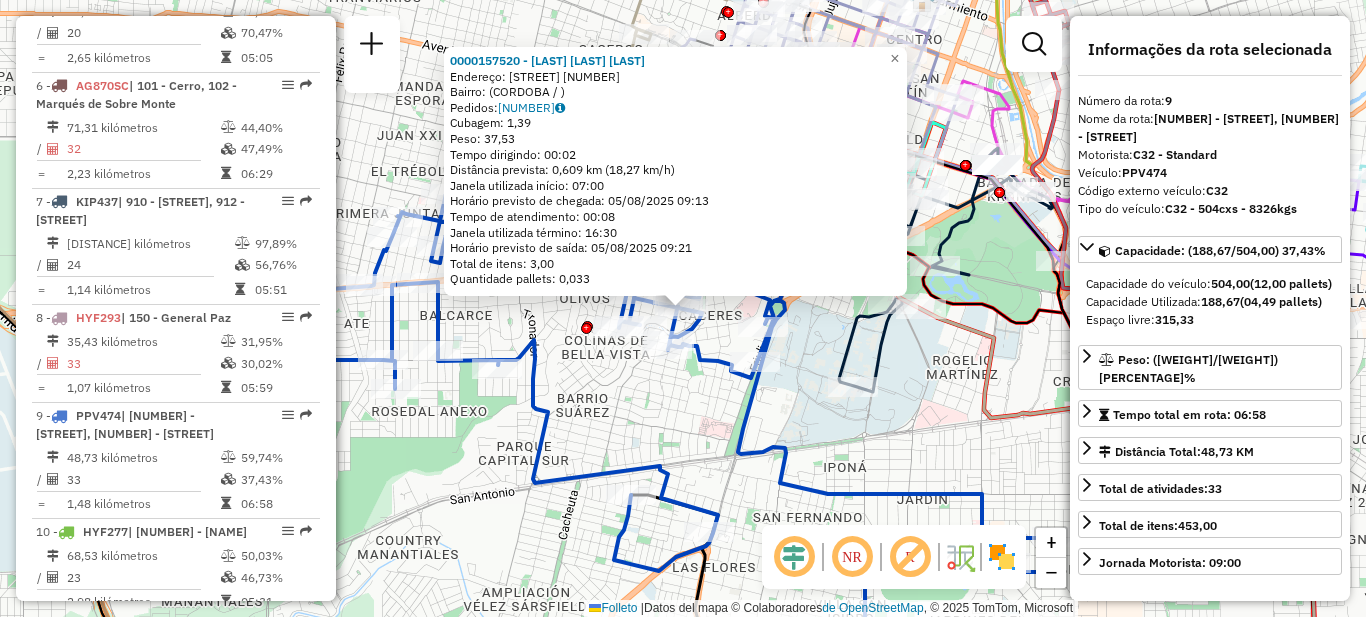 scroll, scrollTop: 1580, scrollLeft: 0, axis: vertical 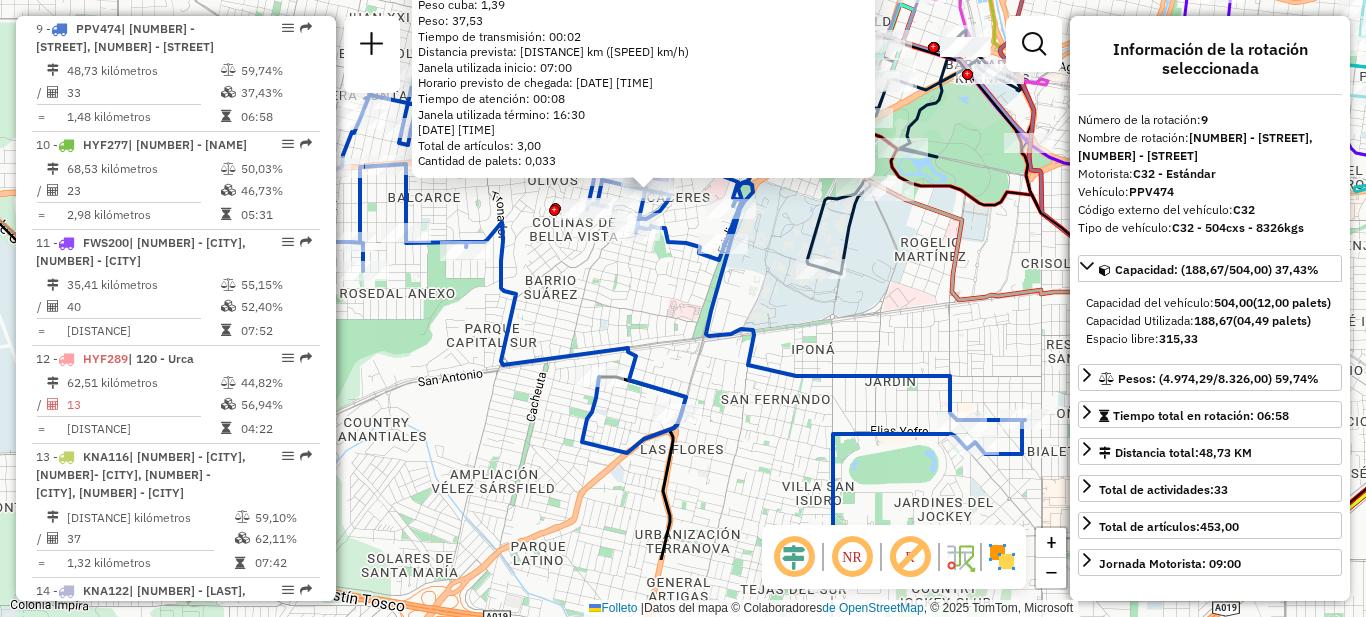 drag, startPoint x: 741, startPoint y: 480, endPoint x: 709, endPoint y: 362, distance: 122.26202 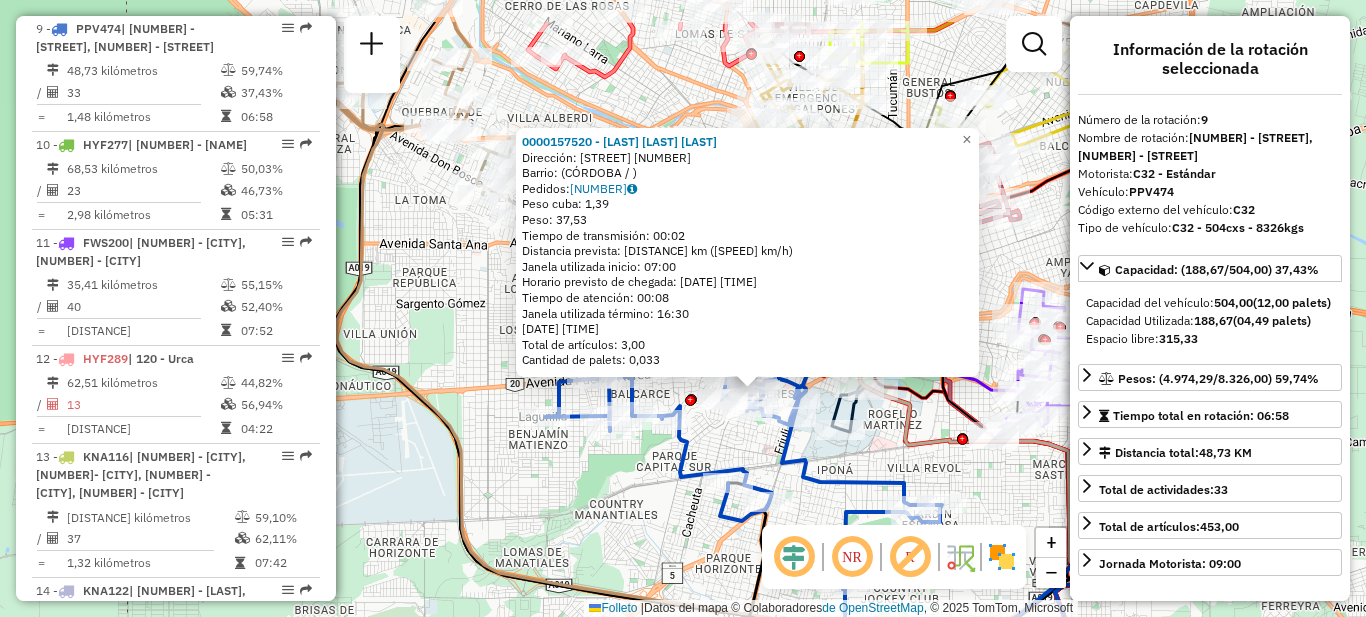 drag, startPoint x: 675, startPoint y: 348, endPoint x: 729, endPoint y: 433, distance: 100.70253 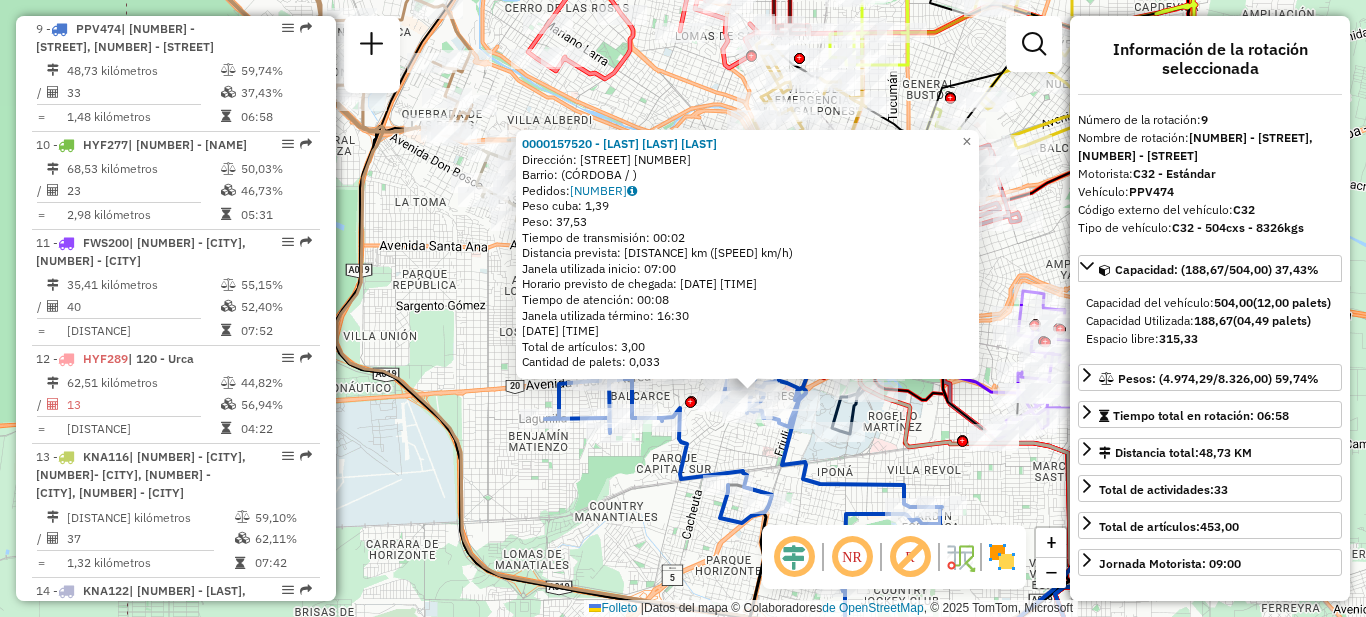 click on "0000157520 - [LAST] [FIRST] Dirección: [STREET] [NUMBER] Barrio: ([CITY] / ) Pedidos: 013523055 Peso cuba: 1,39 Peso: 37,53 Tiempo de transmisión: 00:02 Distancia prevista: 0,609 km (18,27 km/h) Janela utilizada inicio: 07:00 Horario previsto de chegada: 05/08/2025 09:13 Tiempo de atención: 00:08 Janela utilizada término: 16:30 Horario previsto de salida: 05/08/2025 09:21 Total de artículos: 3,00 Cantidad de palets: 0,033 × Janela de atención Grado de atención Capacidad Transportadoras Vehículos Cliente Pedidos Rotas Selecciona los días de la semana para filtrar como janelas de atención. Segmento Ter Como Qui Sexo Sab Dom Informe del período de atención de Janela: Delaware: Comió: Filtrar exactamente a janela del cliente Considerar a janela de atendimento padrão Seleccione los días de la semana para filtrar según las calificaciones de atención. Segmento Ter Como Qui Sexo Sab Dom Considerar clientes sem dia de atendimento catastrado Clientes fora do dia de atendimento seleccionado" 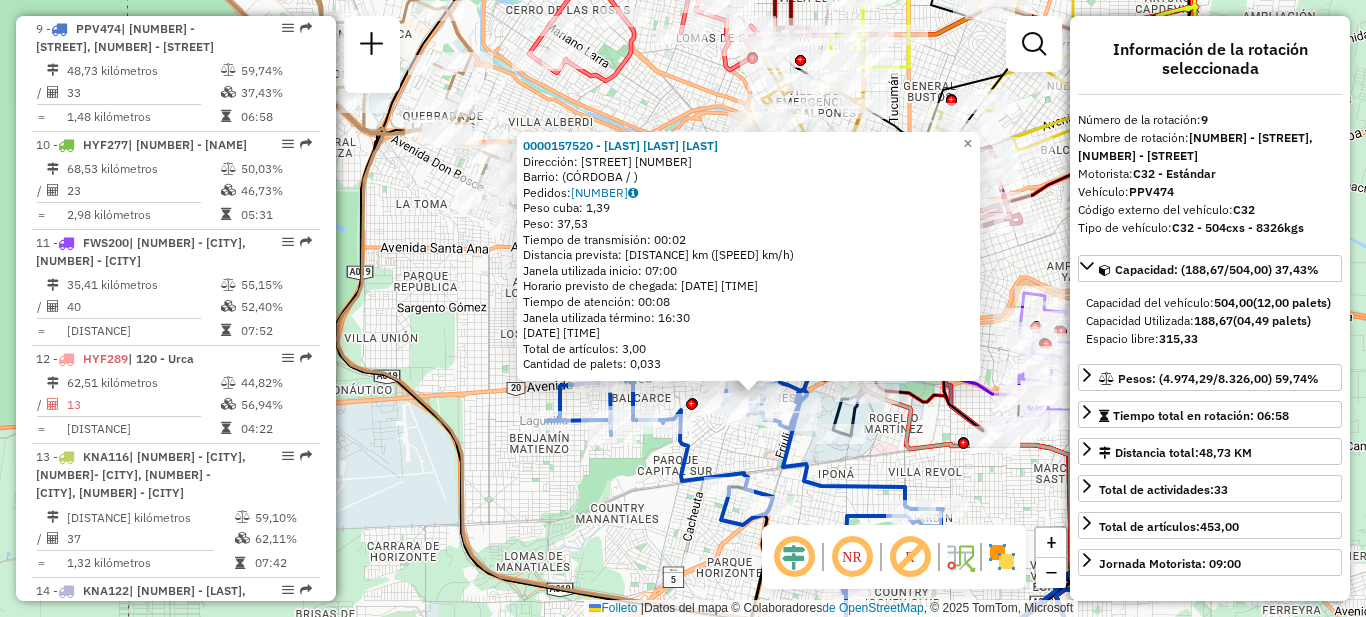 click on "0000157520 - [LAST] [FIRST] Dirección: [STREET] [NUMBER] Barrio: ([CITY] / ) Pedidos: 013523055 Peso cuba: 1,39 Peso: 37,53 Tiempo de transmisión: 00:02 Distancia prevista: 0,609 km (18,27 km/h) Janela utilizada inicio: 07:00 Horario previsto de chegada: 05/08/2025 09:13 Tiempo de atención: 00:08 Janela utilizada término: 16:30 Horario previsto de salida: 05/08/2025 09:21 Total de artículos: 3,00 Cantidad de palets: 0,033 × Janela de atención Grado de atención Capacidad Transportadoras Vehículos Cliente Pedidos Rotas Selecciona los días de la semana para filtrar como janelas de atención. Segmento Ter Como Qui Sexo Sab Dom Informe del período de atención de Janela: Delaware: Comió: Filtrar exactamente a janela del cliente Considerar a janela de atendimento padrão Seleccione los días de la semana para filtrar según las calificaciones de atención. Segmento Ter Como Qui Sexo Sab Dom Considerar clientes sem dia de atendimento catastrado Clientes fora do dia de atendimento seleccionado" 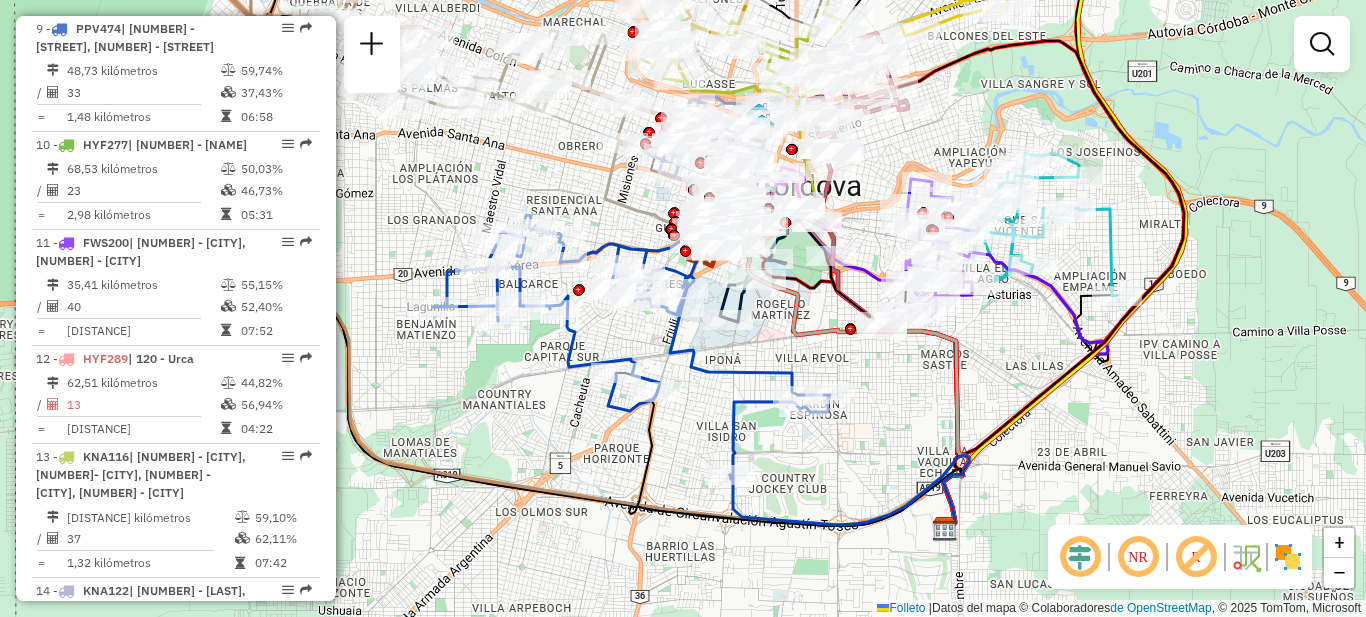drag, startPoint x: 771, startPoint y: 470, endPoint x: 658, endPoint y: 355, distance: 161.22655 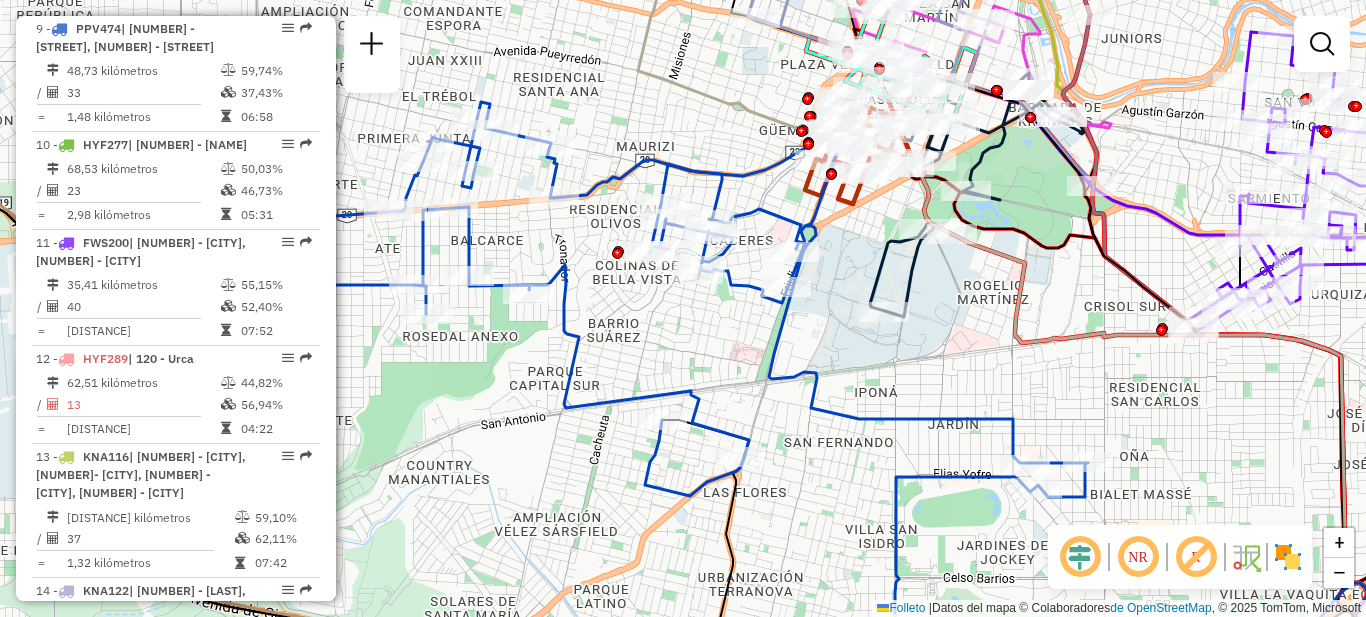 drag, startPoint x: 625, startPoint y: 336, endPoint x: 728, endPoint y: 382, distance: 112.805145 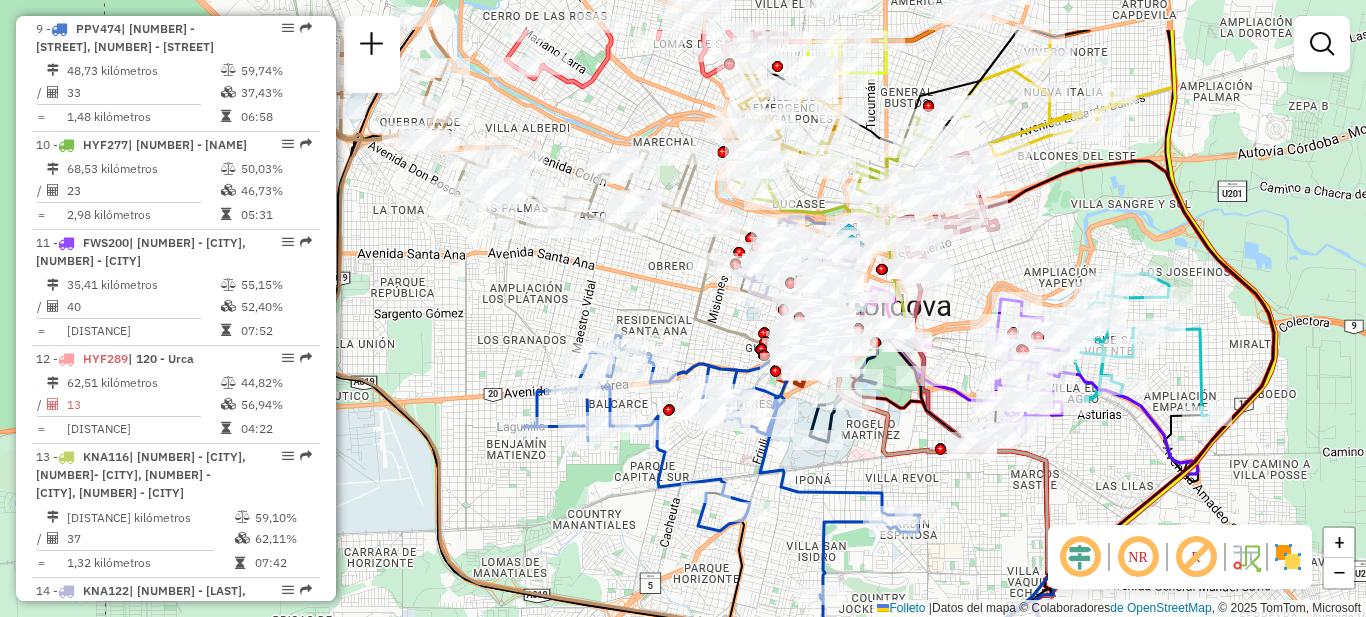 drag, startPoint x: 691, startPoint y: 390, endPoint x: 693, endPoint y: 457, distance: 67.02985 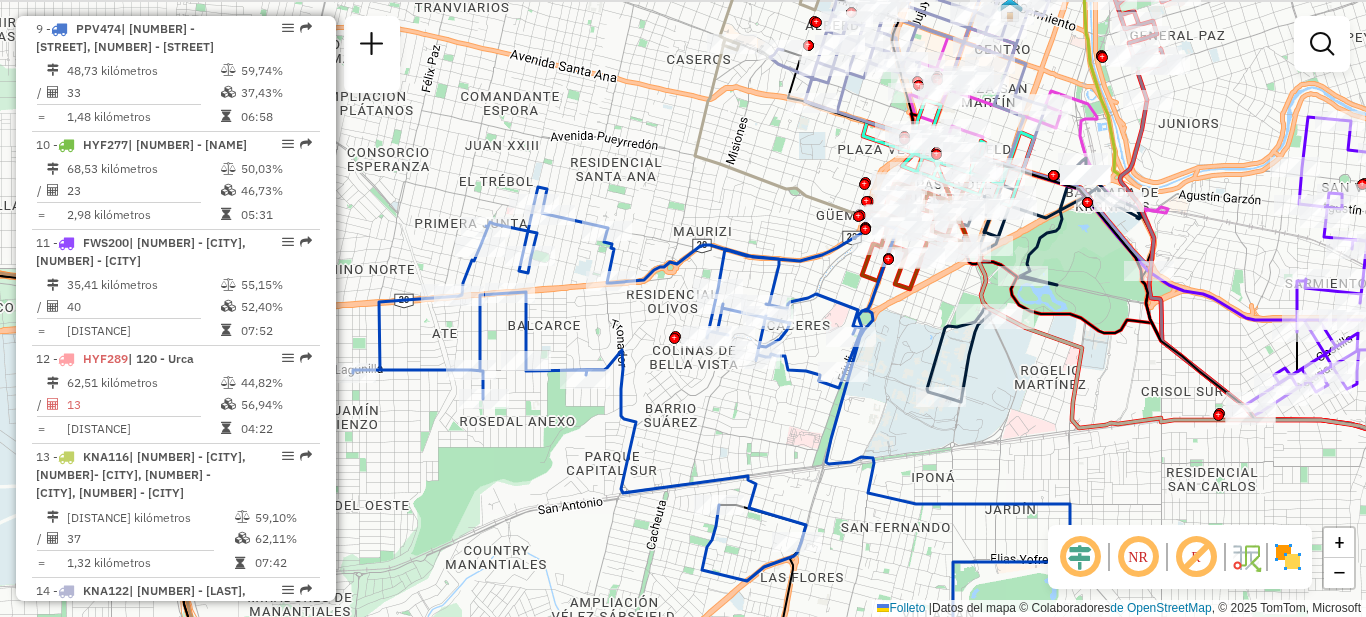 drag, startPoint x: 795, startPoint y: 394, endPoint x: 794, endPoint y: 429, distance: 35.014282 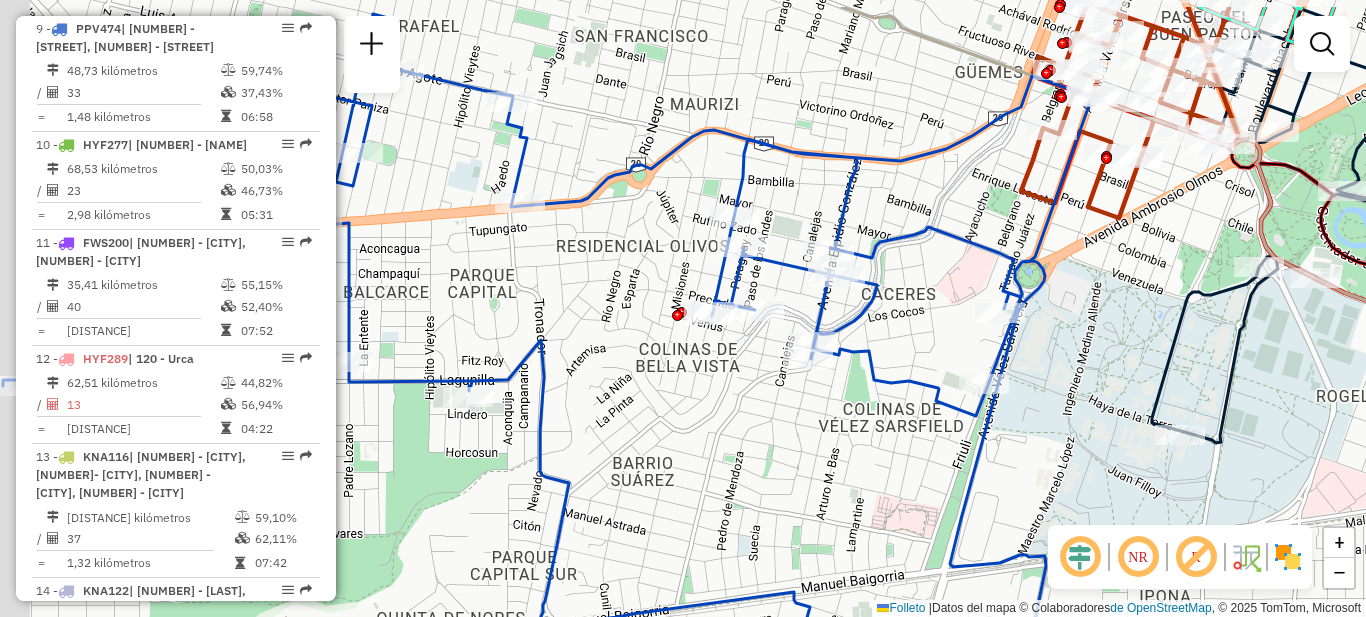 drag, startPoint x: 739, startPoint y: 420, endPoint x: 830, endPoint y: 490, distance: 114.80853 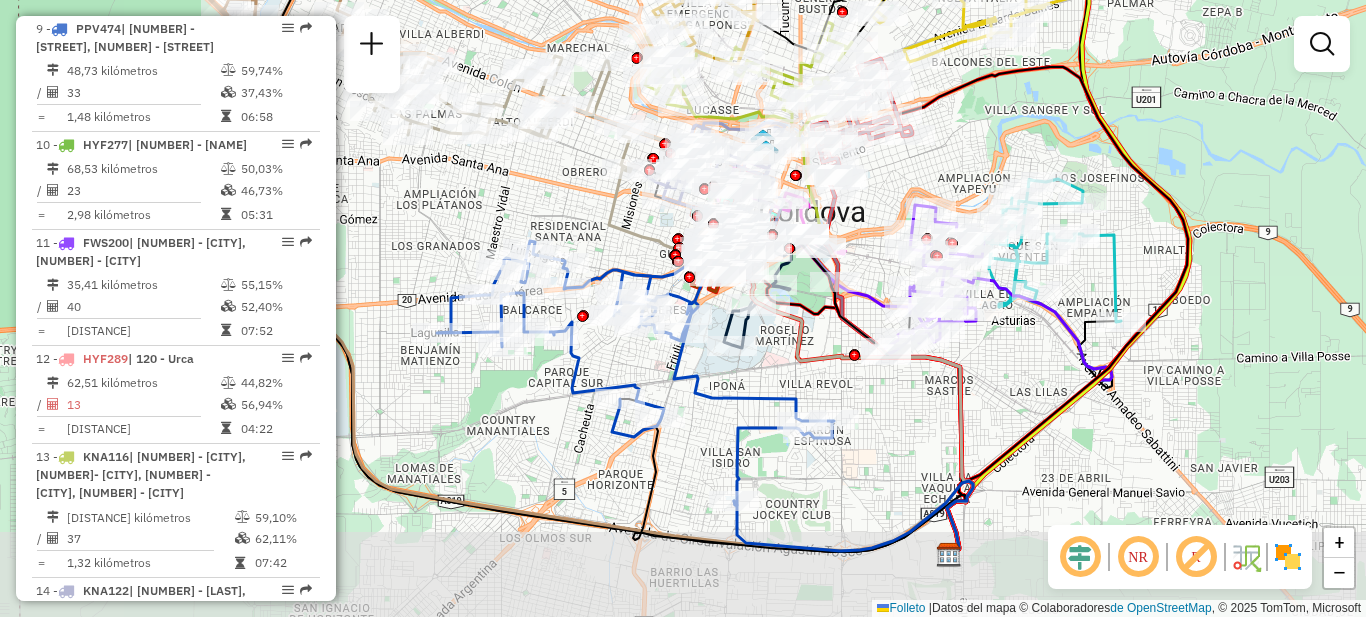 drag, startPoint x: 732, startPoint y: 509, endPoint x: 573, endPoint y: 411, distance: 186.77527 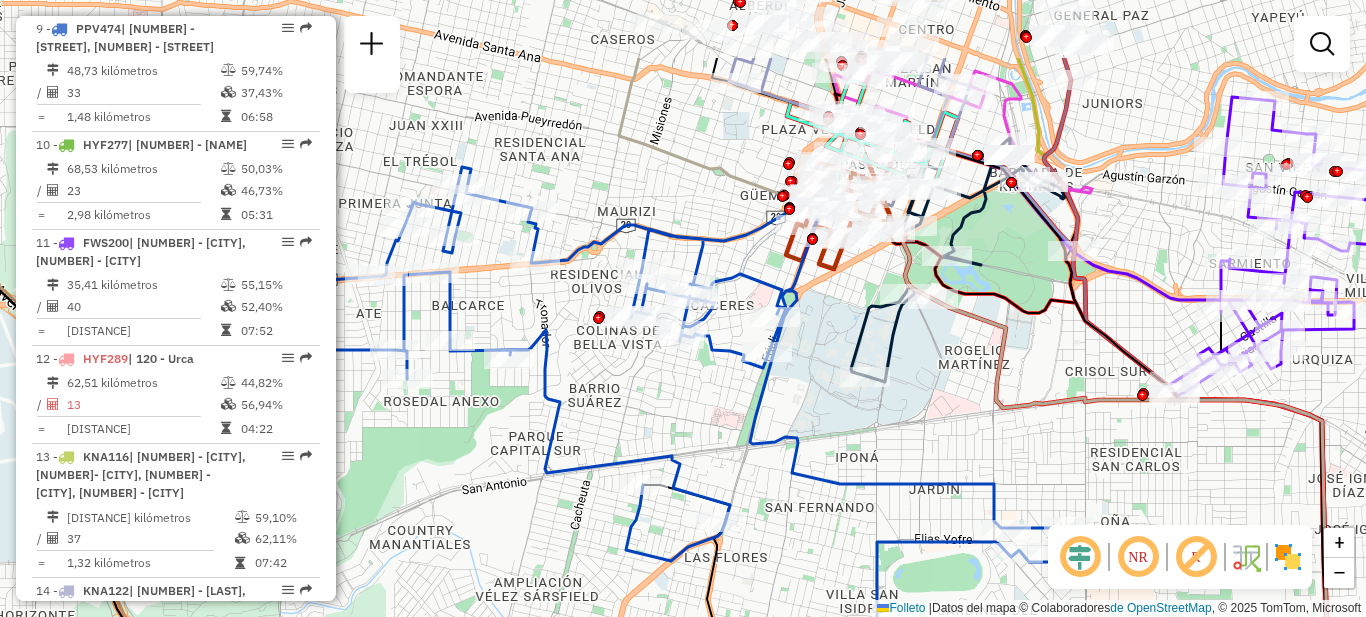 drag, startPoint x: 752, startPoint y: 421, endPoint x: 786, endPoint y: 518, distance: 102.78619 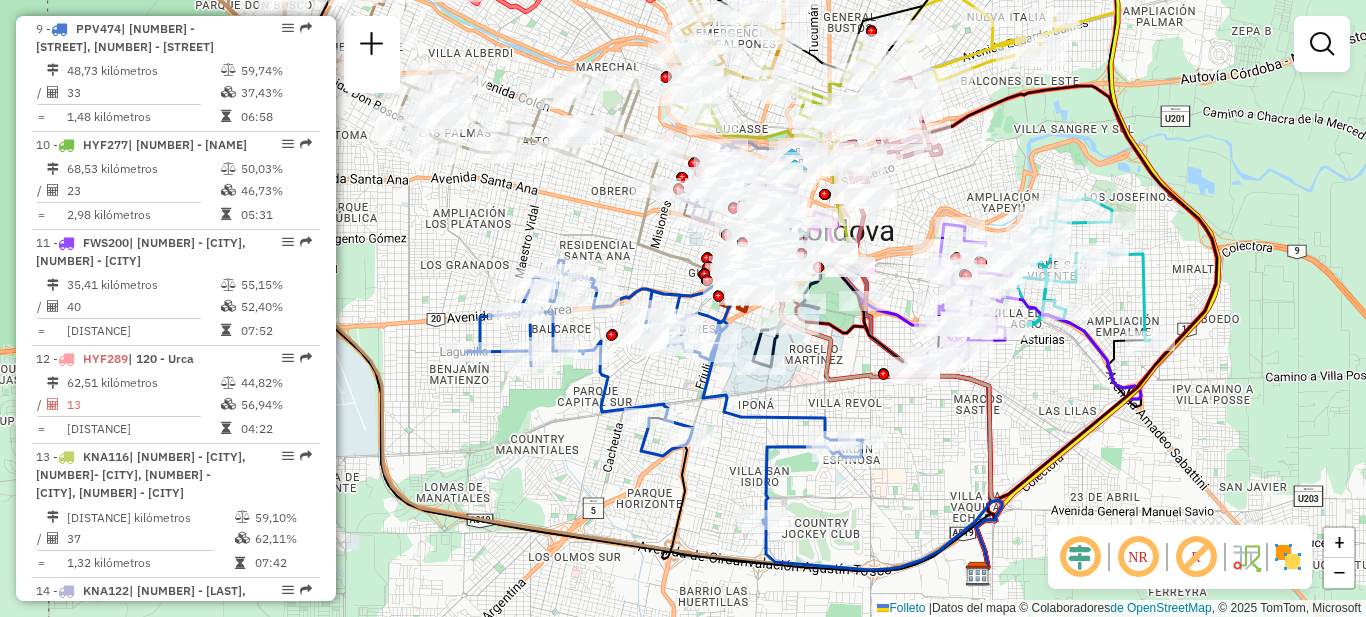 drag, startPoint x: 699, startPoint y: 424, endPoint x: 670, endPoint y: 372, distance: 59.5399 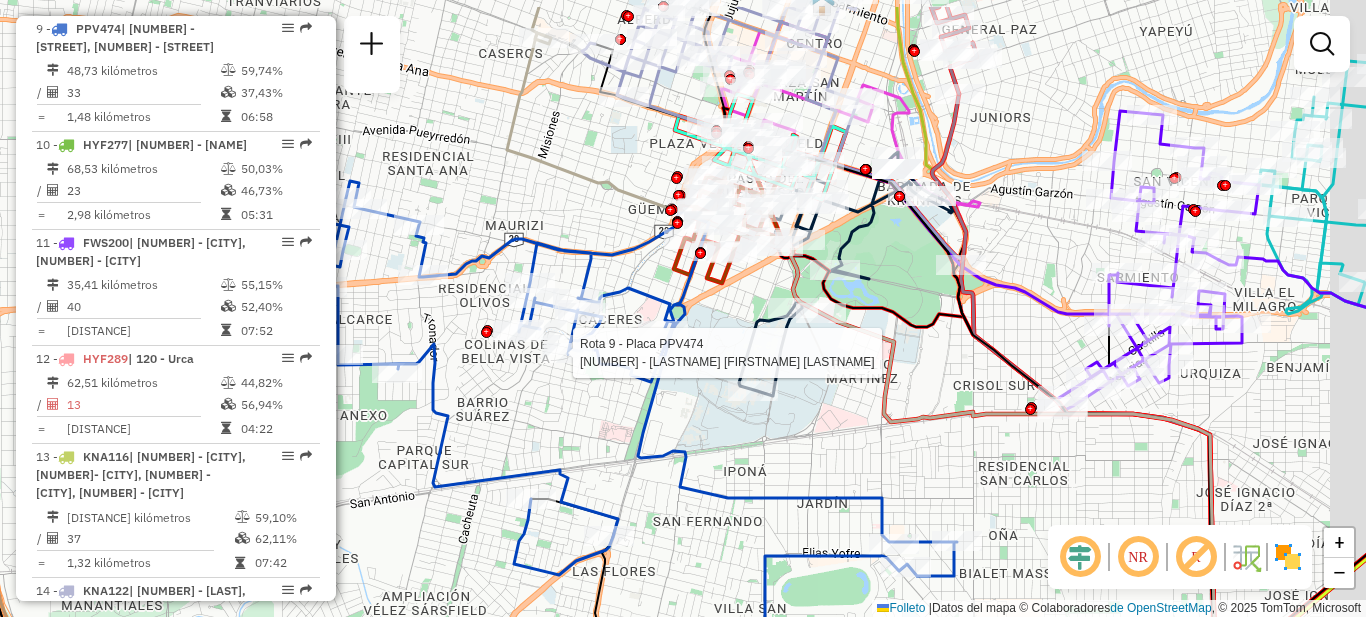 drag, startPoint x: 659, startPoint y: 360, endPoint x: 584, endPoint y: 429, distance: 101.91173 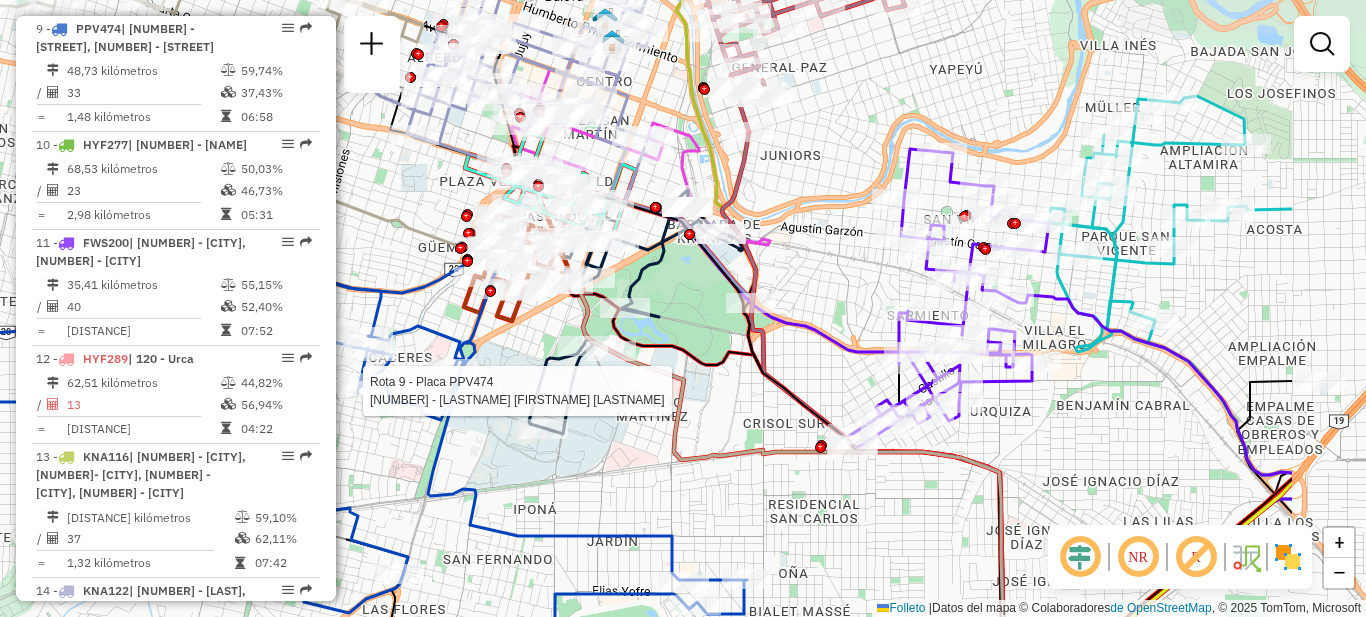 drag, startPoint x: 921, startPoint y: 468, endPoint x: 617, endPoint y: 489, distance: 304.72446 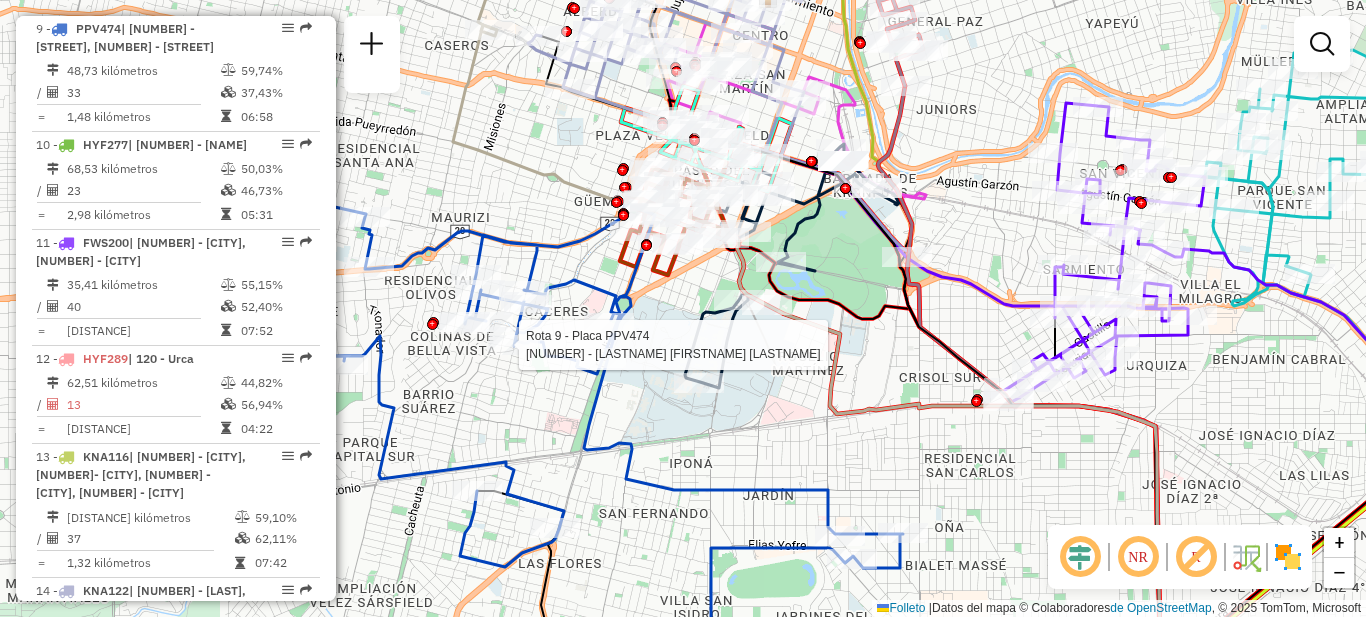 drag, startPoint x: 561, startPoint y: 508, endPoint x: 717, endPoint y: 462, distance: 162.6407 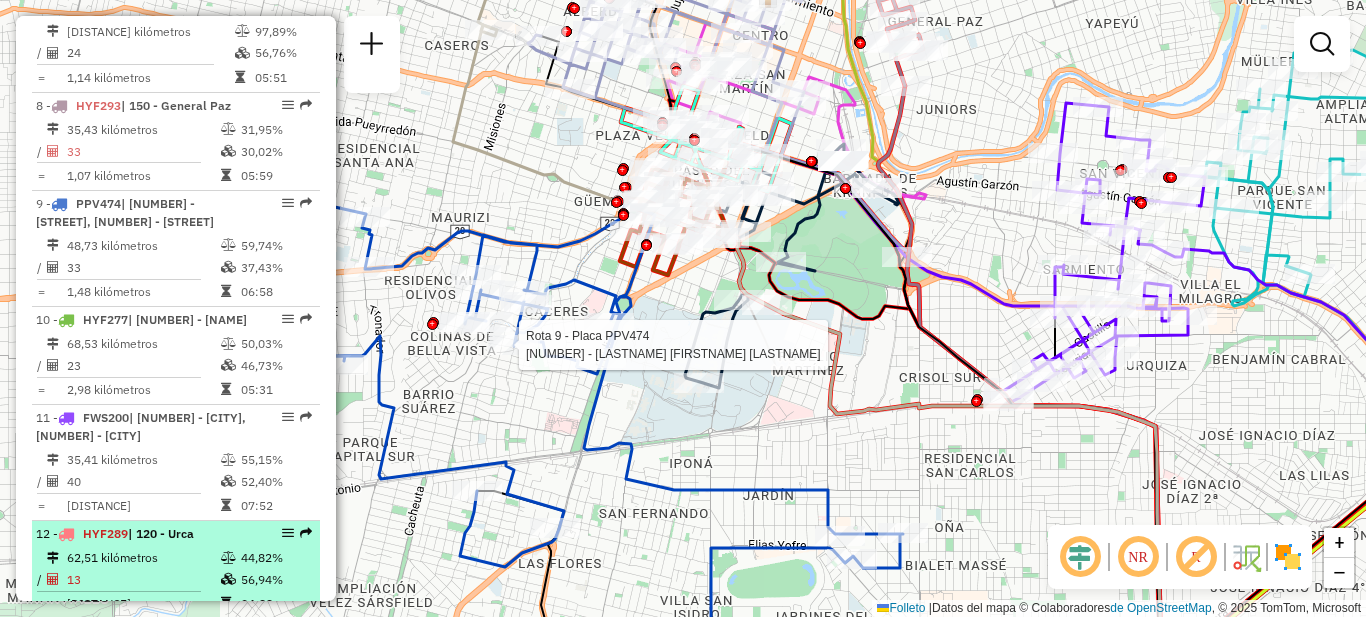 scroll, scrollTop: 1380, scrollLeft: 0, axis: vertical 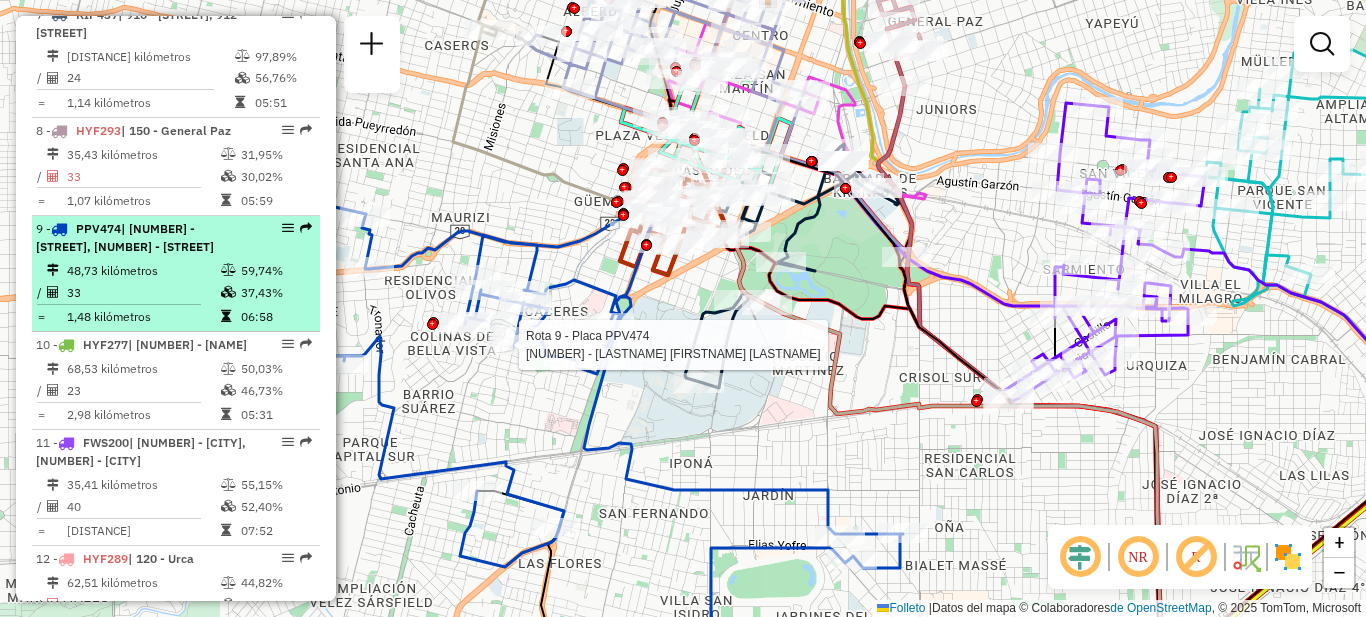 click on "Rota 9 - Placa [PLATE] | [NUMBER] - [STREET], [NUMBER] - [STREET] [DISTANCE] kilómetros [PERCENTAGE]% / [NUMBER] [PERCENTAGE]% = [DISTANCE] kilómetros [TIME]" at bounding box center [176, 274] 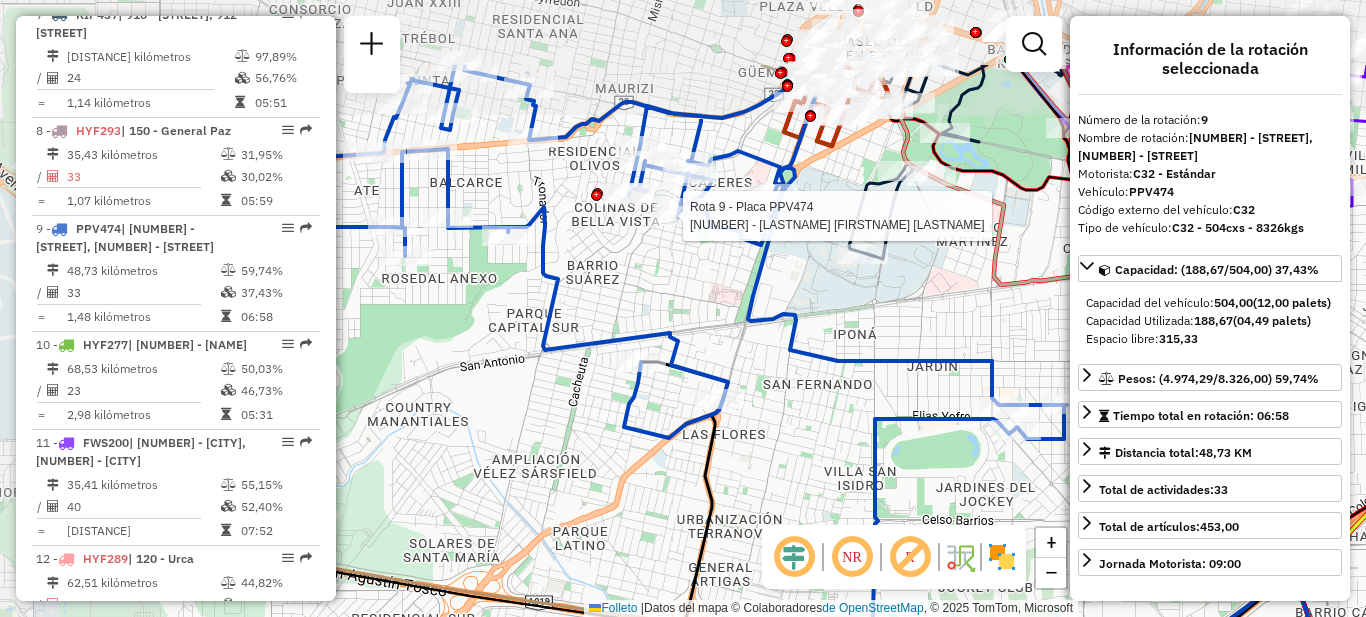 drag, startPoint x: 761, startPoint y: 387, endPoint x: 941, endPoint y: 489, distance: 206.89128 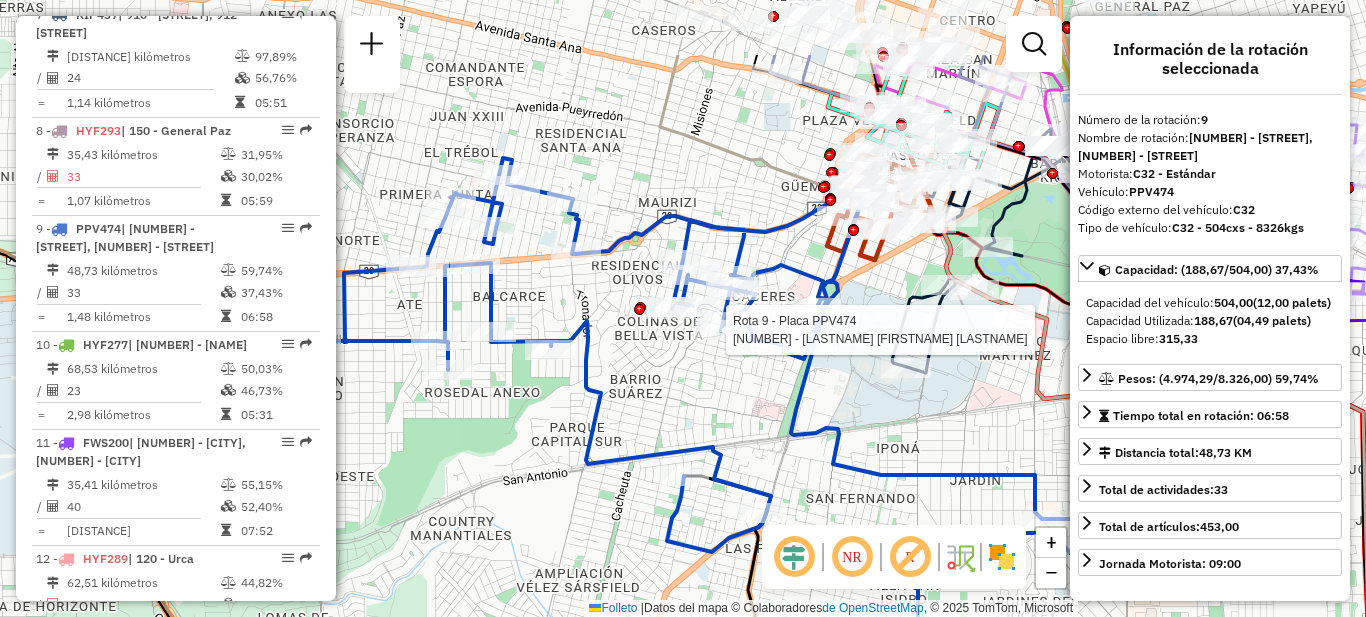 drag, startPoint x: 781, startPoint y: 394, endPoint x: 834, endPoint y: 511, distance: 128.44453 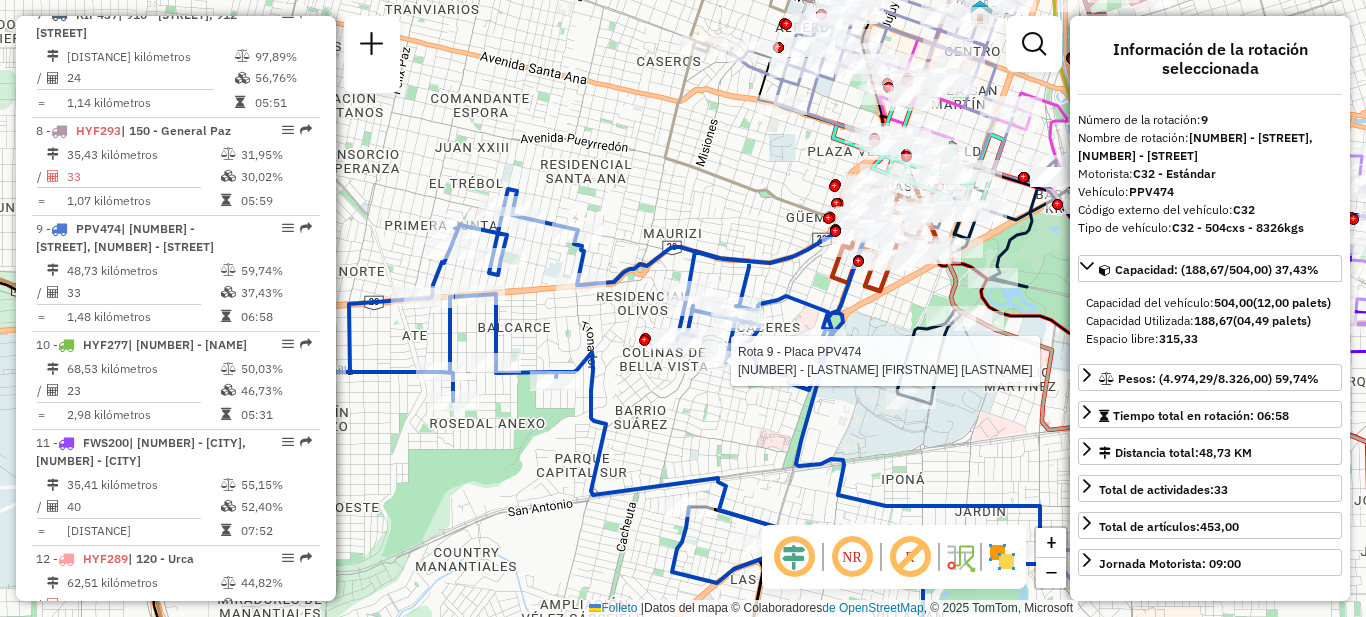 click on "Creación: [DATE] [TIME] Rota [NUMBER] - Placa [PLATE] [NUMBER] - [LASTNAME] [FIRSTNAME] [LASTNAME] Janela de atención Grado de atención Capacidad Transportadoras Vehículos Cliente Pedidos Rotas Selecciona los días de la semana para filtrar como janelas de atención. Segmento Ter Como Qui Sexo Sab Dom Informe del período de atención de Janela: [STATE]: Comió: Filtrar exactamente a janela del cliente Considerar a janela de atendimento padrão Seleccione los días de la semana para filtrar según las calificaciones de atención. Segmento Ter Como Qui Sexo Sab Dom Considerar clientes sem dia de atendimento catastrado Clientes fora do dia de atendimento seleccionado Filtrar as atividades entre os valores definidos abaixo: Peso mínimo: [WEIGHT] Peso máximo: [WEIGHT] Cubagem mínima: [VOLUME] Máxima cubagem: [VOLUME] [STATE]: Comió: Filtrar as atividades entre o tempo de atendimento definido abaixo: [STATE]: Comió: Considerar la capacidad total de dos clientes no roteirizados Transportadora: [COMPANY_NAME] Tipo de vehículo: [VEHICLE_TYPE] Vehículo: [VEHICLE_TYPE] Motorista: [NAME]" 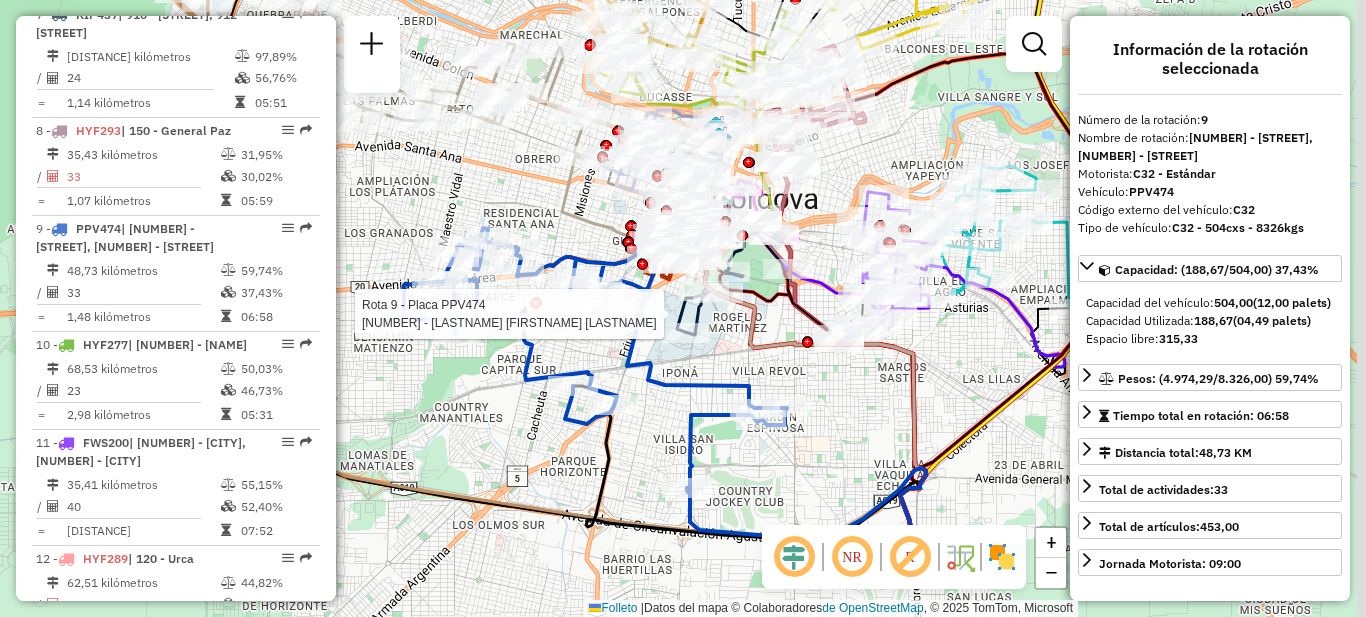 drag, startPoint x: 560, startPoint y: 469, endPoint x: 436, endPoint y: 375, distance: 155.60205 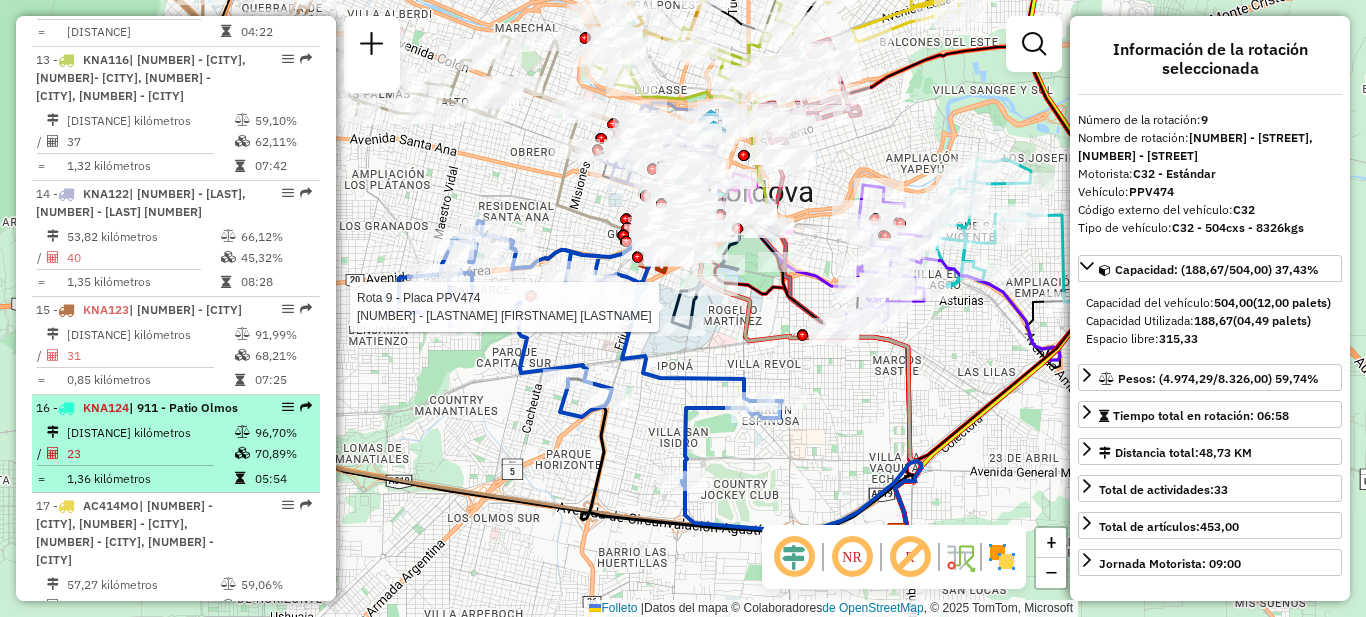 scroll, scrollTop: 1980, scrollLeft: 0, axis: vertical 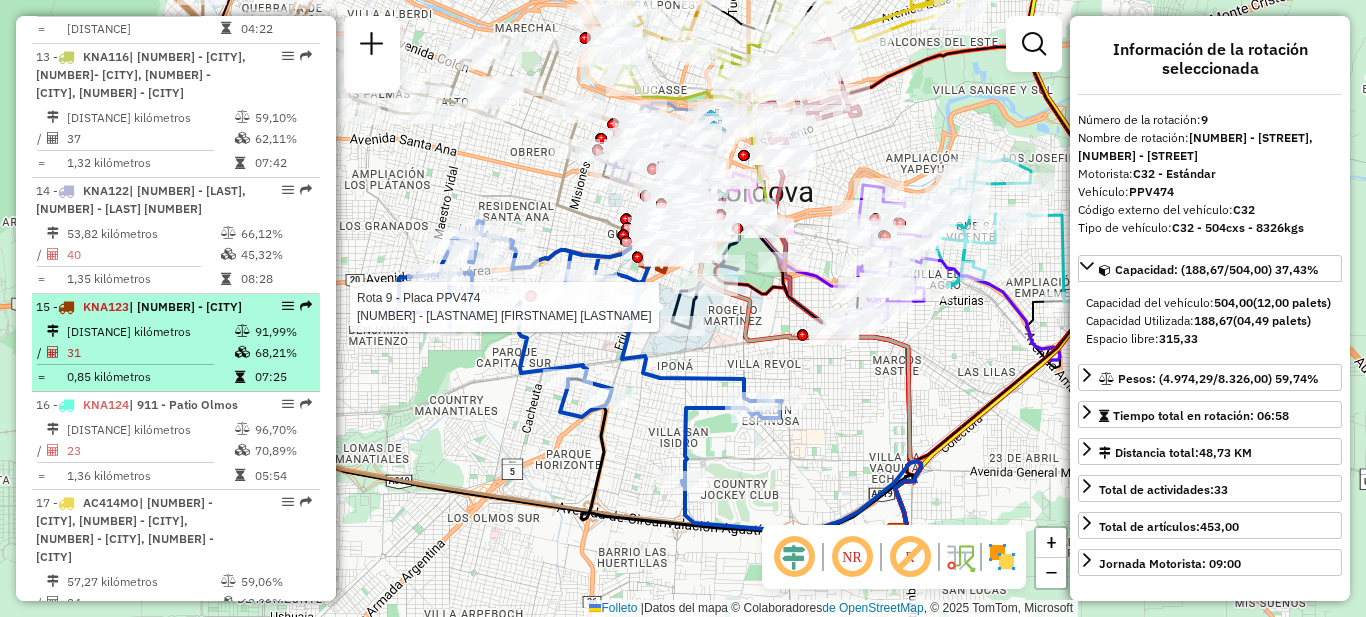 click on "[NUMBER] - [STREET], [NEIGHBORHOOD]" at bounding box center [142, 307] 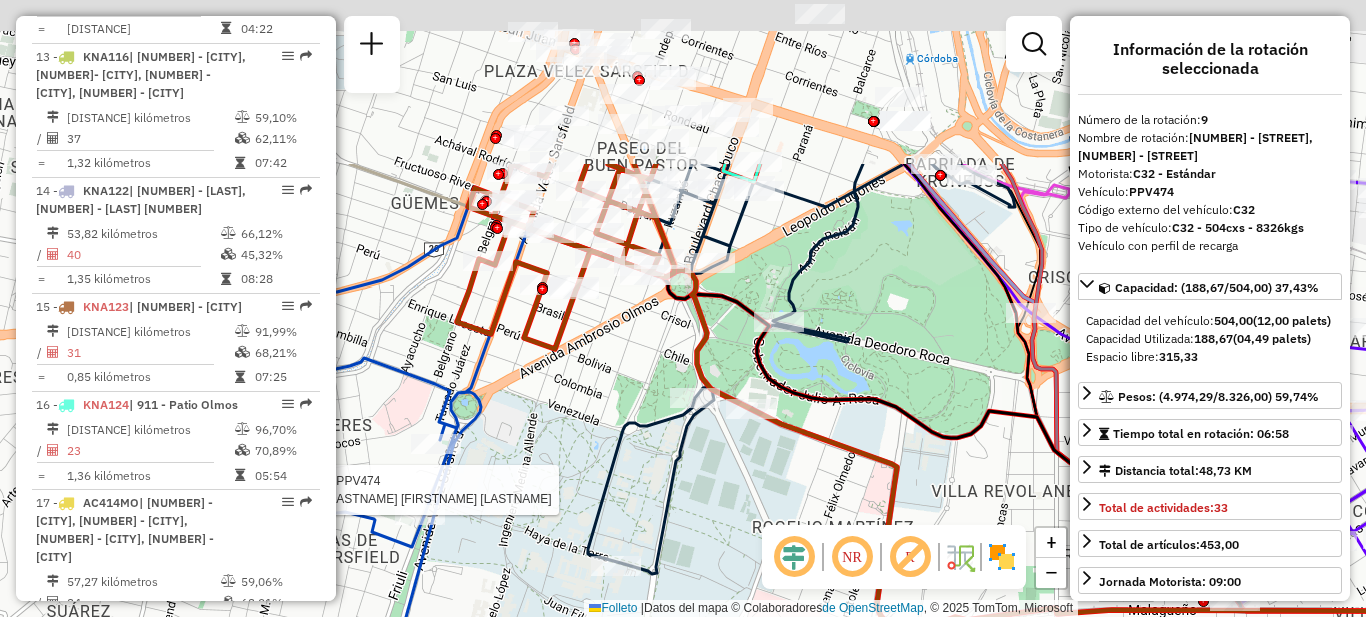 drag, startPoint x: 565, startPoint y: 213, endPoint x: 752, endPoint y: 436, distance: 291.0292 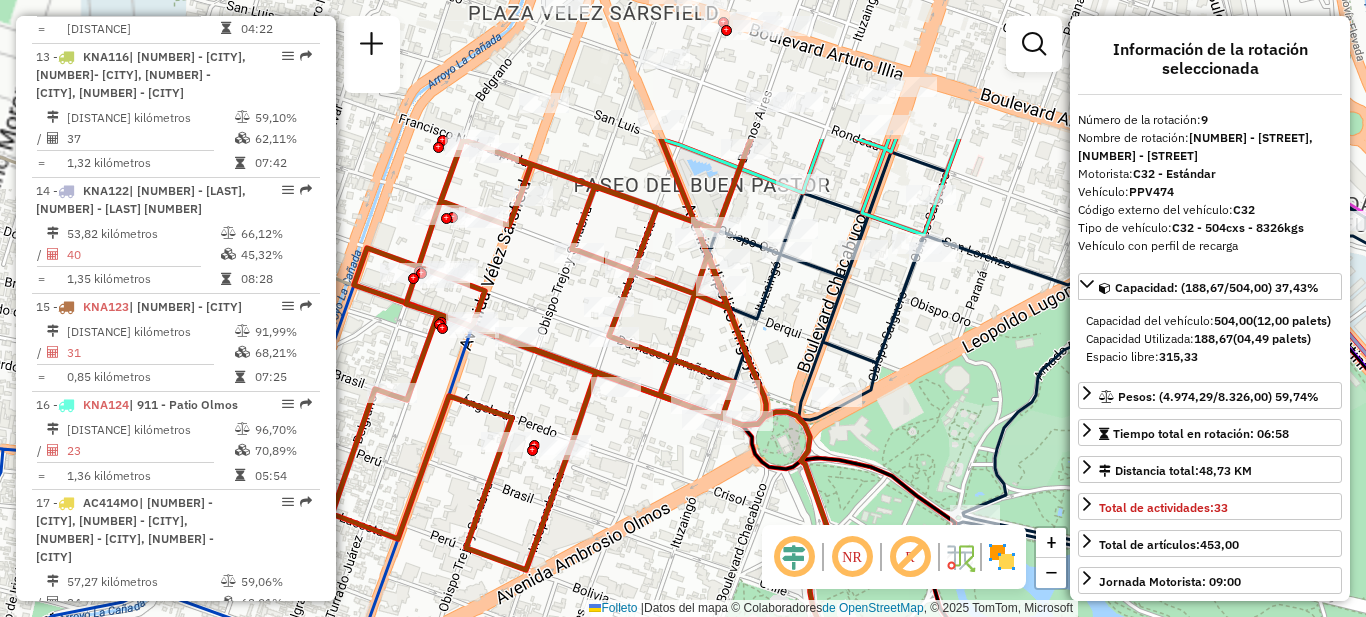 drag, startPoint x: 640, startPoint y: 271, endPoint x: 684, endPoint y: 472, distance: 205.75957 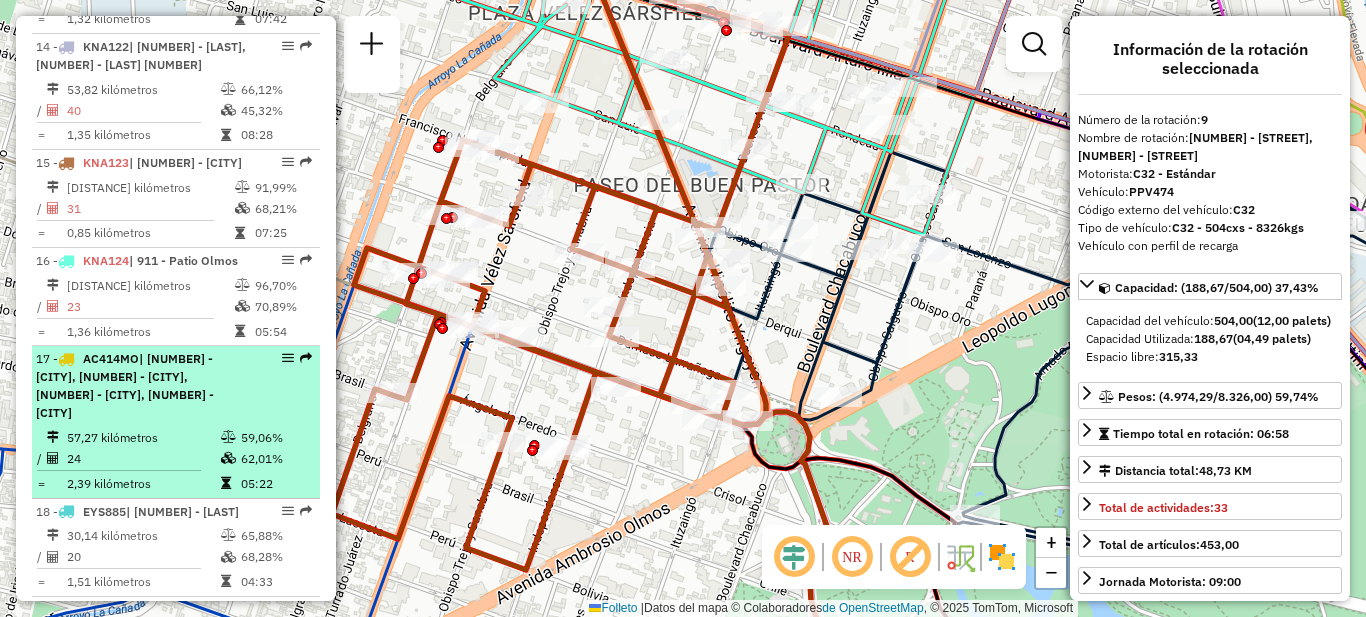 scroll, scrollTop: 2154, scrollLeft: 0, axis: vertical 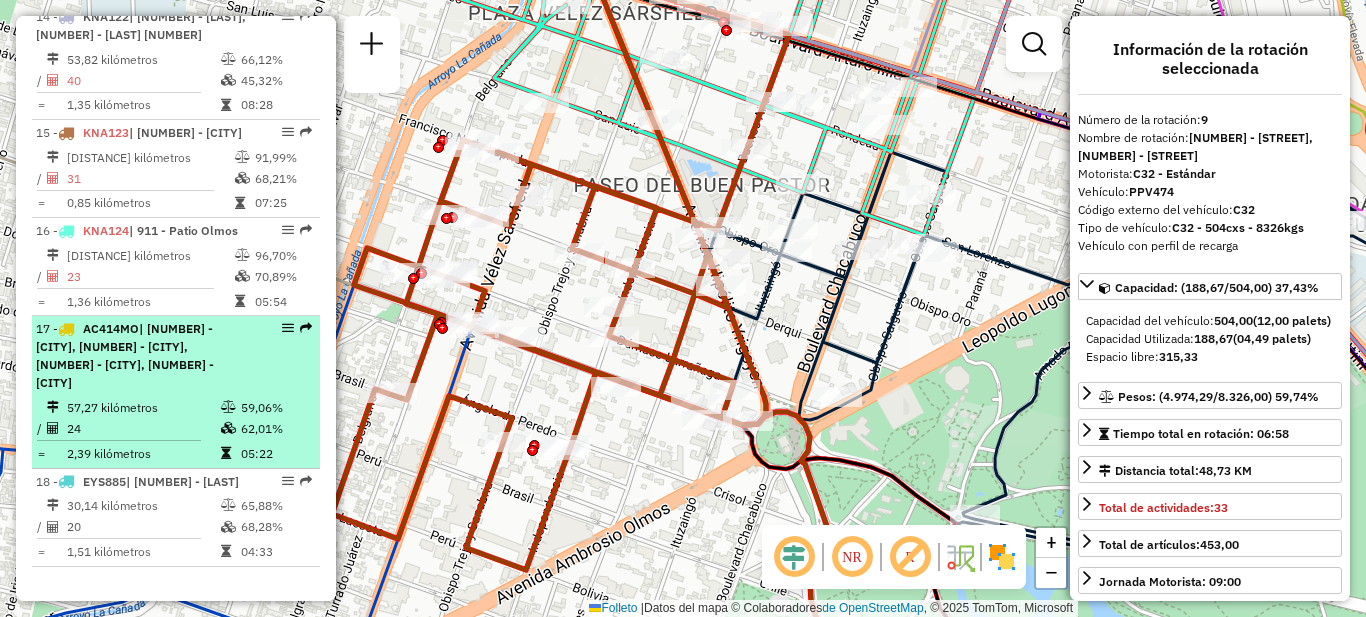 click on "17 - [PLATE] | 132 - [STREET], 141 - [STREET], 143 - [STREET], 150 - [STREET]" at bounding box center (142, 356) 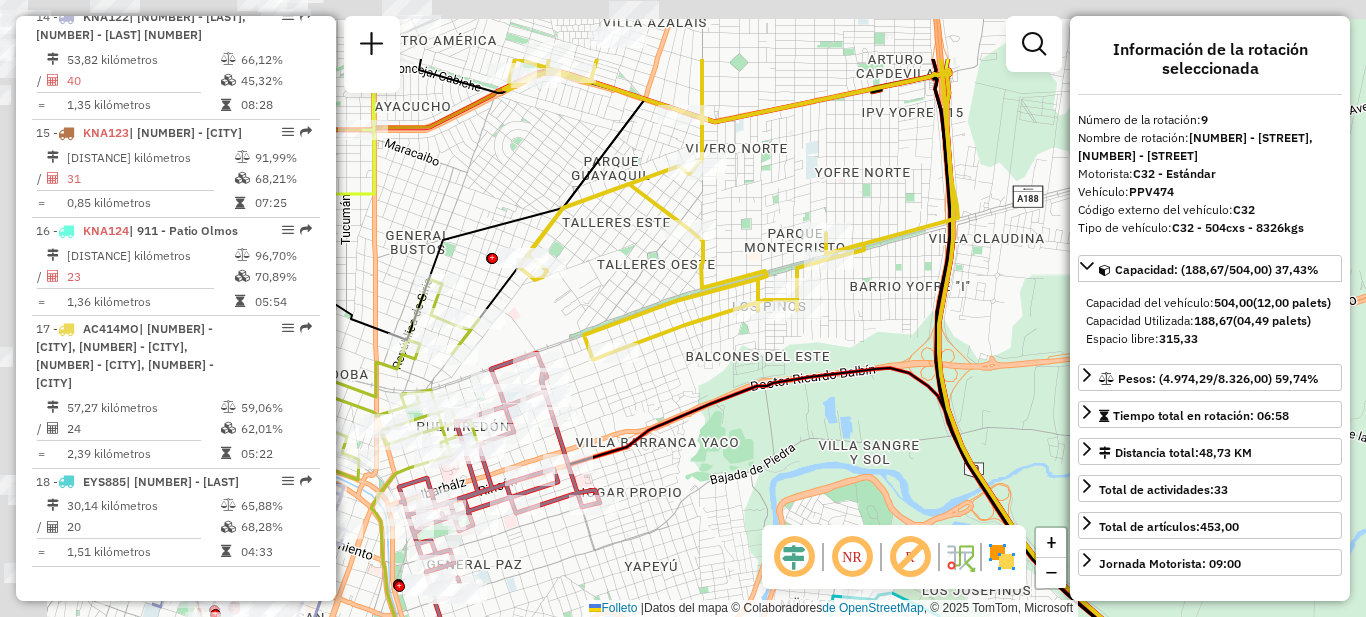 drag, startPoint x: 445, startPoint y: 316, endPoint x: 736, endPoint y: 439, distance: 315.92722 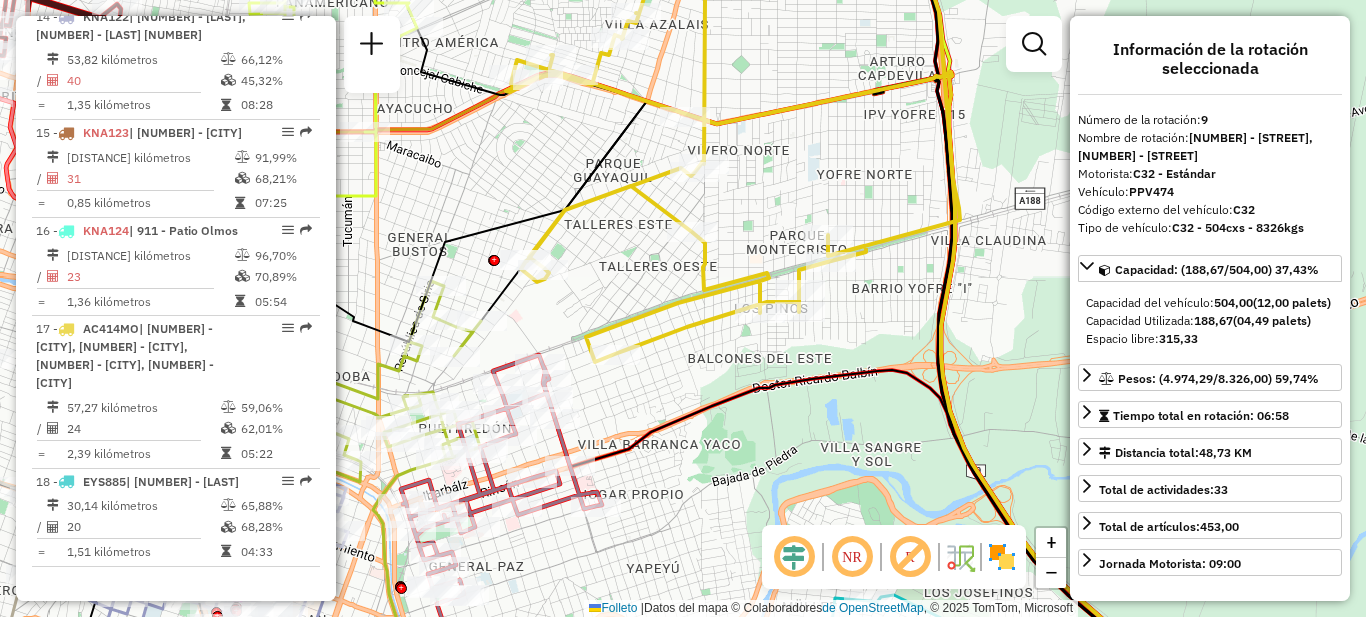 click on "Creación: [DATE] [TIME] Rota [NUMBER] - Placa [PLATE] [NUMBER] - [LASTNAME] [FIRSTNAME] [LASTNAME] Janela de atención Grado de atención Capacidad Transportadoras Vehículos Cliente Pedidos Rotas Selecciona los días de la semana para filtrar como janelas de atención. Segmento Ter Como Qui Sexo Sab Dom Informe del período de atención de Janela: [STATE]: Comió: Filtrar exactamente a janela del cliente Considerar a janela de atendimento padrão Seleccione los días de la semana para filtrar según las calificaciones de atención. Segmento Ter Como Qui Sexo Sab Dom Considerar clientes sem dia de atendimento catastrado Clientes fora do dia de atendimento seleccionado Filtrar as atividades entre os valores definidos abaixo: Peso mínimo: [WEIGHT] Peso máximo: [WEIGHT] Cubagem mínima: [VOLUME] Máxima cubagem: [VOLUME] [STATE]: Comió: Filtrar as atividades entre o tempo de atendimento definido abaixo: [STATE]: Comió: Considerar la capacidad total de dos clientes no roteirizados Transportadora: [COMPANY_NAME] Tipo de vehículo: [VEHICLE_TYPE] Vehículo: [VEHICLE_TYPE] Motorista: [NAME]" 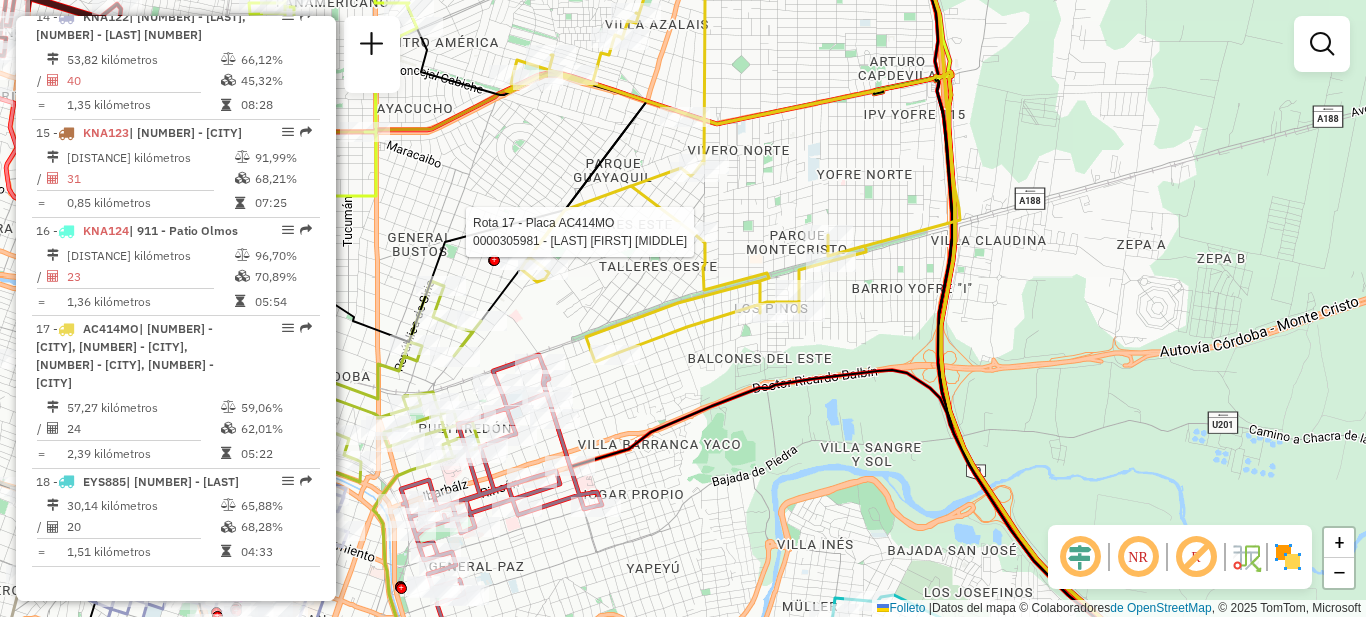 select on "**********" 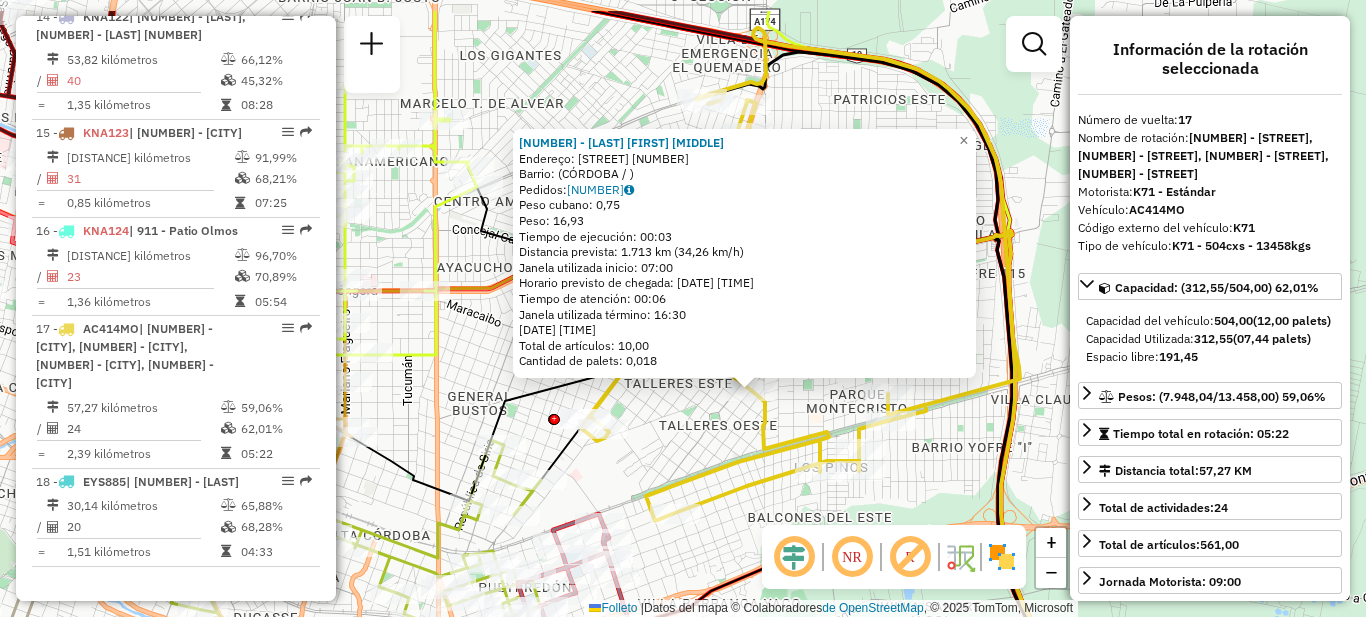 drag, startPoint x: 623, startPoint y: 365, endPoint x: 661, endPoint y: 434, distance: 78.77182 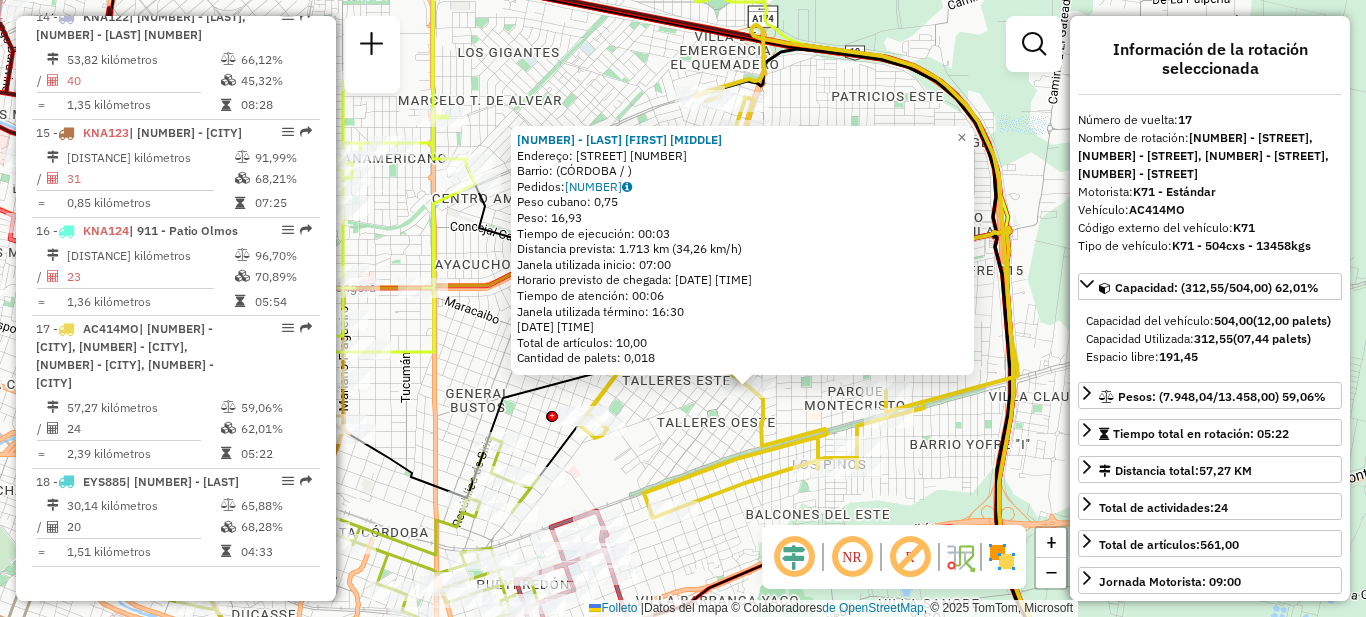 click on "0000305981 - [LAST] [LAST] [LAST] Endereço: [NAME] [NUMBER] Barrio: ([CITY] / ) Pedidos:  013522843 Peso cubano: 0,75 Peso: 16,93 Tiempo de ejecución: 00:03 Distancia prevista: 1.713 km (34,26 km/h) Janela utilizada inicio: 07:00 Horario previsto de chegada: 05/08/2025 10:33 Tiempo de atención: 00:06 Janela utilizada término: 16:30 Horario previsto de saída: 05/08/2025 10:39 Total de artículos: 10,00 Cantidad de palets: 0,018 × Janela de atención Grado de atención Capacidad Transportadoras Vehículos Cliente Pedidos Rotas Selecciona los días de la semana para filtrar como janelas de atención. Segmento Ter Como Qui Sexo Sab Dom Informe del período de atención de Janela: Delaware: Comió: Filtrar exactamente a janela del cliente Considerar a janela de atendimento padrão Seleccione los días de la semana para filtrar según las calificaciones de atención. Segmento Ter Como Qui Sexo Sab Dom Considerar clientes sem dia de atendimento catastrado Peso mínimo: Peso máximo: Solo +" 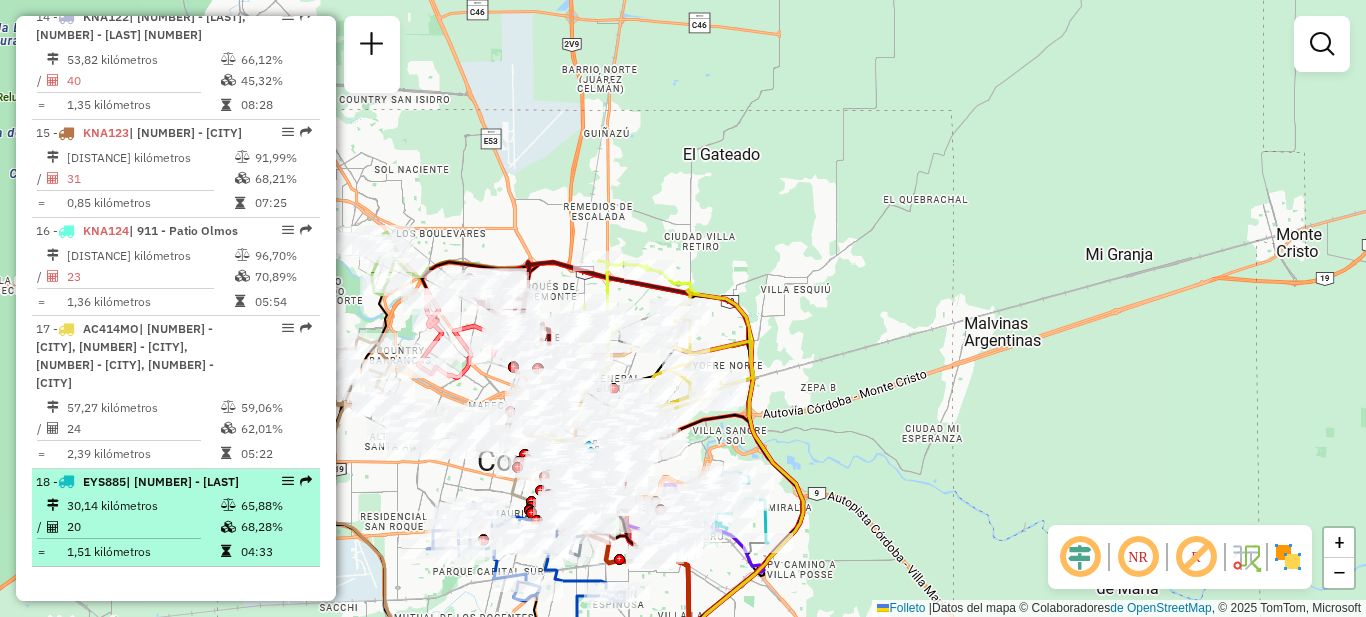 click on "18 - [PLATE] | 200 - [STREET]" at bounding box center (142, 482) 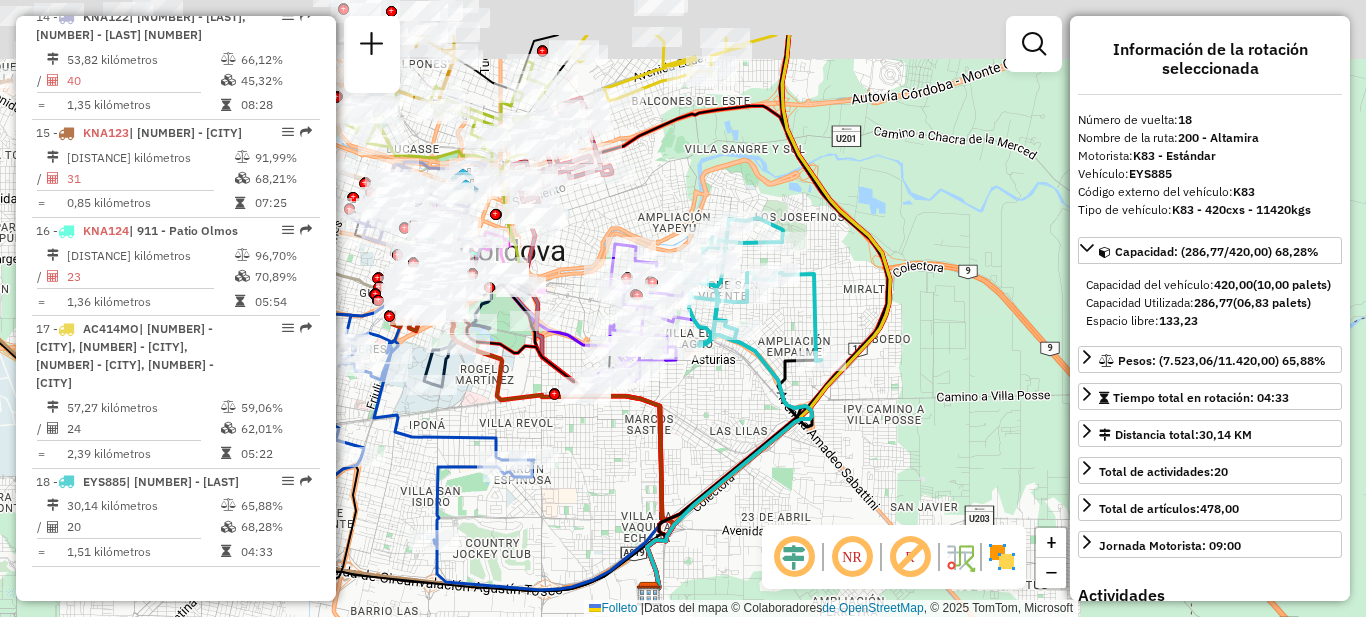 drag, startPoint x: 673, startPoint y: 330, endPoint x: 724, endPoint y: 427, distance: 109.59015 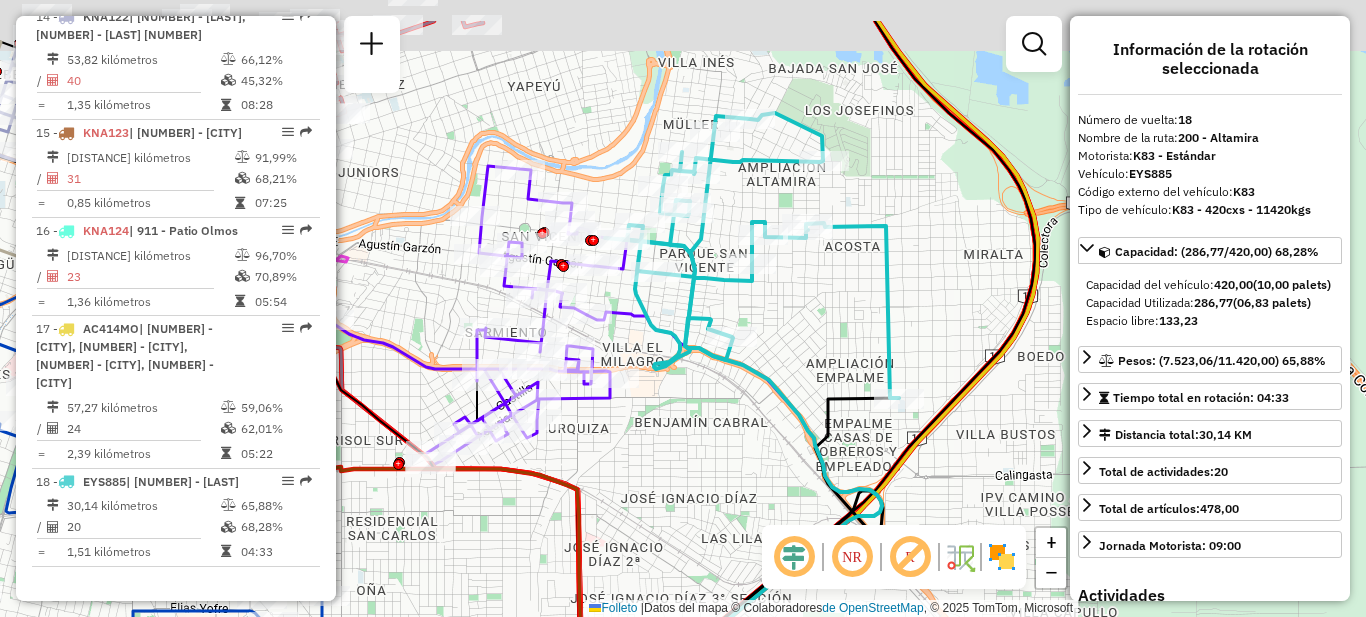 drag, startPoint x: 721, startPoint y: 431, endPoint x: 705, endPoint y: 377, distance: 56.32051 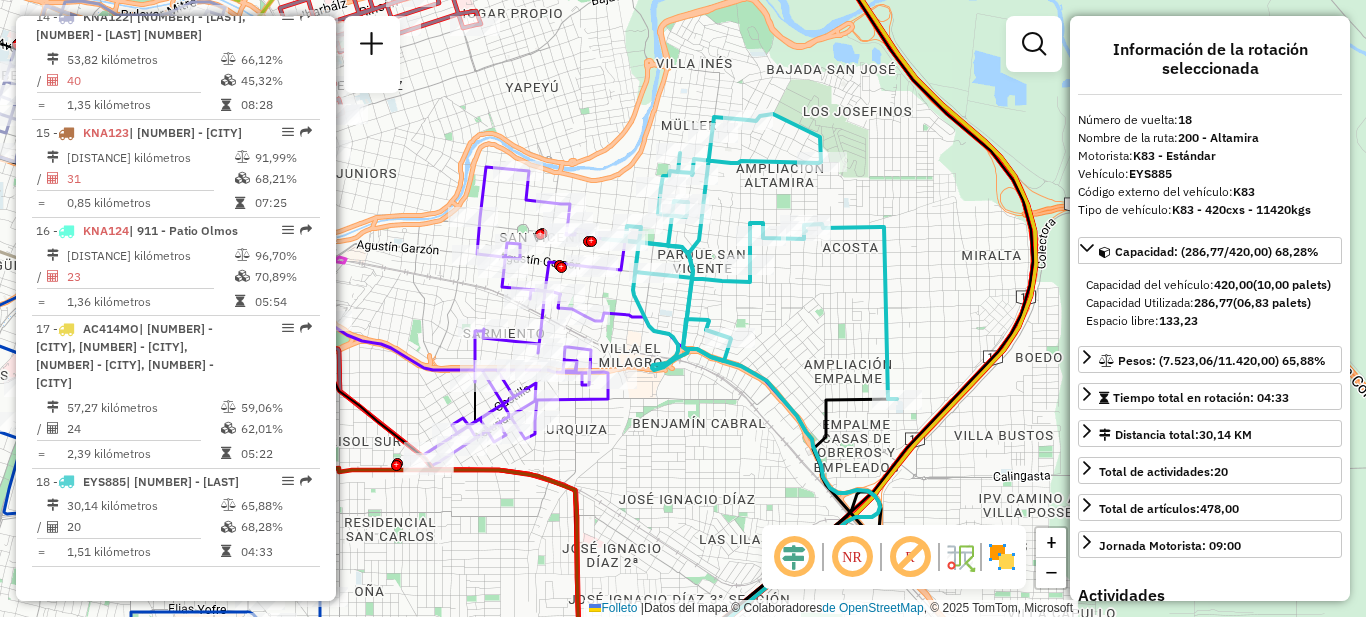 click on "Janela de atención Grado de atención Capacidad Transportadoras Vehículos Cliente Pedidos Rotas Selecciona los días de la semana para filtrar como janelas de atención. Segmento Ter Como Qui Sexo Sab Dom Informe del período de atención de Janela: [STATE]: Comió: Filtrar exactamente a janela del cliente Considerar a janela de atendimento padrão Seleccione los días de la semana para filtrar según las calificaciones de atención. Segmento Ter Como Qui Sexo Sab Dom Considerar clientes sem dia de atendimento catastrado Clientes fora do dia de atendimento seleccionado Filtrar as atividades entre os valores definidos abaixo: Peso mínimo: Peso máximo: Cubagem mínima: Máxima cubagem: [STATE]: Comió: Filtrar as atividades entre o tempo de atendimento definido abaixo: [STATE]: Comió: Considerar la capacidad total de dos clientes no roteirizados Transportadora: Seleccione uno o más artículos Tipo de vehículo: Seleccione uno o más artículos Vehículo: Seleccione uno o más artículos Motorista: Solo" 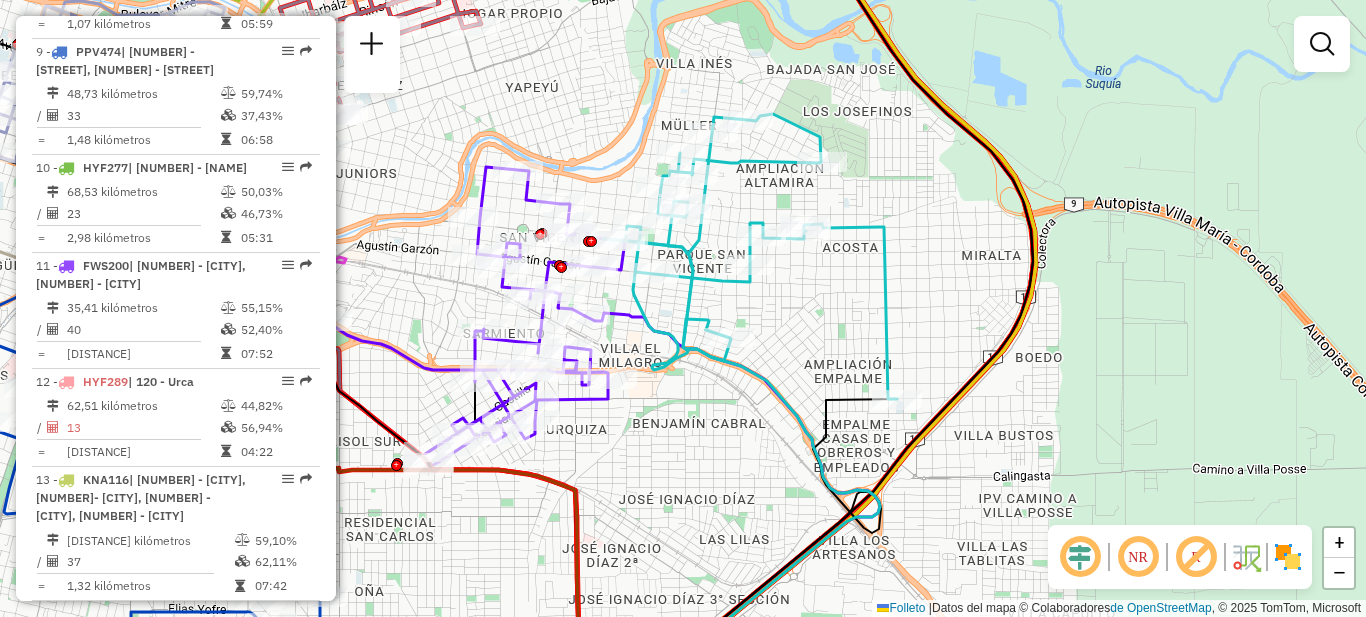 scroll, scrollTop: 1554, scrollLeft: 0, axis: vertical 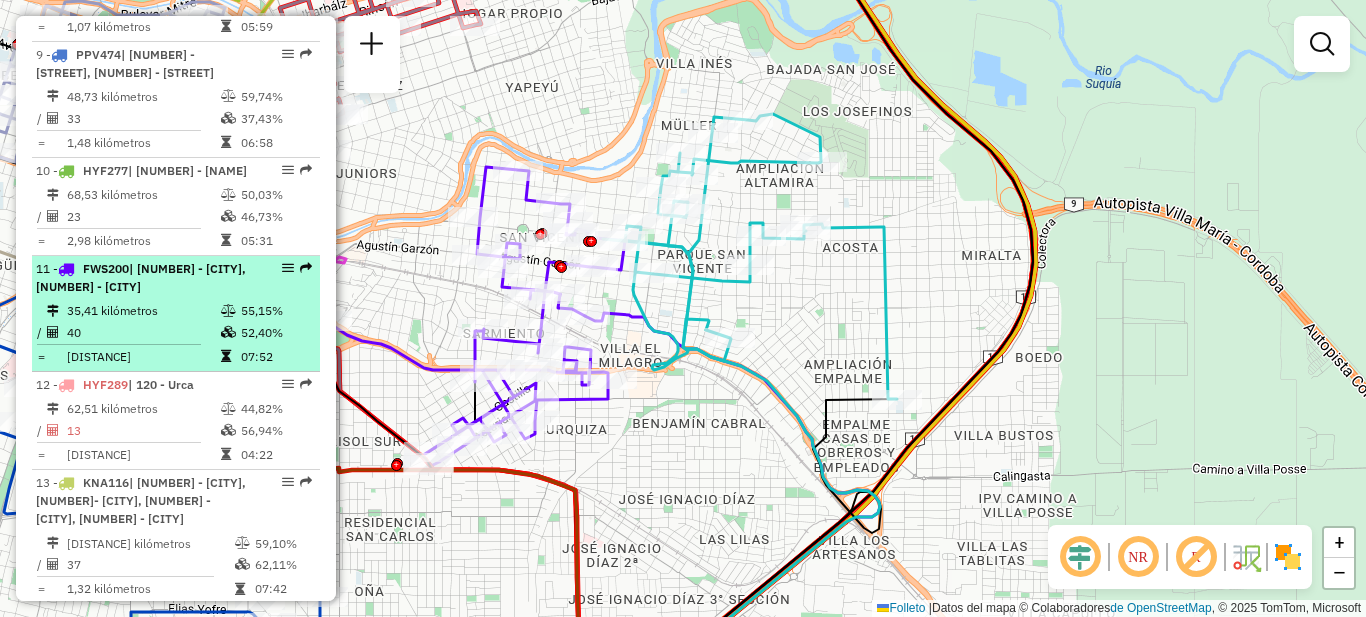 click on "[CODE] - [CITY], [CITY]" at bounding box center [142, 278] 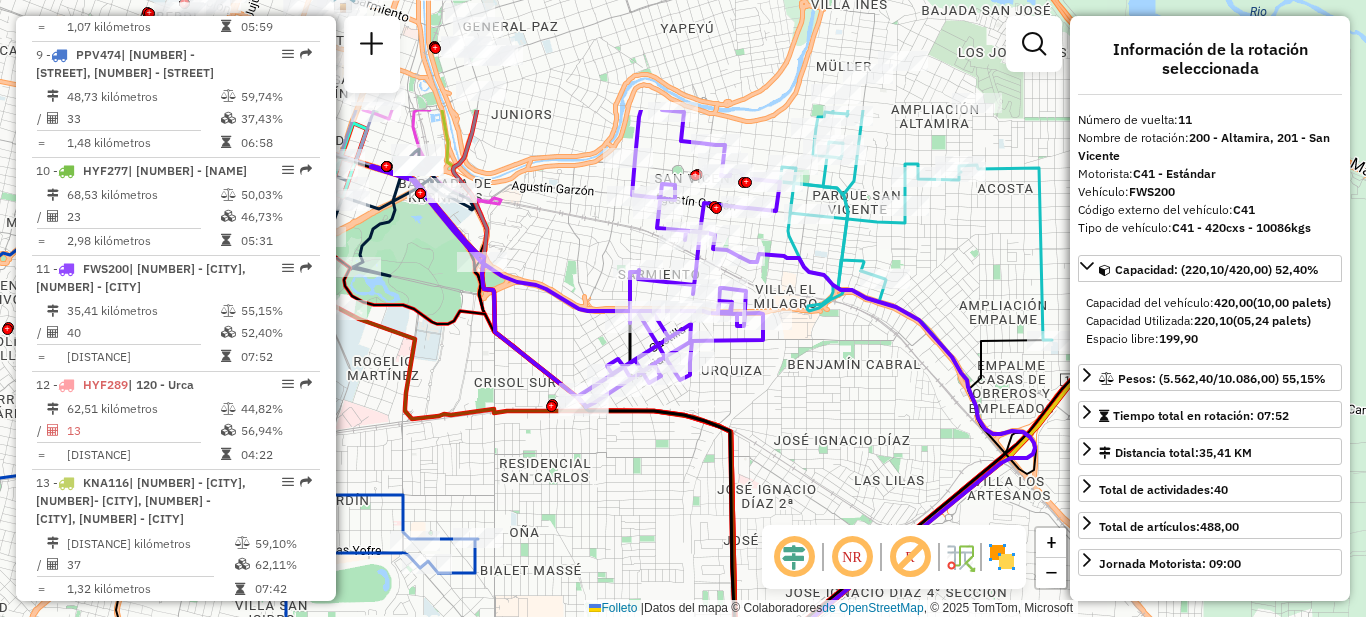 drag, startPoint x: 779, startPoint y: 431, endPoint x: 781, endPoint y: 442, distance: 11.18034 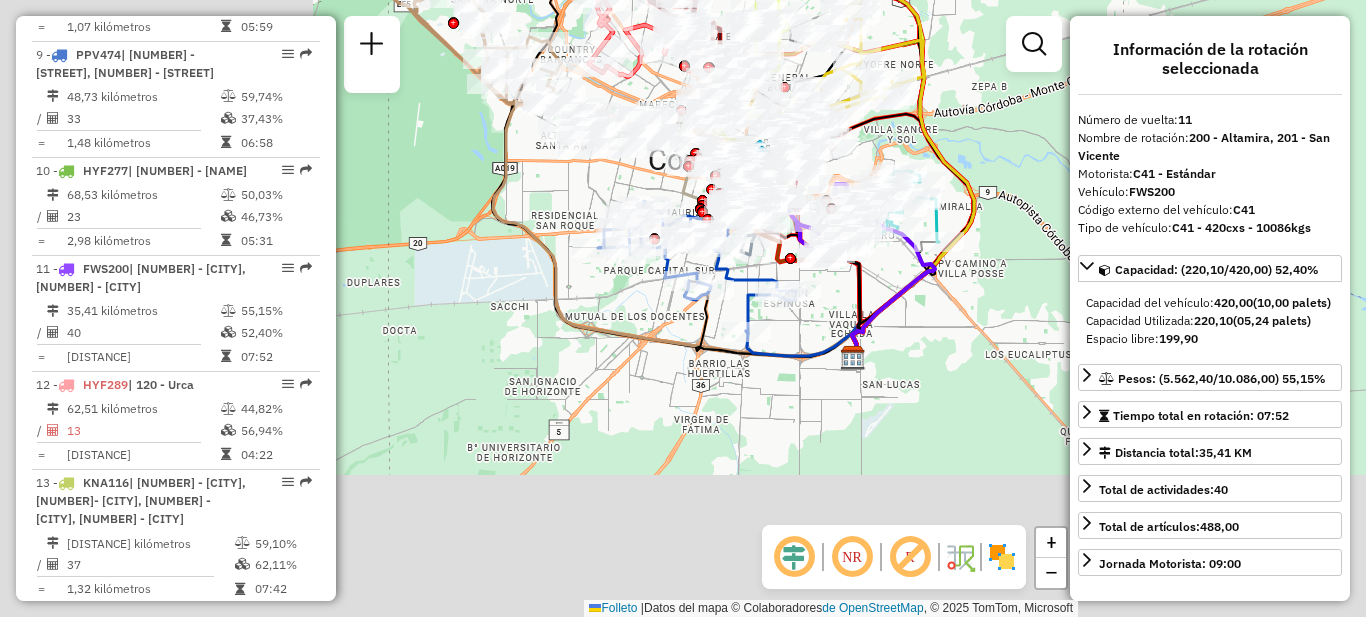 drag, startPoint x: 499, startPoint y: 564, endPoint x: 847, endPoint y: 293, distance: 441.07257 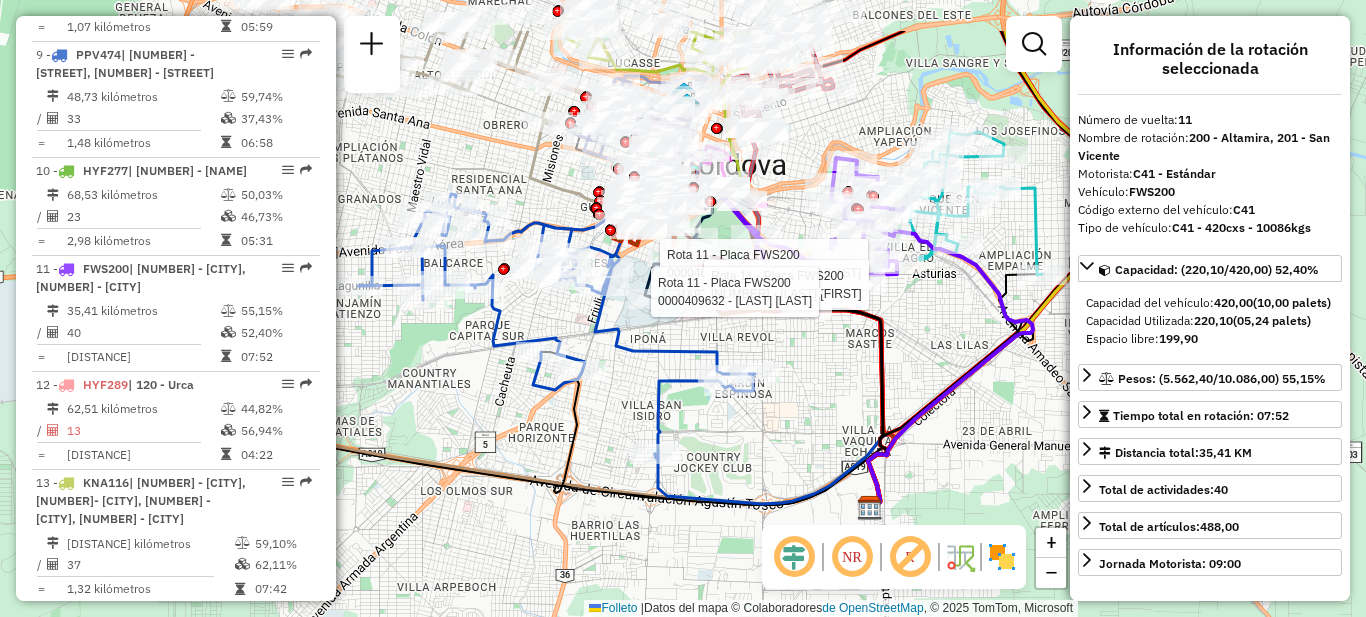 drag, startPoint x: 865, startPoint y: 291, endPoint x: 832, endPoint y: 384, distance: 98.681305 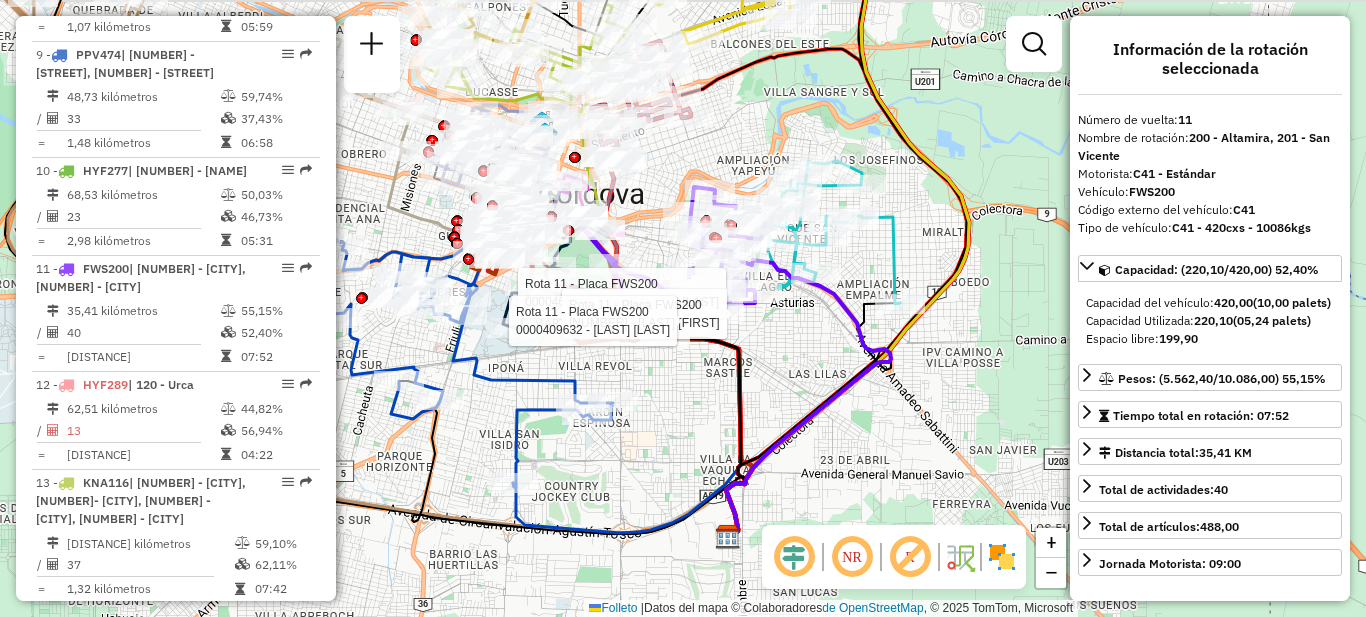drag, startPoint x: 945, startPoint y: 329, endPoint x: 753, endPoint y: 366, distance: 195.53261 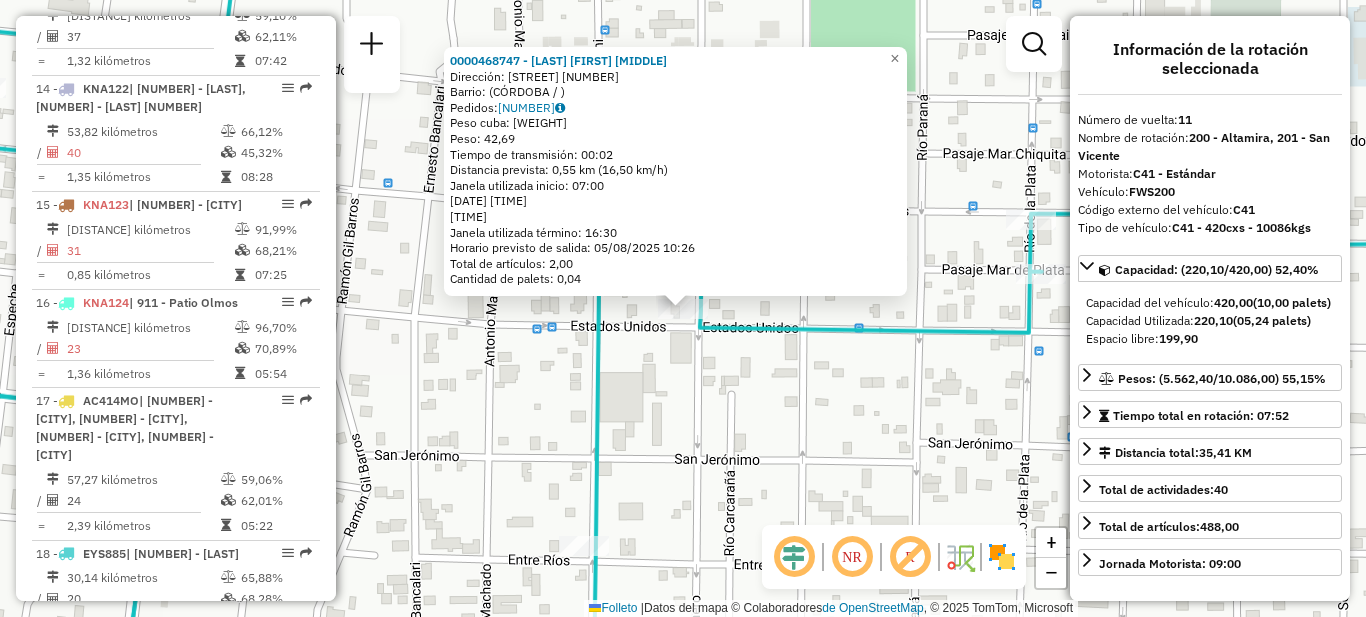 scroll, scrollTop: 2154, scrollLeft: 0, axis: vertical 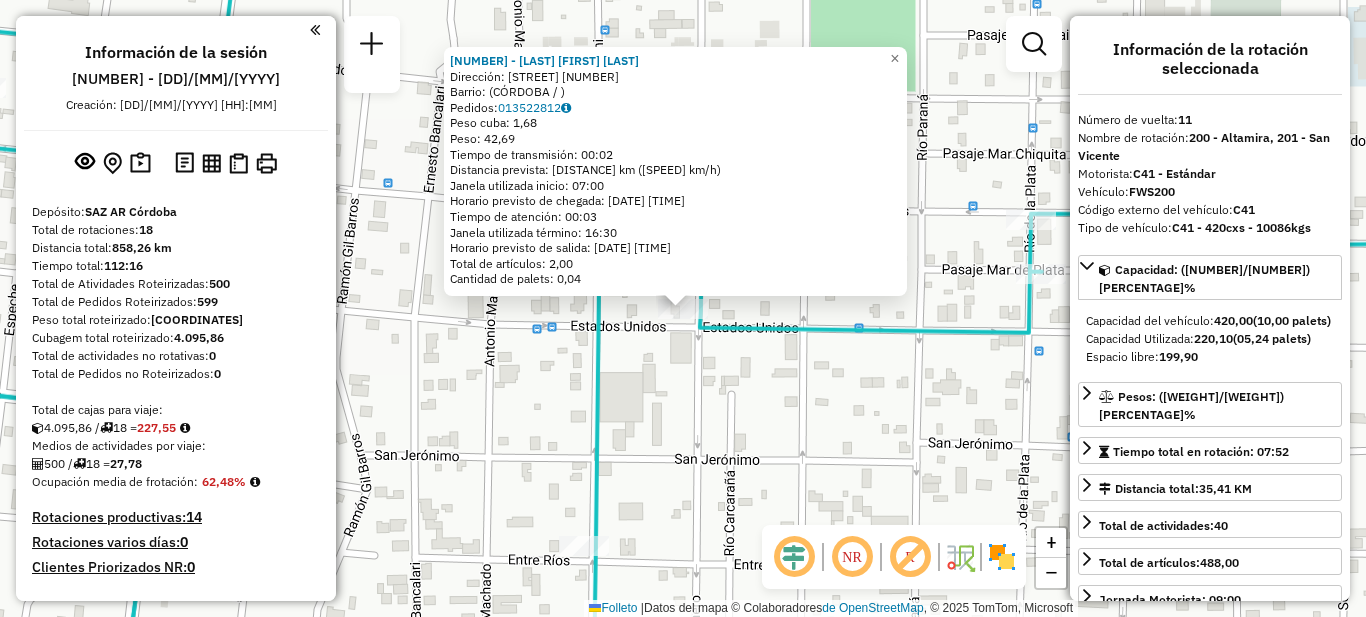 select on "**********" 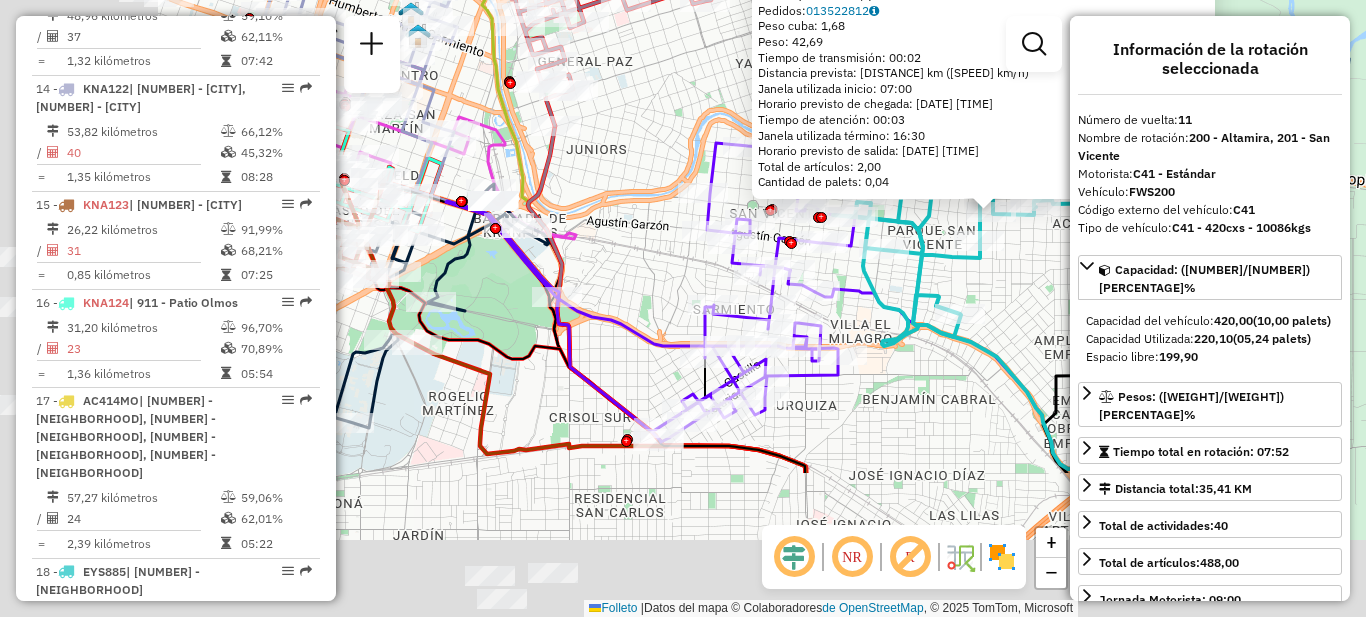 drag, startPoint x: 648, startPoint y: 487, endPoint x: 1012, endPoint y: 282, distance: 417.7571 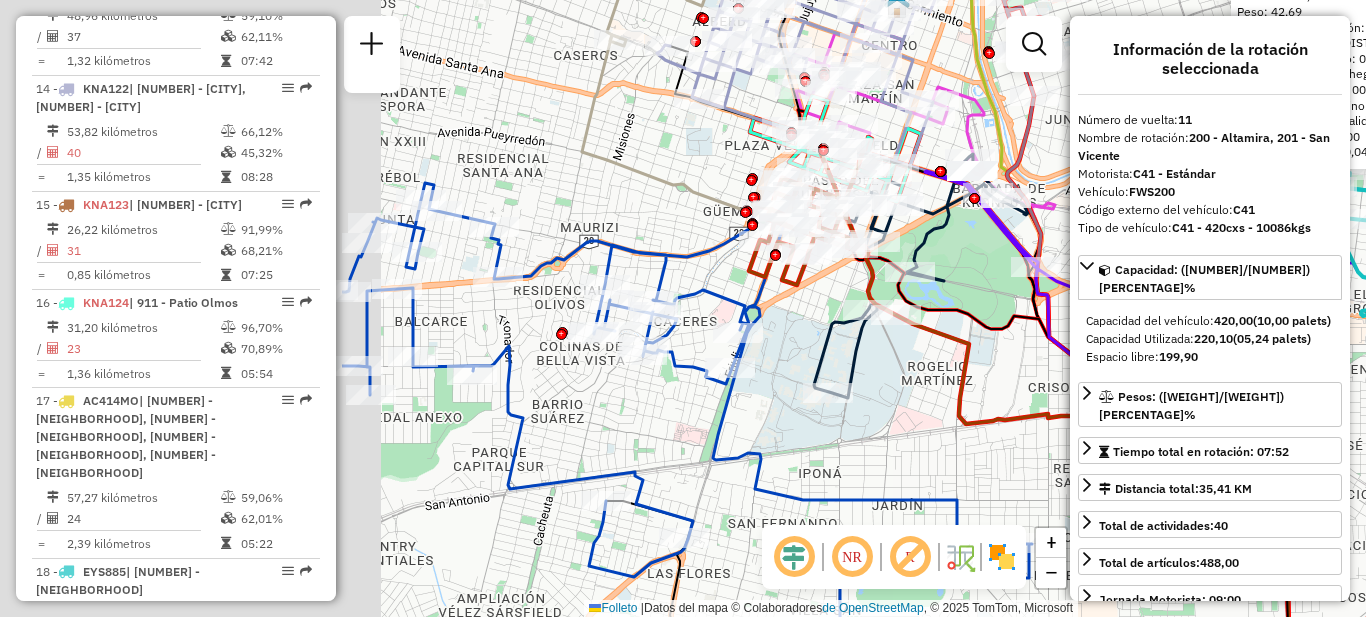 drag, startPoint x: 571, startPoint y: 339, endPoint x: 1083, endPoint y: 237, distance: 522.0613 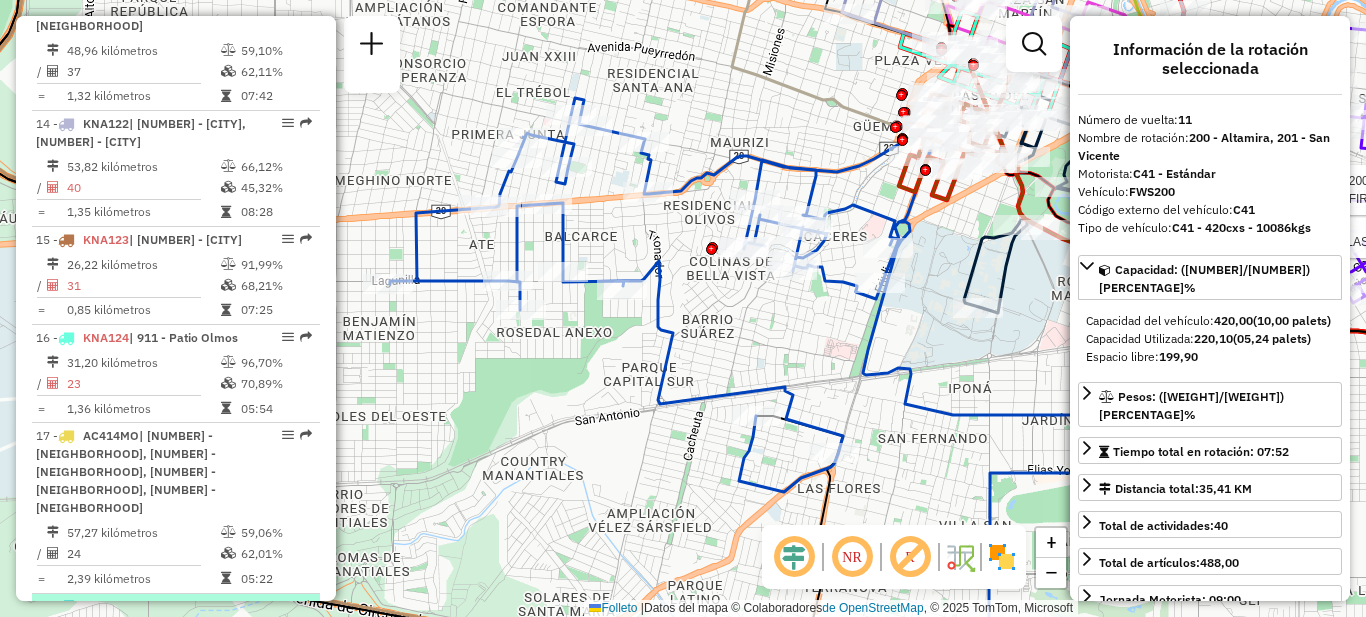 scroll, scrollTop: 2154, scrollLeft: 0, axis: vertical 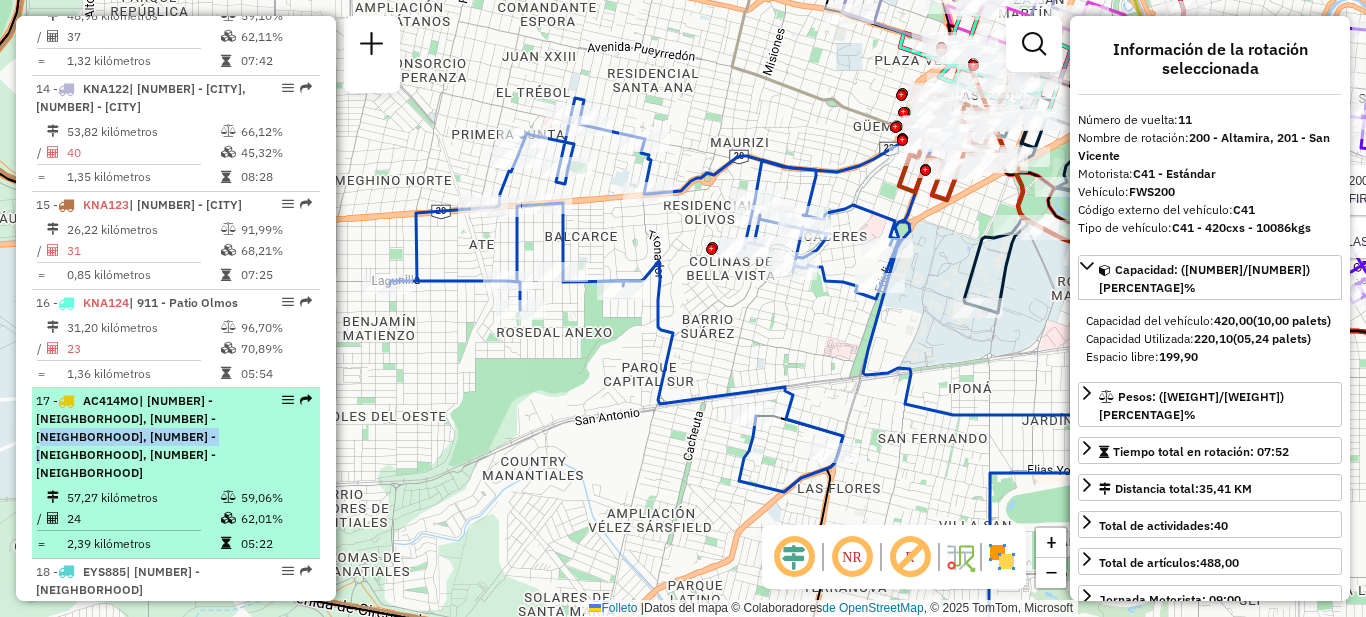 click on "[NUMBER] -     [PLATE_NUMBER]  | [NUMBER] - [NEIGHBORHOOD], [NUMBER] - [NEIGHBORHOOD], [NUMBER] - [NEIGHBORHOOD], [NUMBER] - [NEIGHBORHOOD]" at bounding box center (142, 437) 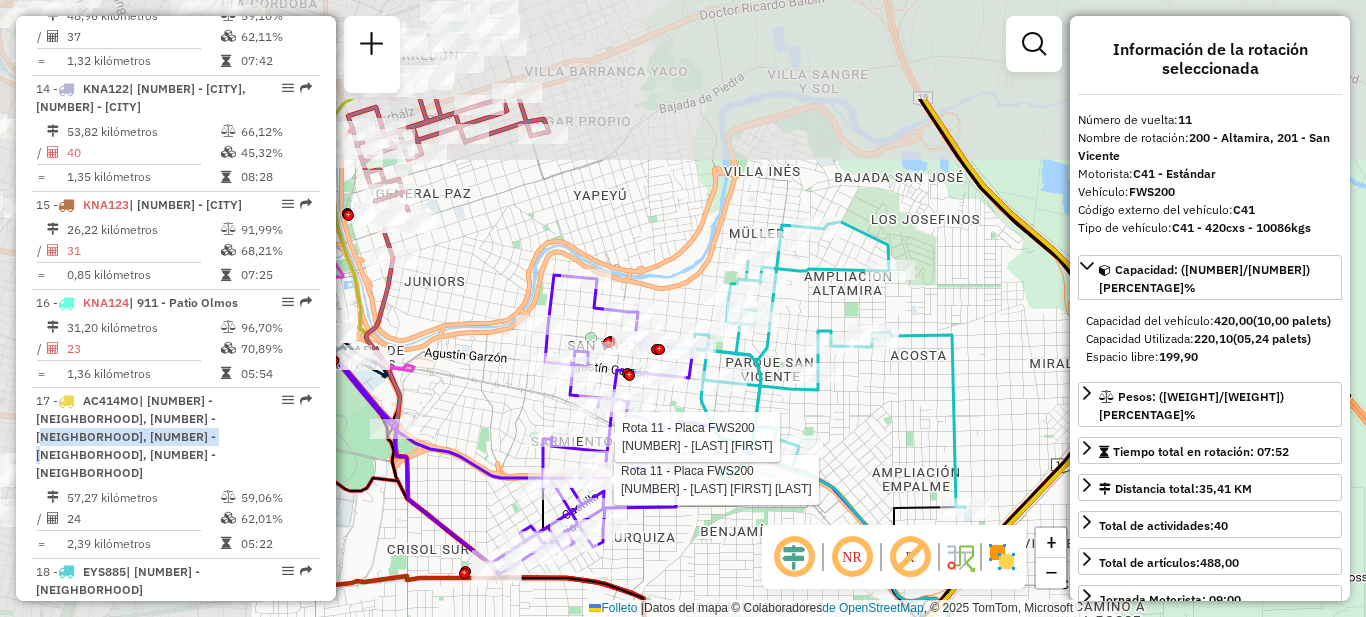 drag, startPoint x: 640, startPoint y: 250, endPoint x: 892, endPoint y: 370, distance: 279.11288 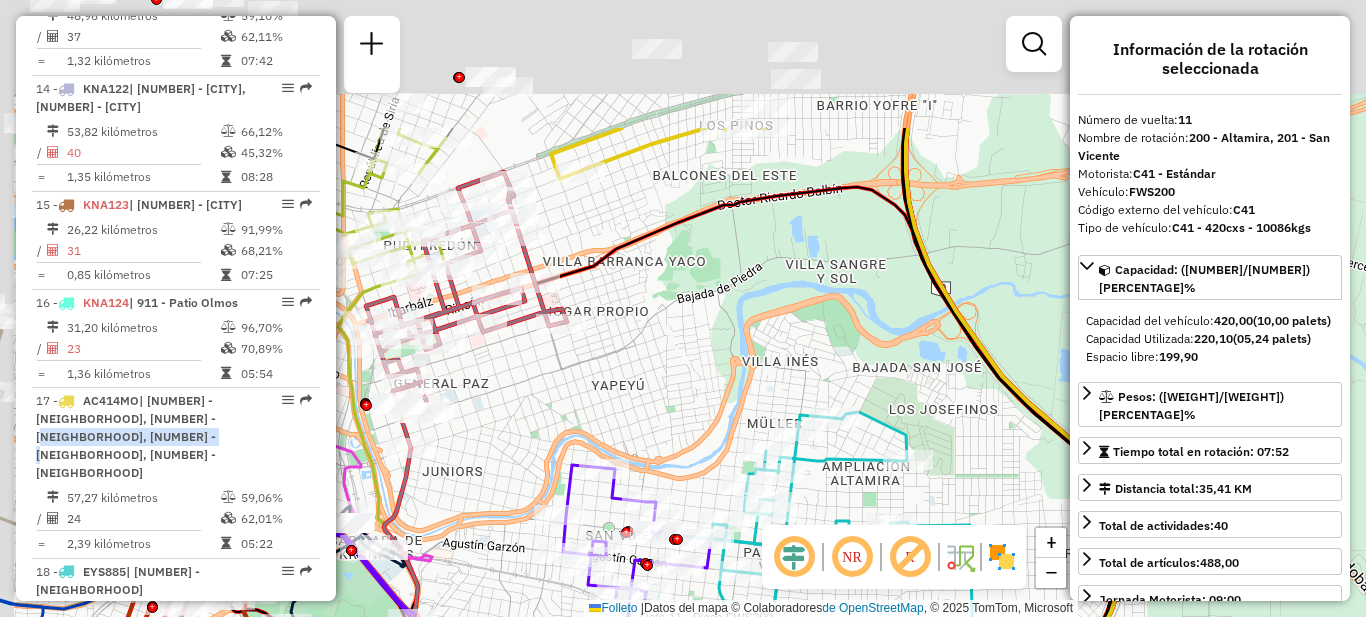 drag, startPoint x: 708, startPoint y: 150, endPoint x: 734, endPoint y: 439, distance: 290.1672 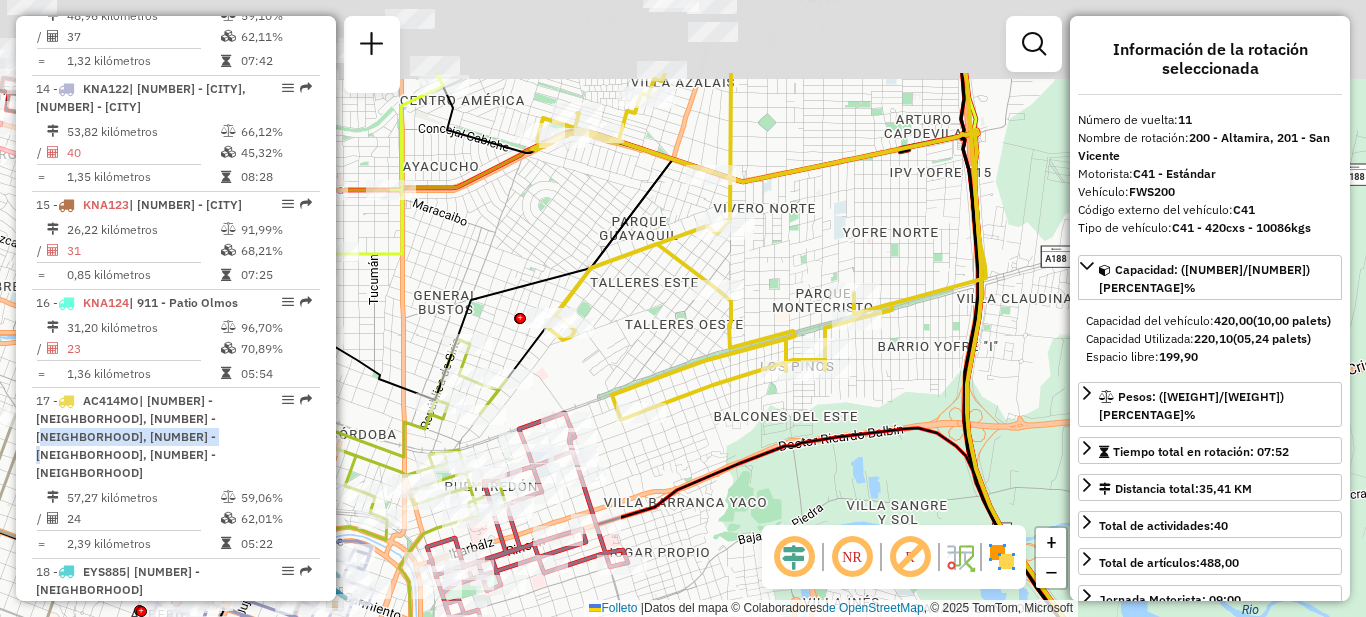 drag, startPoint x: 757, startPoint y: 376, endPoint x: 777, endPoint y: 444, distance: 70.88018 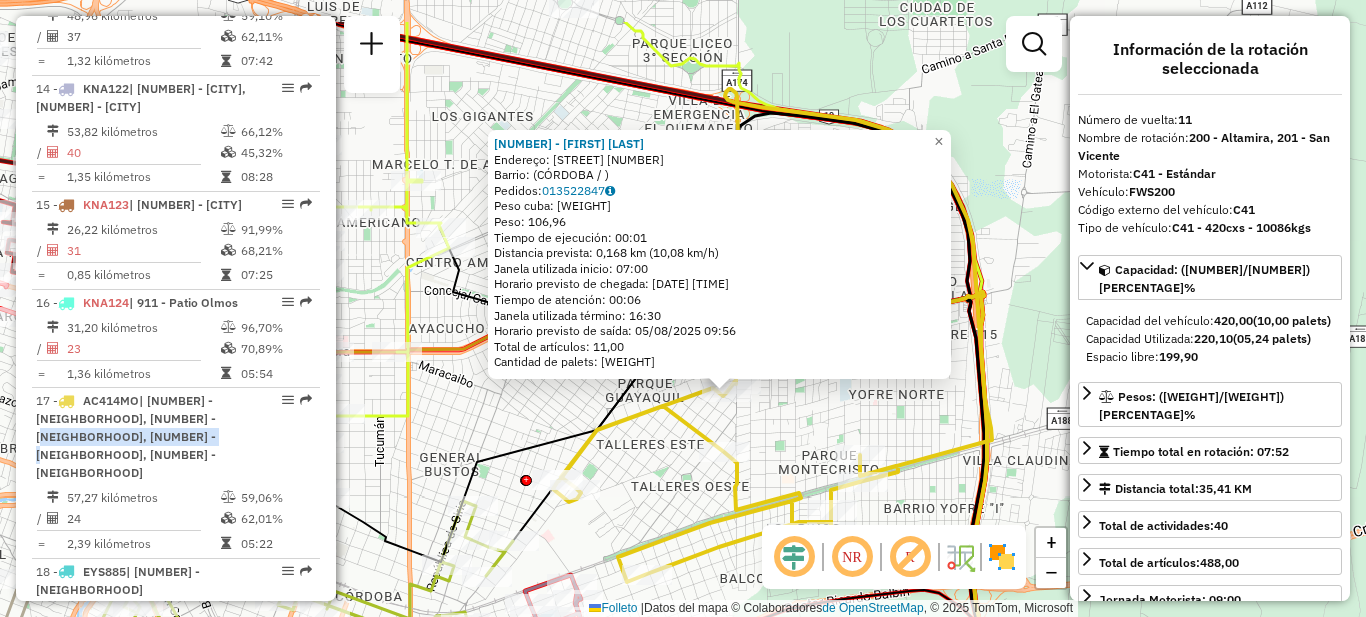 drag, startPoint x: 899, startPoint y: 348, endPoint x: 945, endPoint y: 435, distance: 98.4124 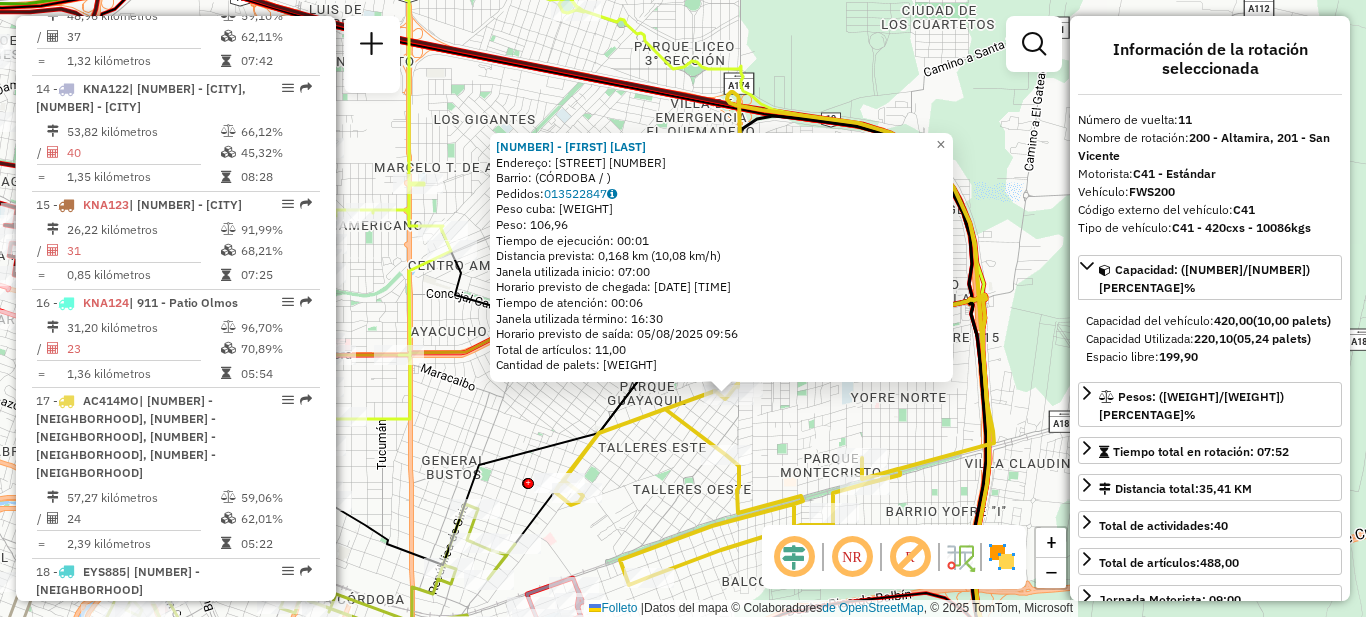 click on "0000335247 - López Sonia Mariela Endereço: PUNTA DEL SAUCE 2343 Barrio: (CÓRDOBA / ) Pedidos:  013522847 Peso cuba: 4,11 Peso: 106,96 Tiempo de ejecución: 00:01 Distancia prevista: 0,168 km (10,08 km/h) Janela utilizada inicio: 07:00 Horario previsto de chegada: 05/08/2025 09:50 Tiempo de atención: 00:06 Janela utilizada término: 16:30 Horario previsto de saída: 05/08/2025 09:56 Total de artículos: 11,00 Cantidad de palets: 0,098 × Janela de atención Grado de atención Capacidad Transportadoras Vehículos Cliente Pedidos Rotas Selecciona los días de la semana para filtrar como janelas de atención. Segmento Ter Como Qui Sexo Sab Dom Informe del período de atención de Janela: Delaware: Comió: Filtrar exactamente a janela del cliente Considerar a janela de atendimento padrão Seleccione los días de la semana para filtrar según las calificaciones de atención. Segmento Ter Como Qui Sexo Sab Dom Considerar clientes sem dia de atendimento catastrado Clientes fora do dia de atendimento seleccionado" 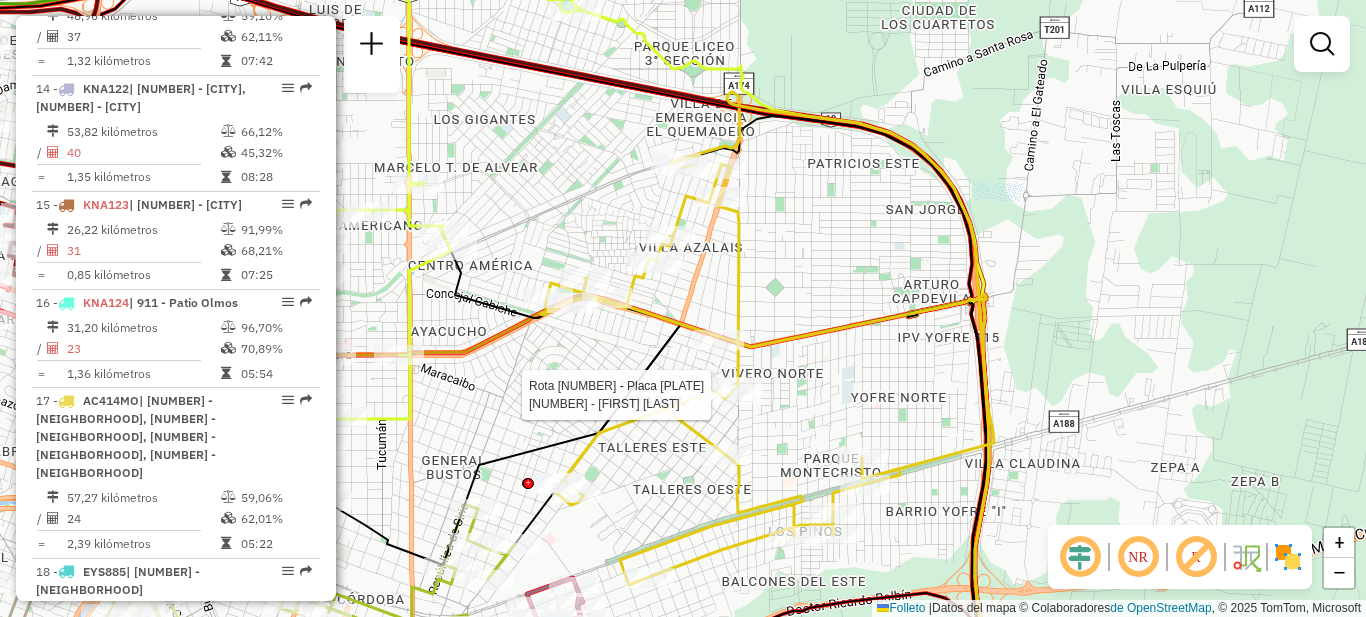 select on "**********" 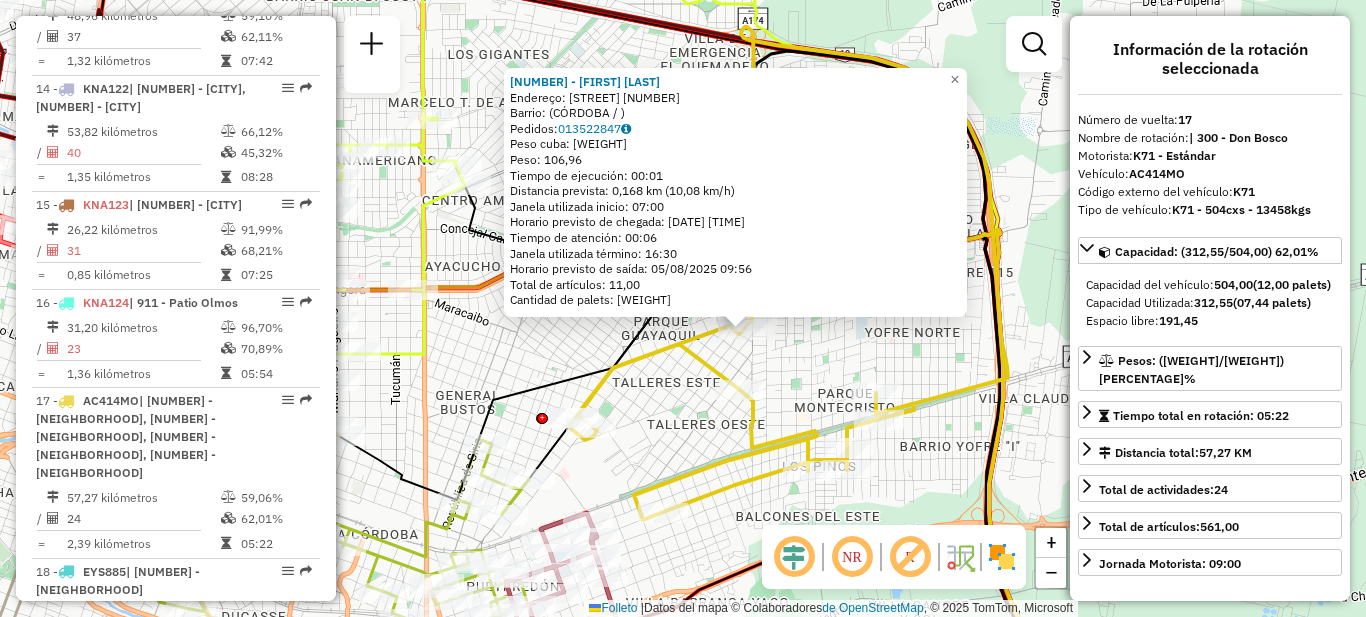 drag, startPoint x: 582, startPoint y: 431, endPoint x: 649, endPoint y: 454, distance: 70.837845 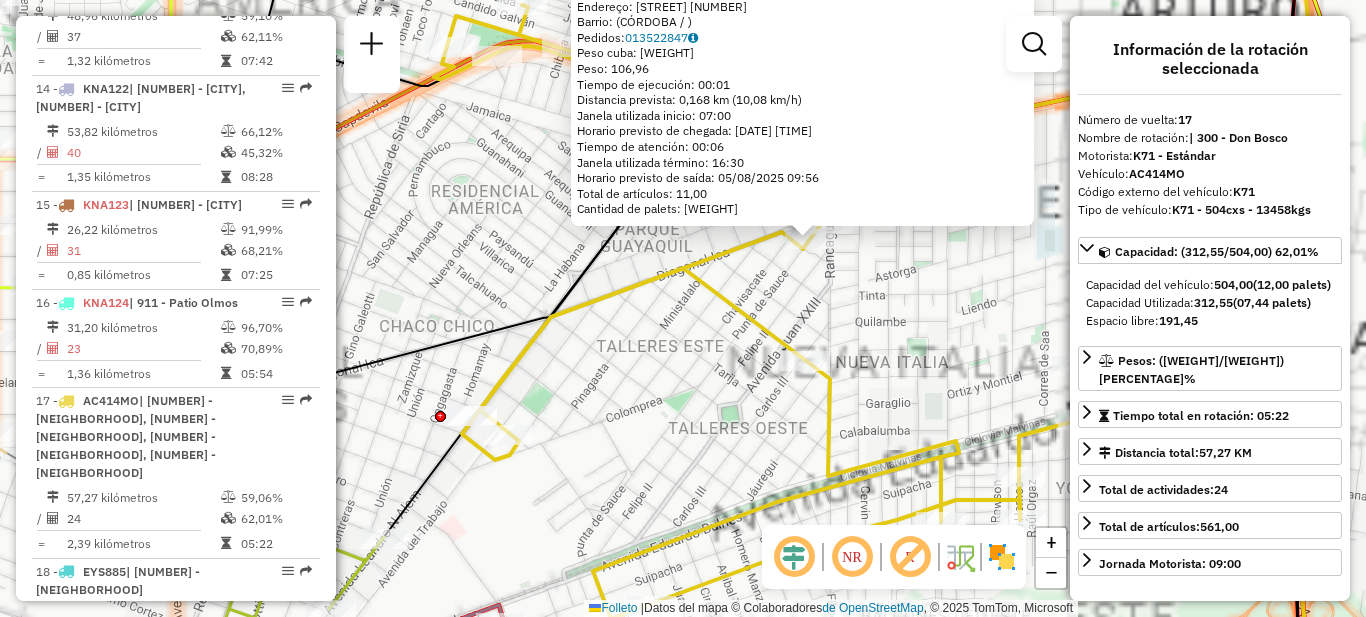 click on "0000335247 - López Sonia Mariela Endereço: PUNTA DEL SAUCE 2343 Barrio: (CÓRDOBA / ) Pedidos:  013522847 Peso cuba: 4,11 Peso: 106,96 Tiempo de ejecución: 00:01 Distancia prevista: 0,168 km (10,08 km/h) Janela utilizada inicio: 07:00 Horario previsto de chegada: 05/08/2025 09:50 Tiempo de atención: 00:06 Janela utilizada término: 16:30 Horario previsto de saída: 05/08/2025 09:56 Total de artículos: 11,00 Cantidad de palets: 0,098 × Janela de atención Grado de atención Capacidad Transportadoras Vehículos Cliente Pedidos Rotas Selecciona los días de la semana para filtrar como janelas de atención. Segmento Ter Como Qui Sexo Sab Dom Informe del período de atención de Janela: Delaware: Comió: Filtrar exactamente a janela del cliente Considerar a janela de atendimento padrão Seleccione los días de la semana para filtrar según las calificaciones de atención. Segmento Ter Como Qui Sexo Sab Dom Considerar clientes sem dia de atendimento catastrado Clientes fora do dia de atendimento seleccionado" 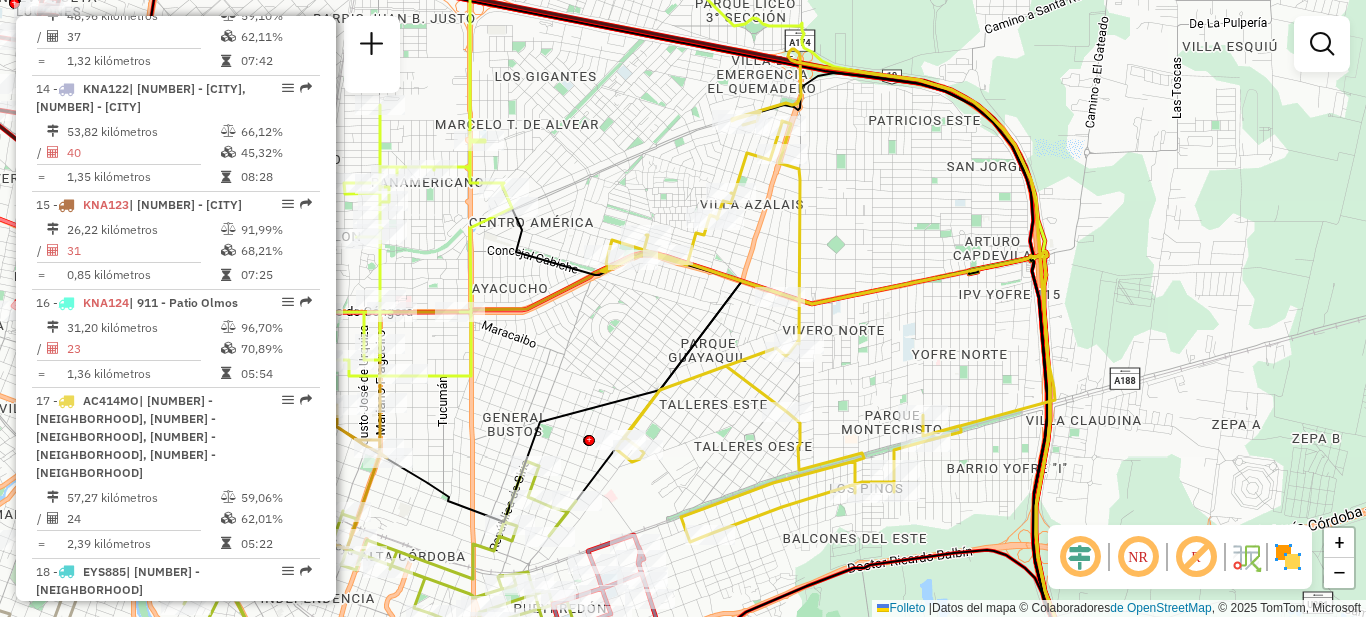 drag, startPoint x: 668, startPoint y: 462, endPoint x: 724, endPoint y: 474, distance: 57.271286 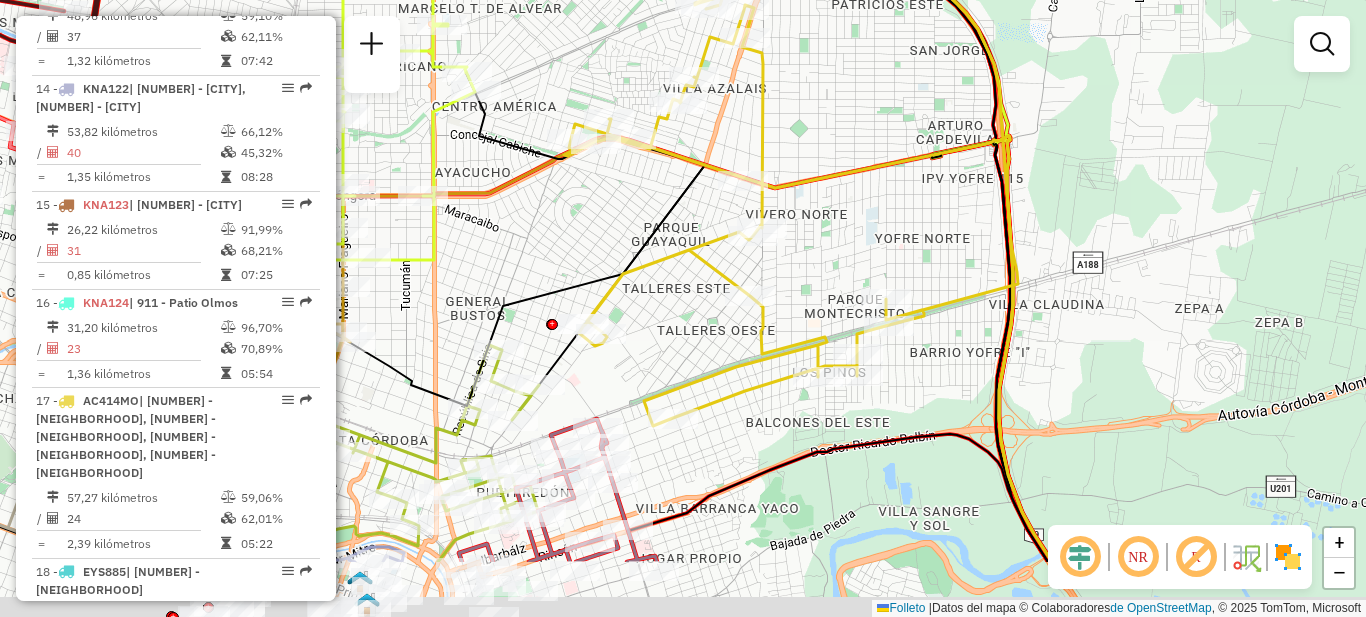 drag, startPoint x: 751, startPoint y: 277, endPoint x: 714, endPoint y: 161, distance: 121.75796 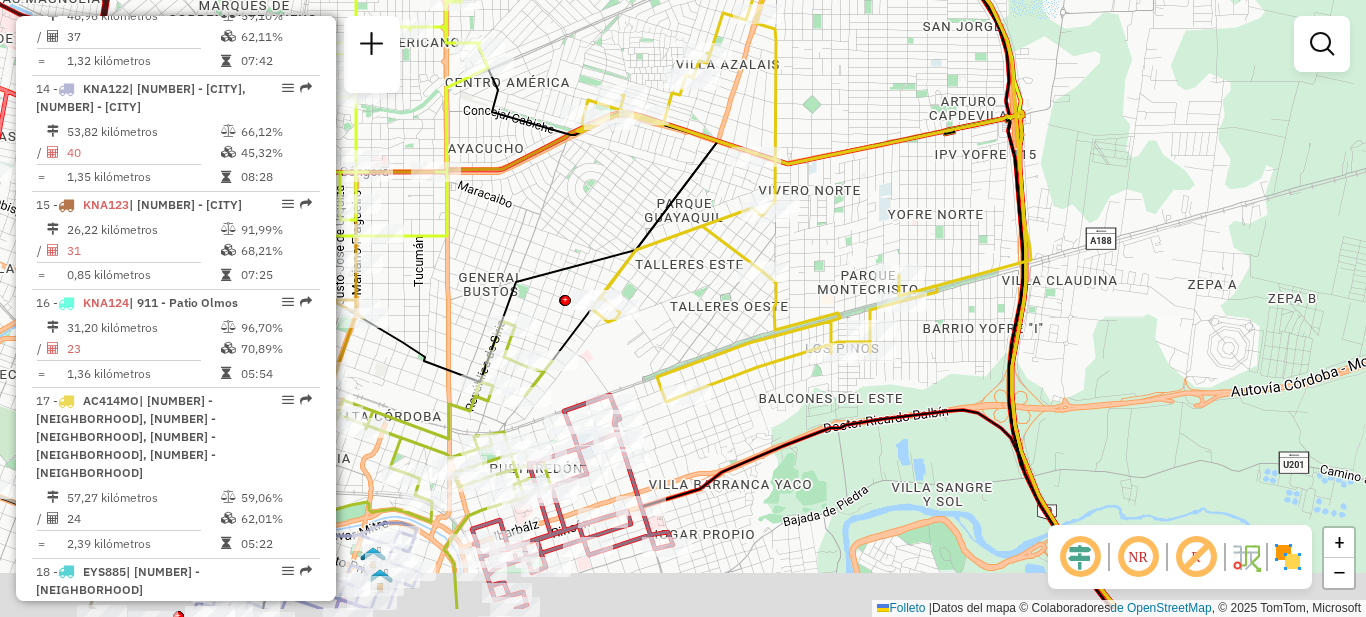 drag, startPoint x: 685, startPoint y: 371, endPoint x: 673, endPoint y: 286, distance: 85.84288 